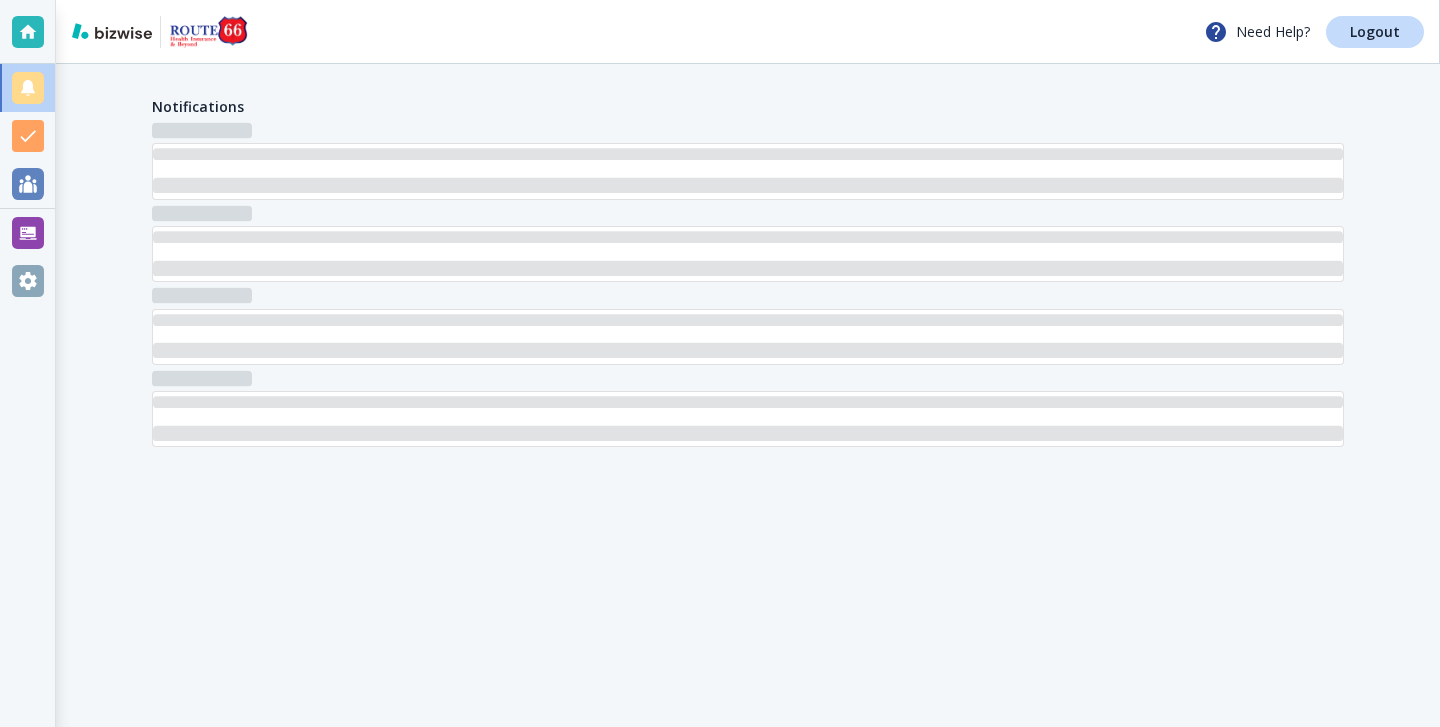 scroll, scrollTop: 0, scrollLeft: 0, axis: both 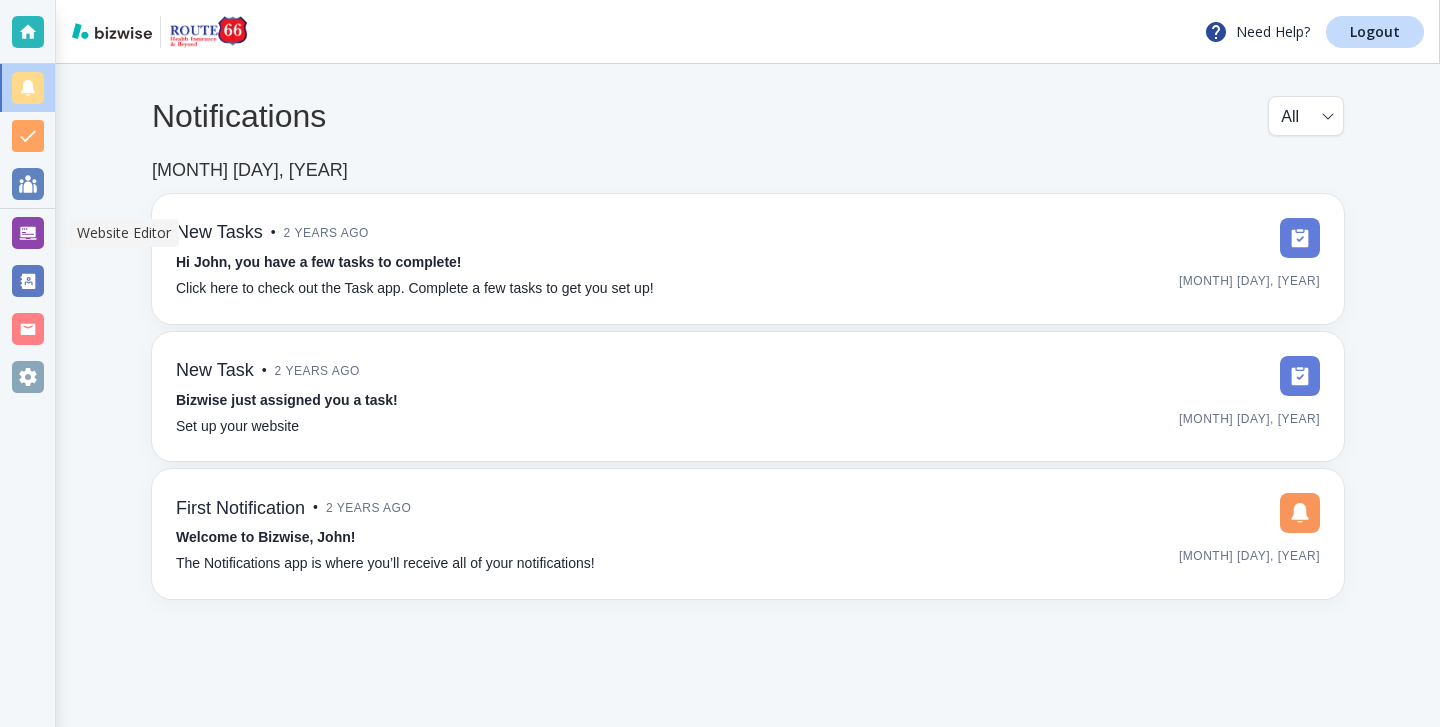 click at bounding box center (28, 233) 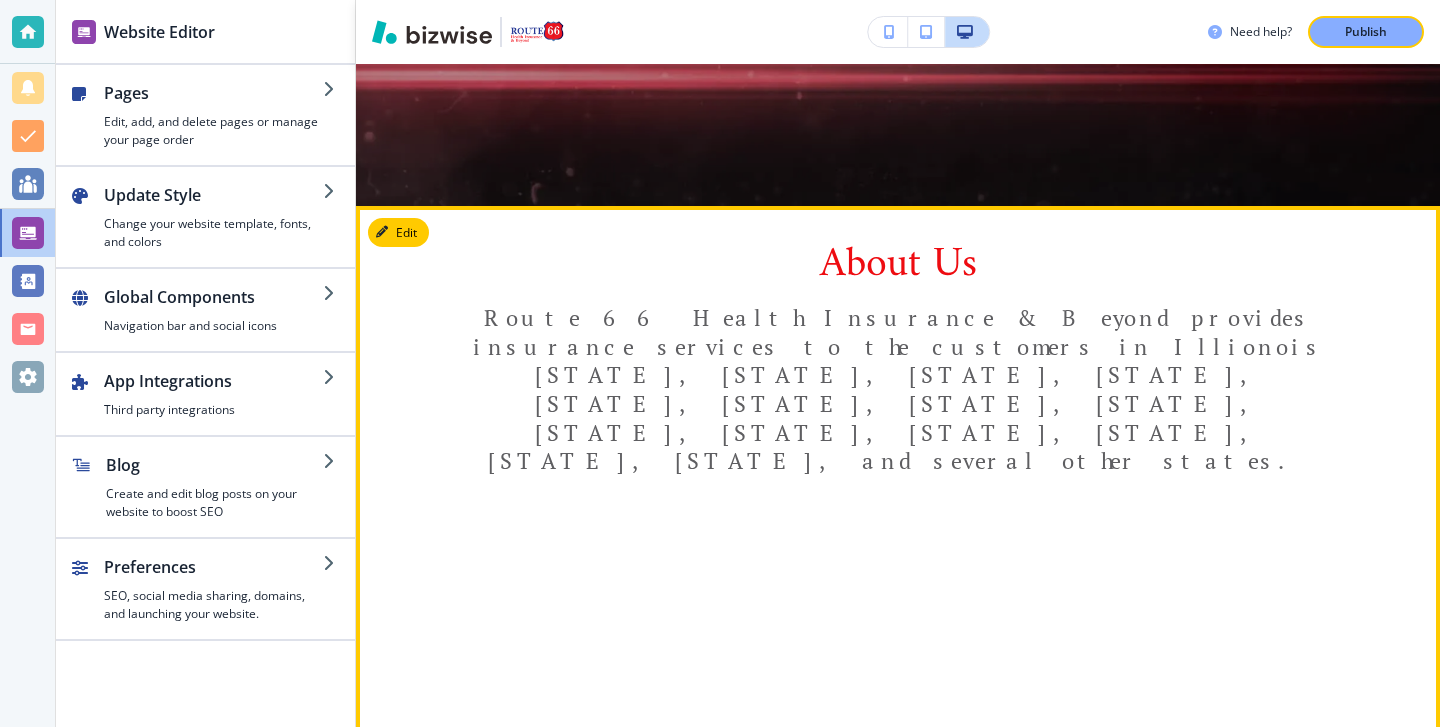 scroll, scrollTop: 579, scrollLeft: 0, axis: vertical 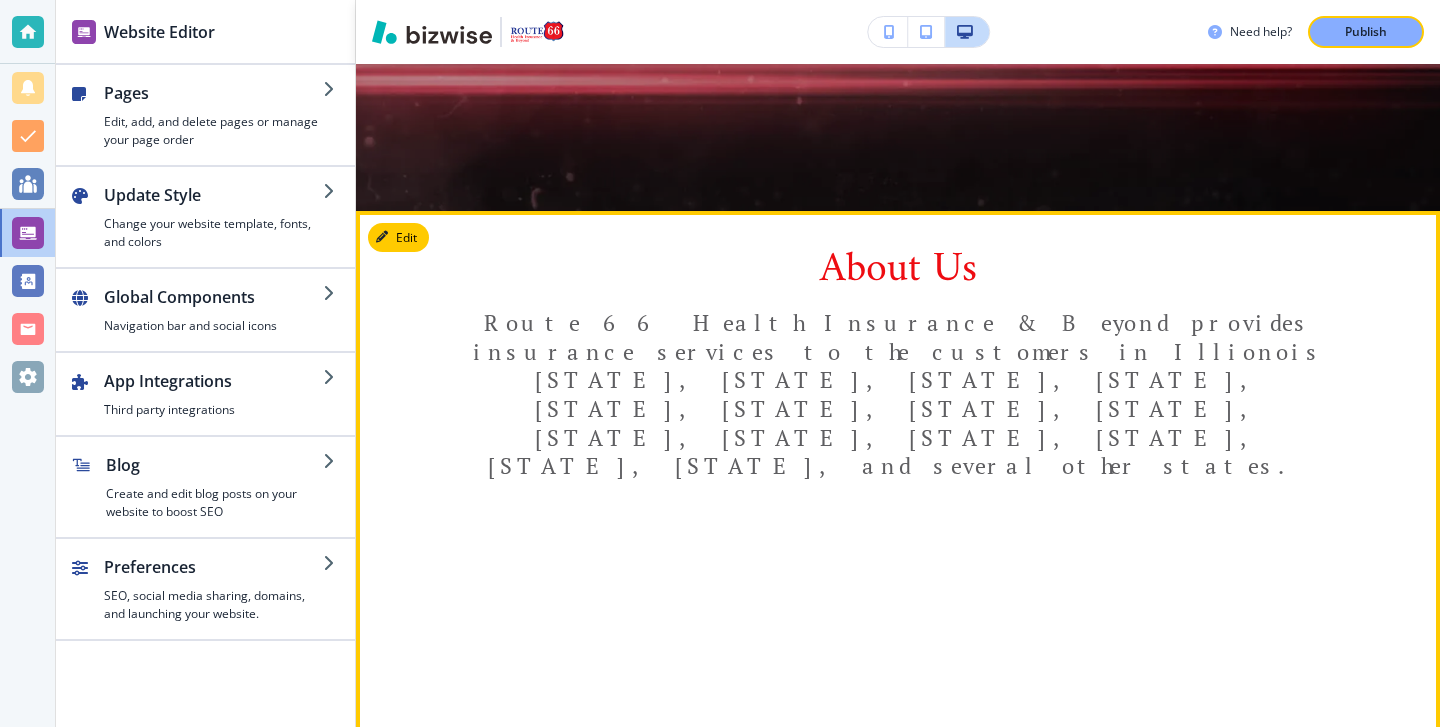 click on "About Us Route 66 Health Insurance & Beyond provides insurance services to the customers in Illionois Wisconsin, Texas, New Mexico, Arizona, California, Oregon, Montana, Utah, Colorado, North Dakota, Oklahoma, Michigan, Nevada, Ohio, Kentucky, Tennesee, and several other states." at bounding box center (898, 672) 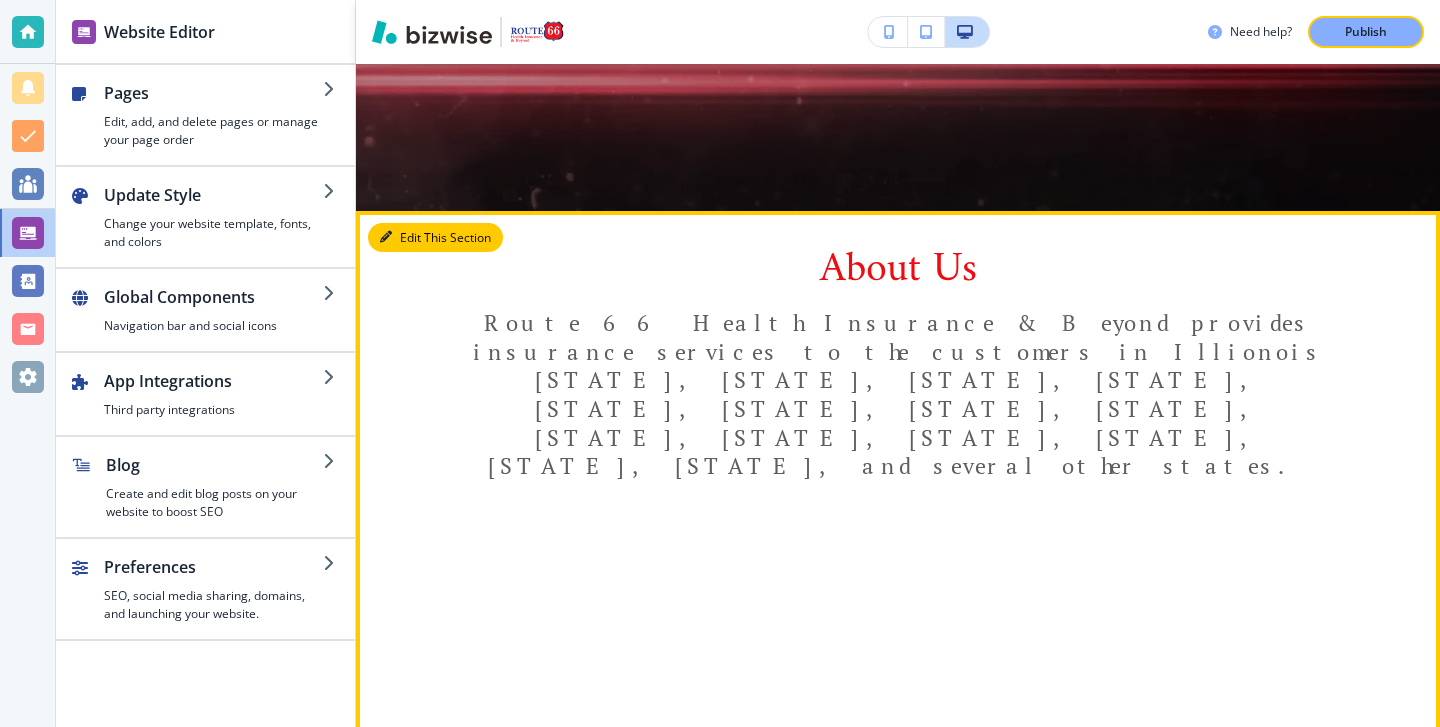 click on "Edit This Section" at bounding box center (435, 238) 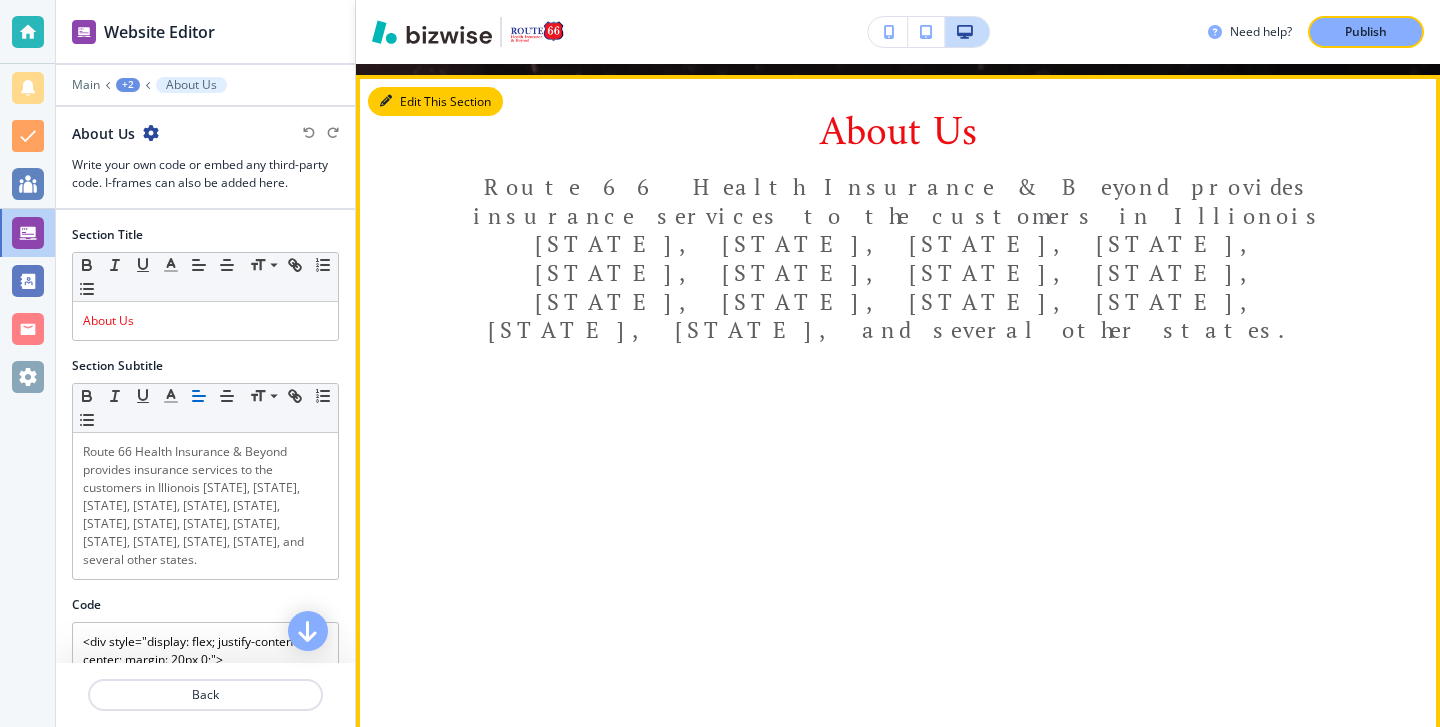 scroll, scrollTop: 725, scrollLeft: 0, axis: vertical 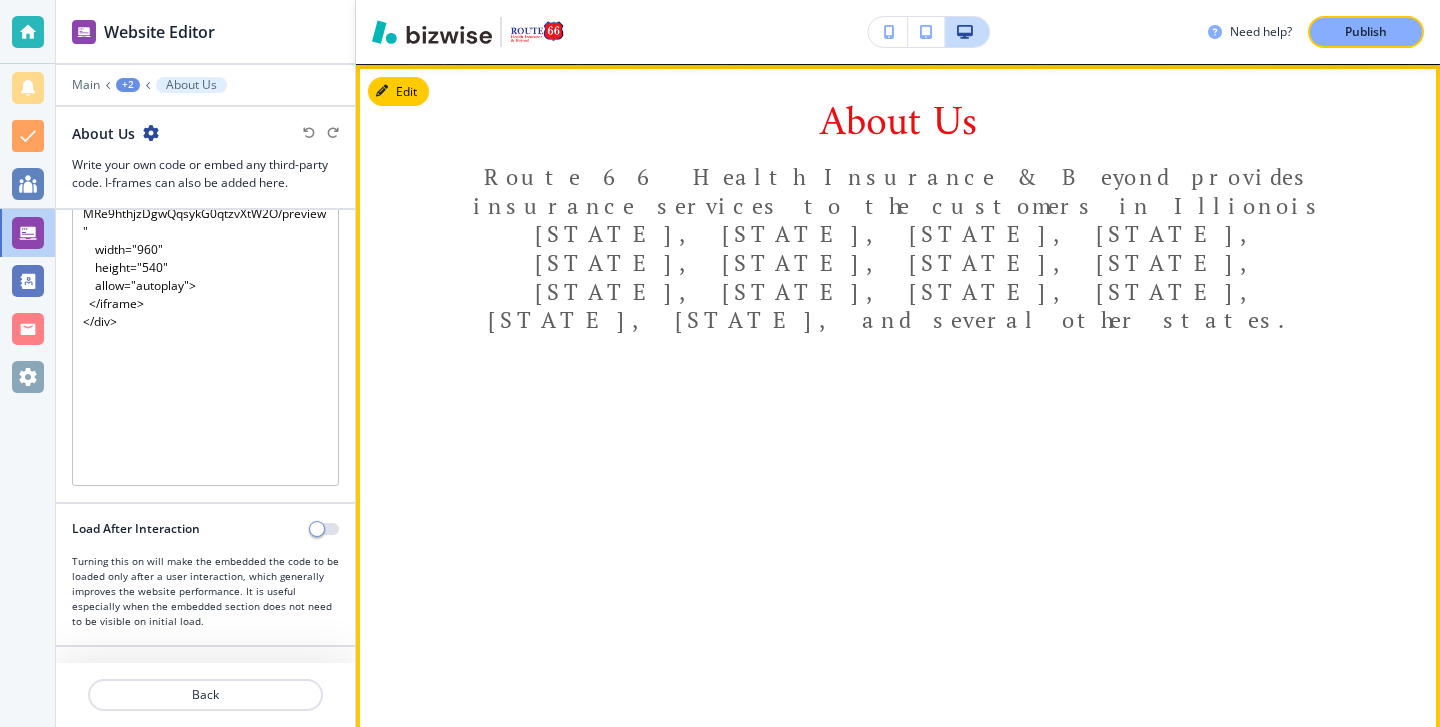 click on "Edit" at bounding box center [398, 92] 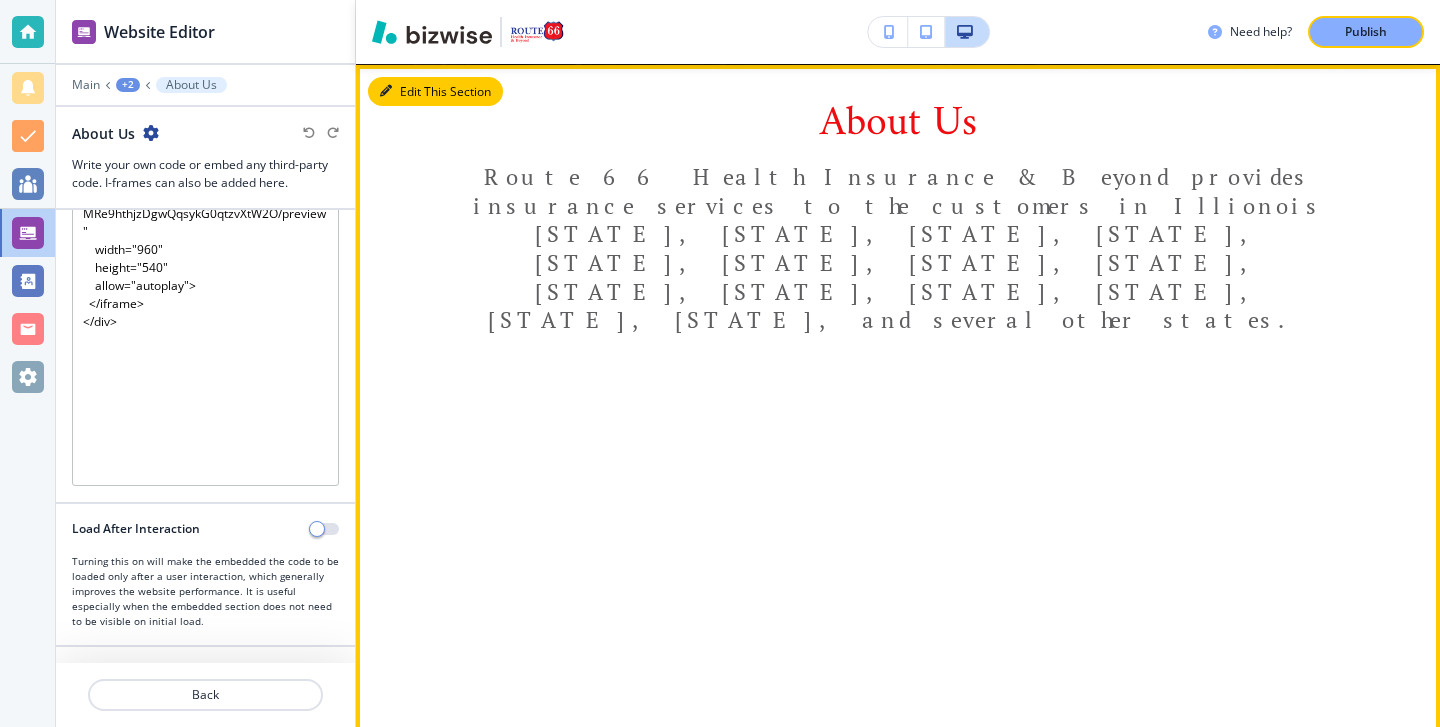 click on "Edit This Section" at bounding box center [435, 92] 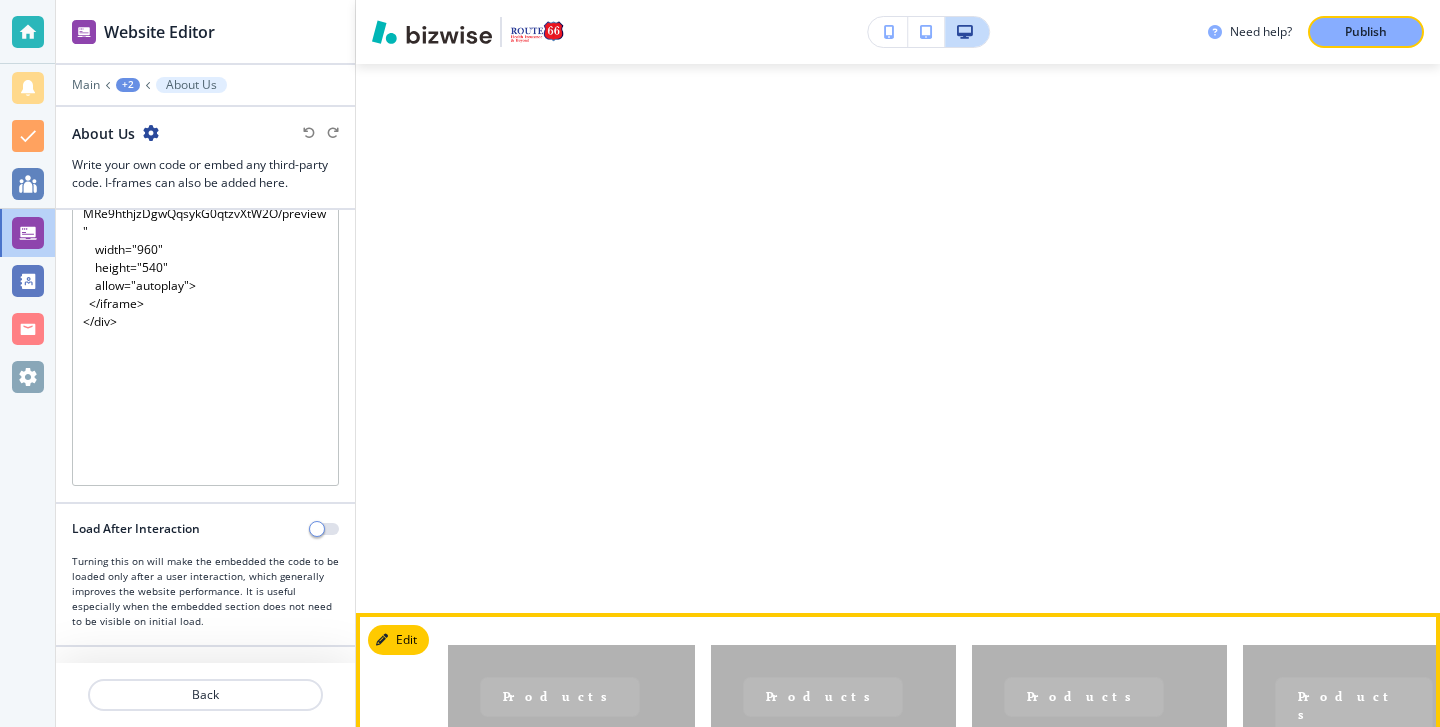 scroll, scrollTop: 1317, scrollLeft: 0, axis: vertical 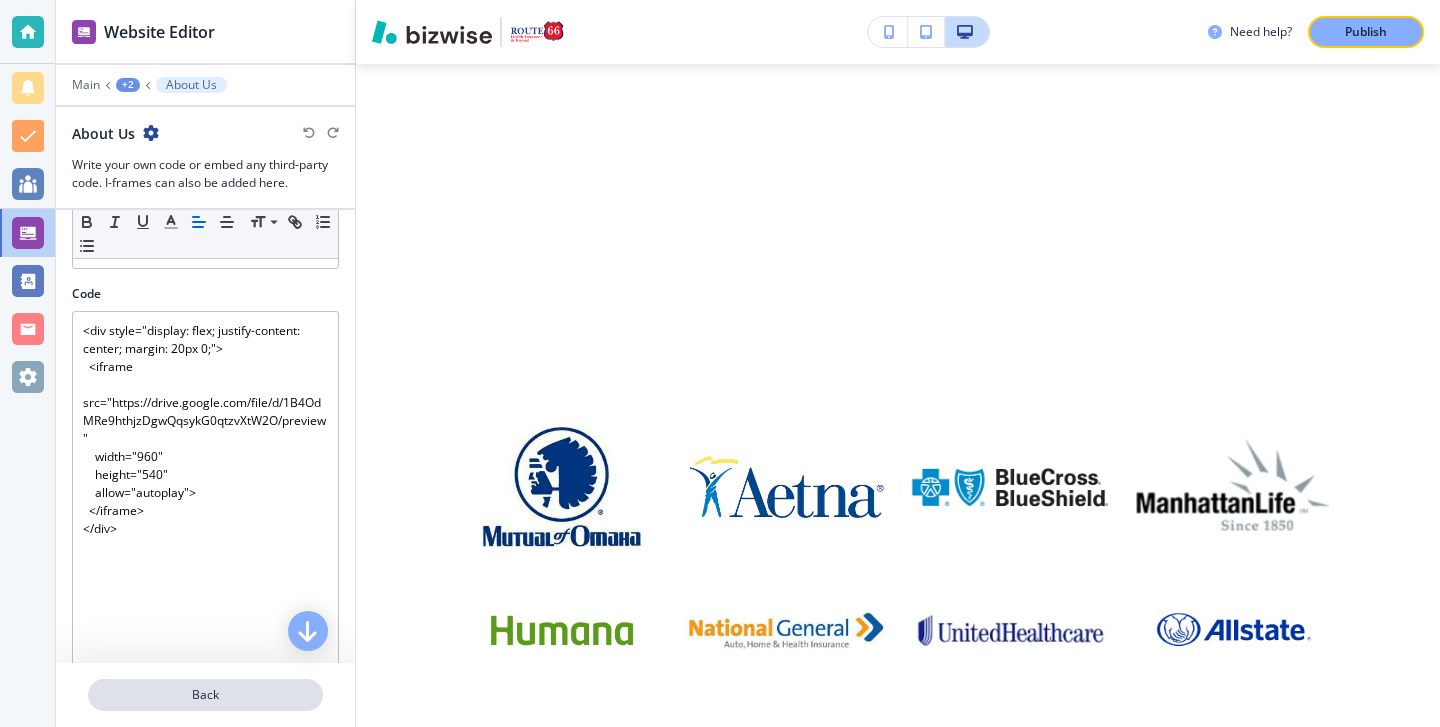 click on "Back" at bounding box center [205, 695] 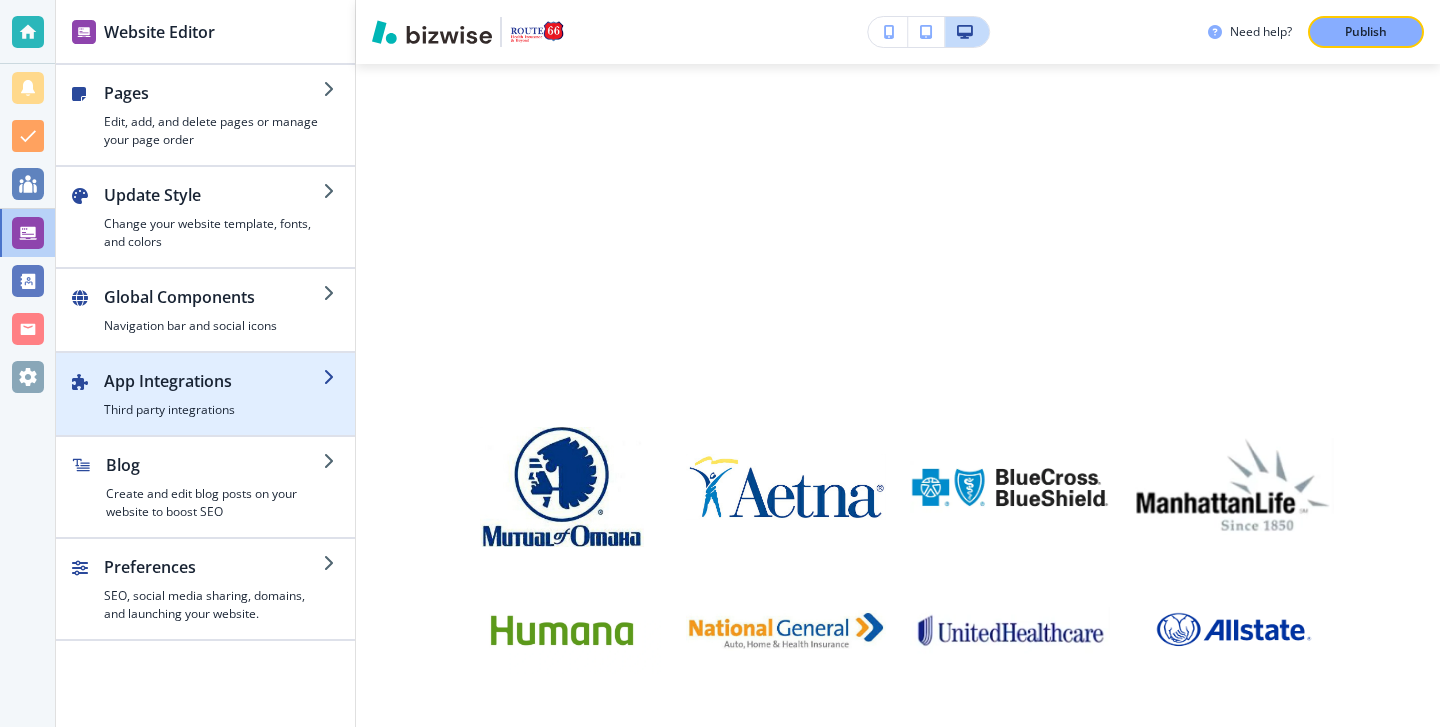 click on "Third party integrations" at bounding box center [213, 410] 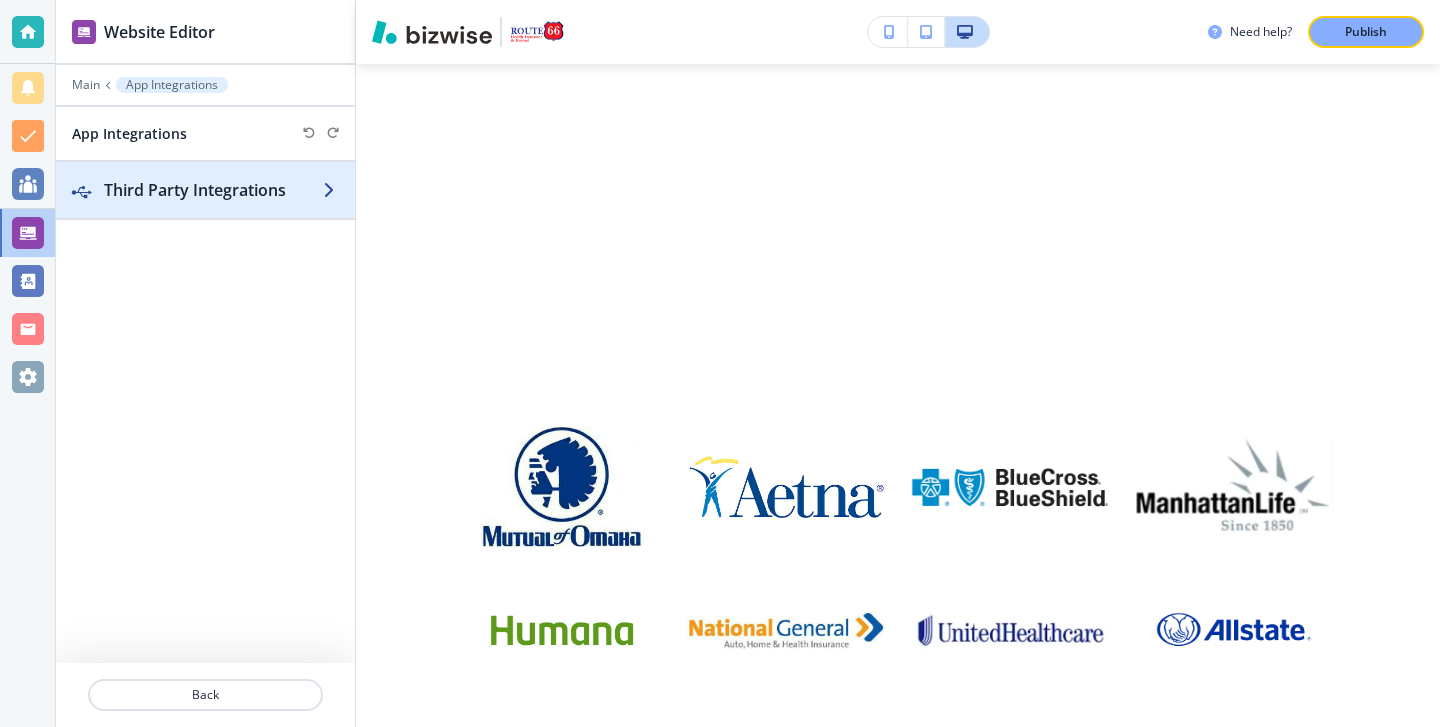 click on "Third Party Integrations" at bounding box center [205, 190] 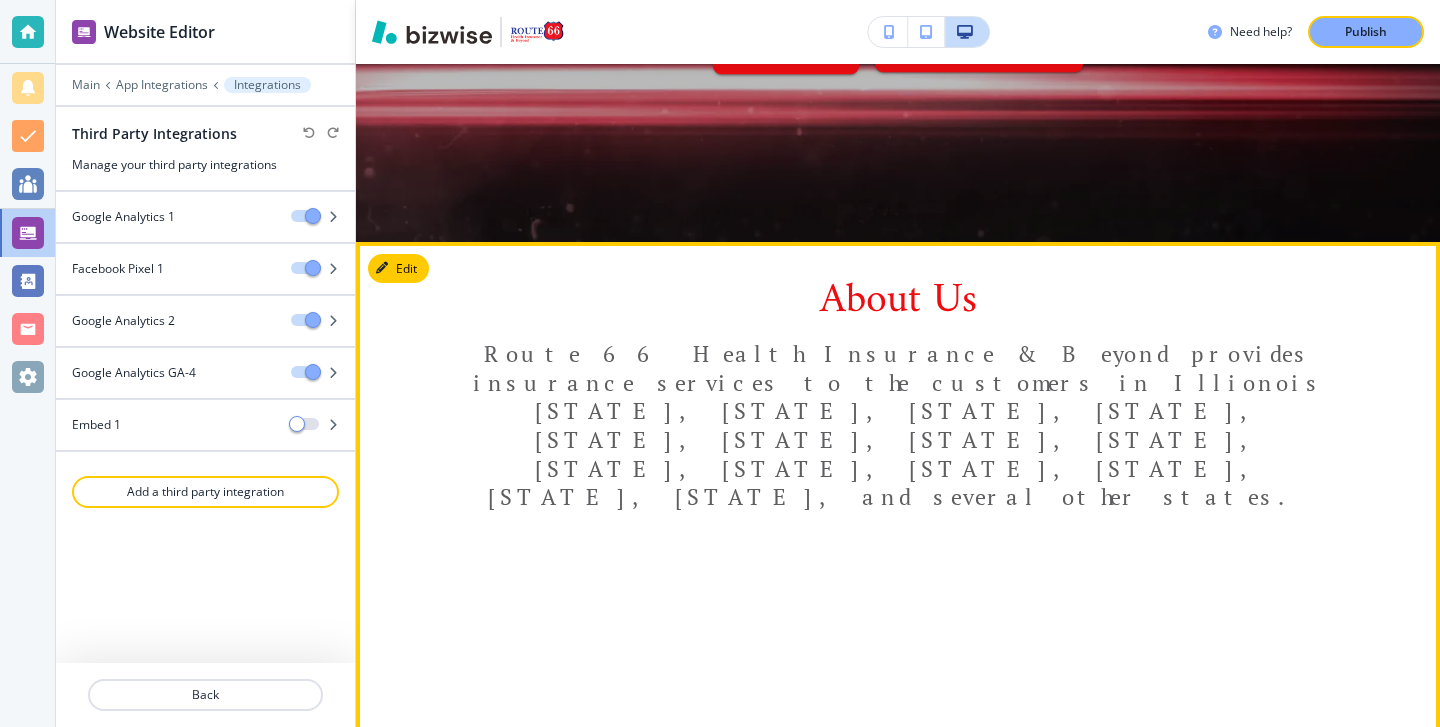 scroll, scrollTop: 223, scrollLeft: 0, axis: vertical 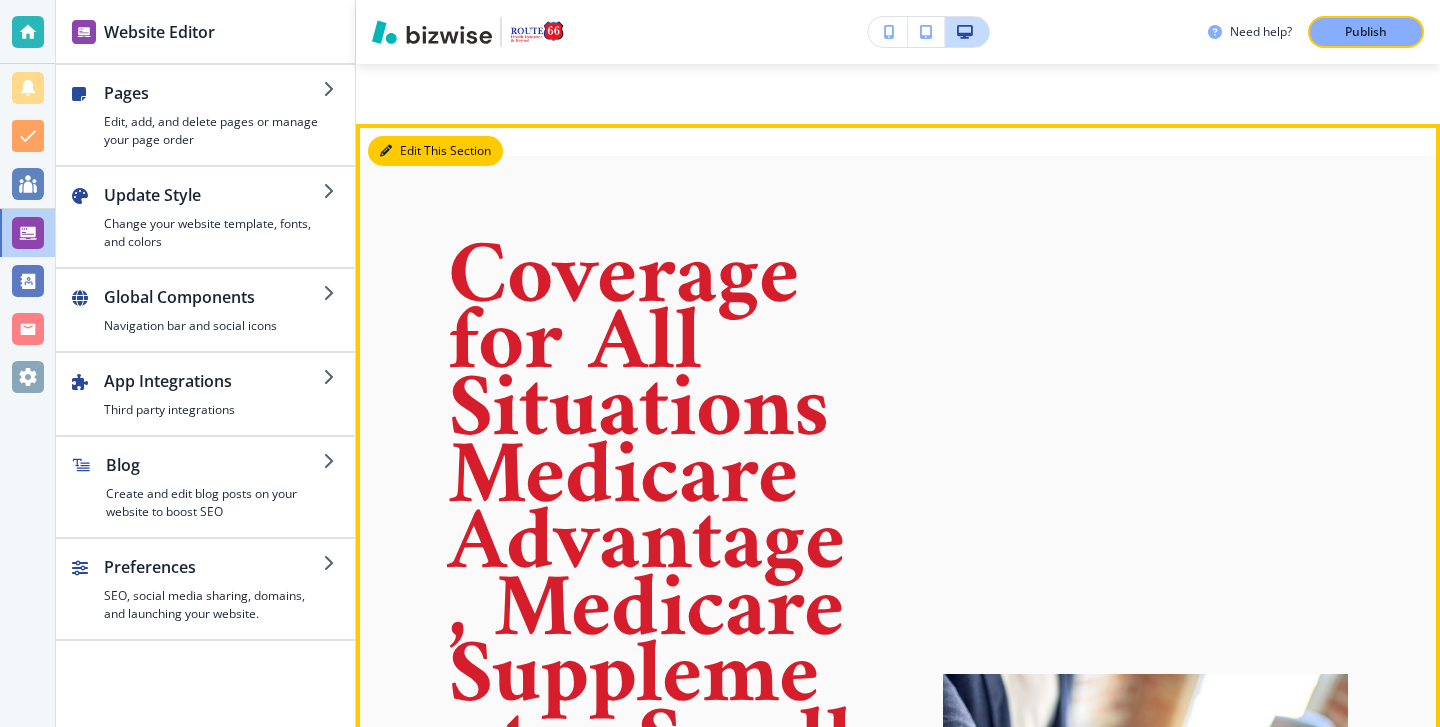 click on "Edit This Section" at bounding box center (435, 151) 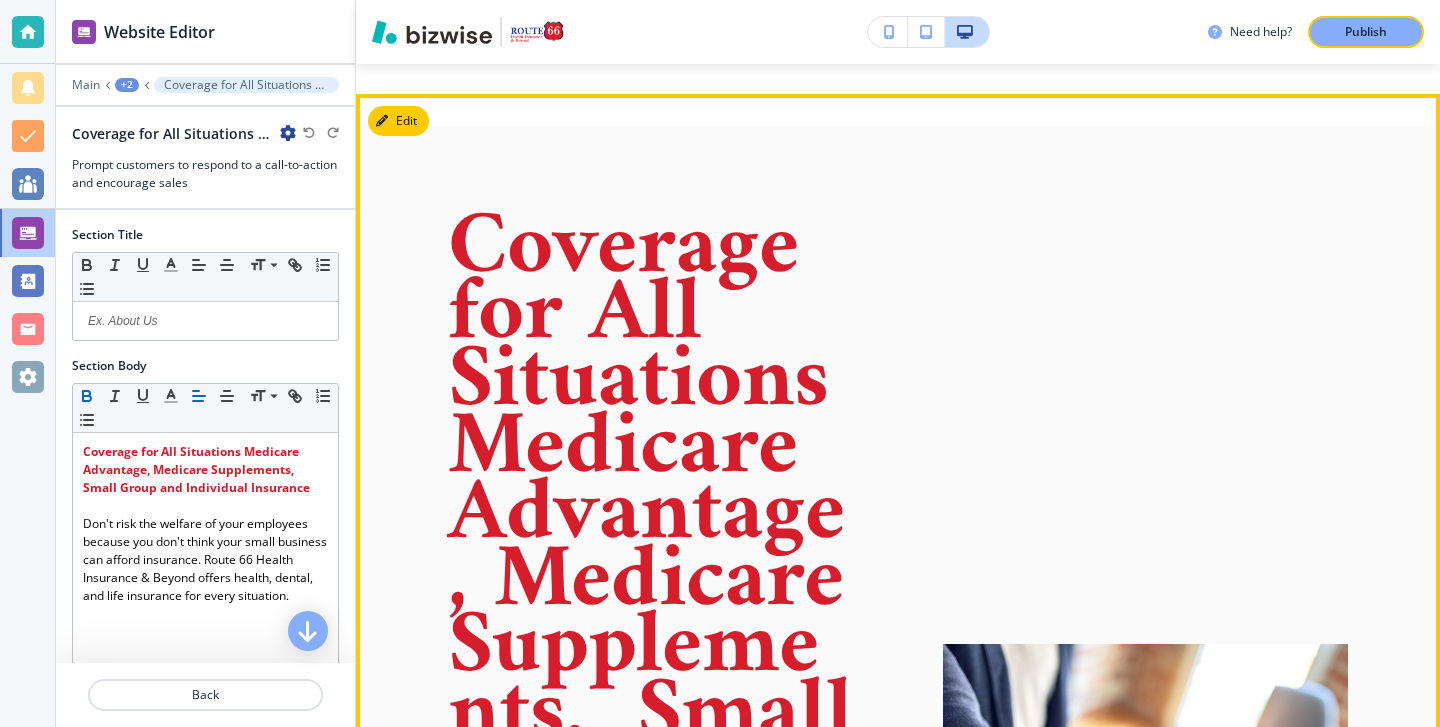 scroll, scrollTop: 5355, scrollLeft: 0, axis: vertical 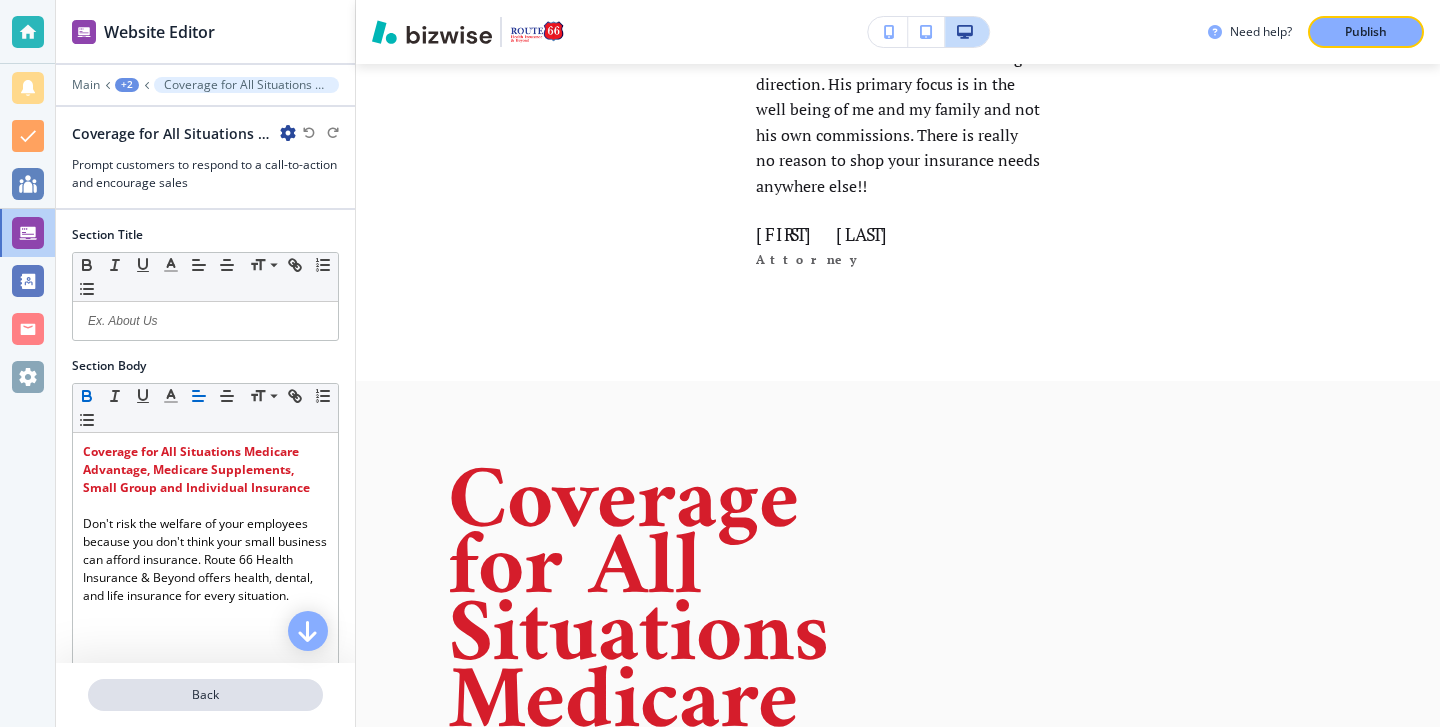 click on "Back" at bounding box center [205, 695] 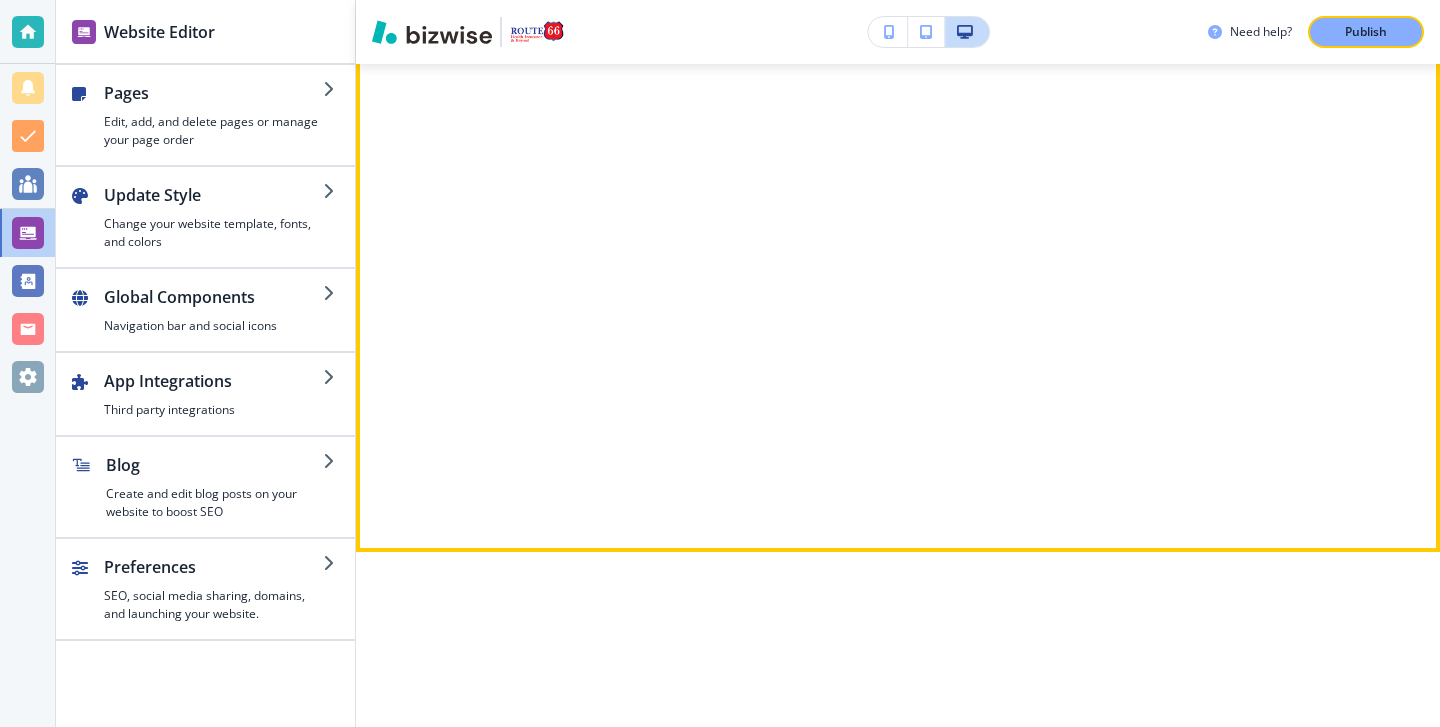 scroll, scrollTop: 1178, scrollLeft: 0, axis: vertical 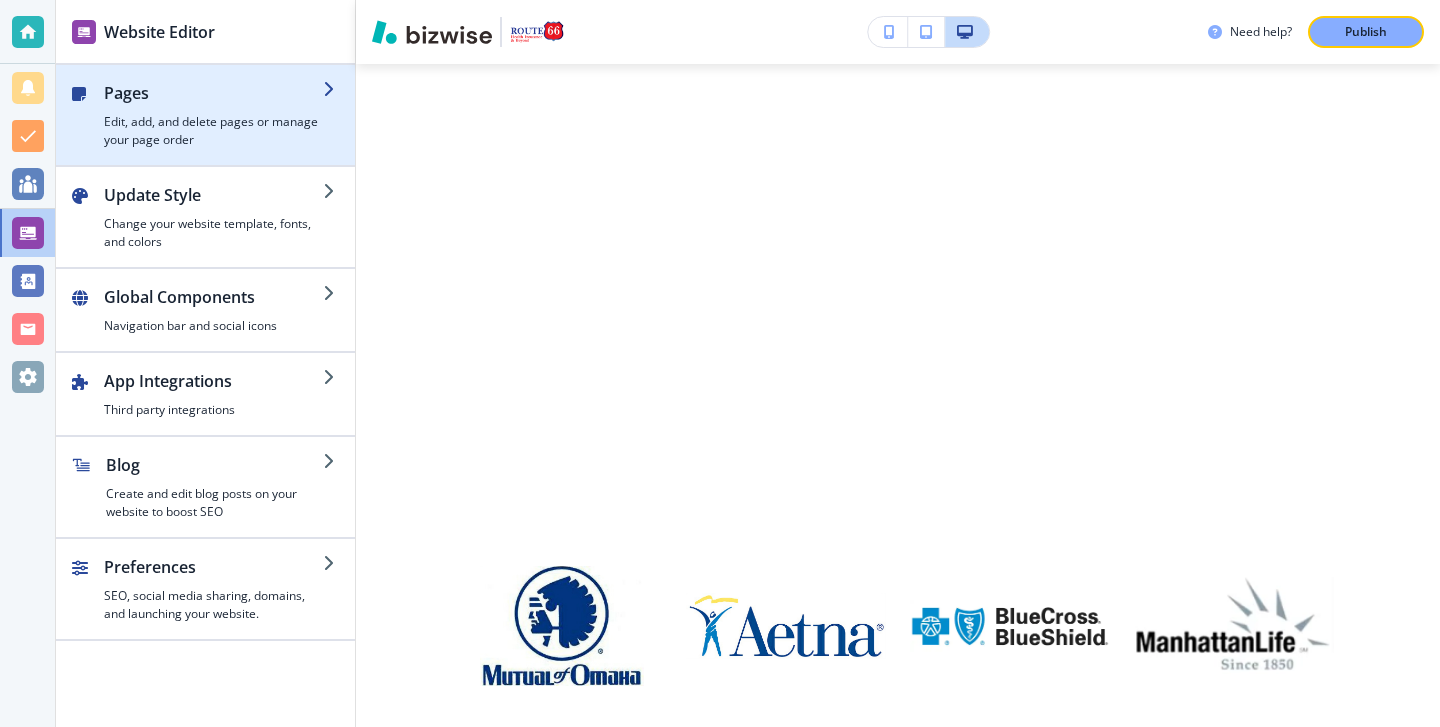 click on "Edit, add, and delete pages or manage your page order" at bounding box center (213, 131) 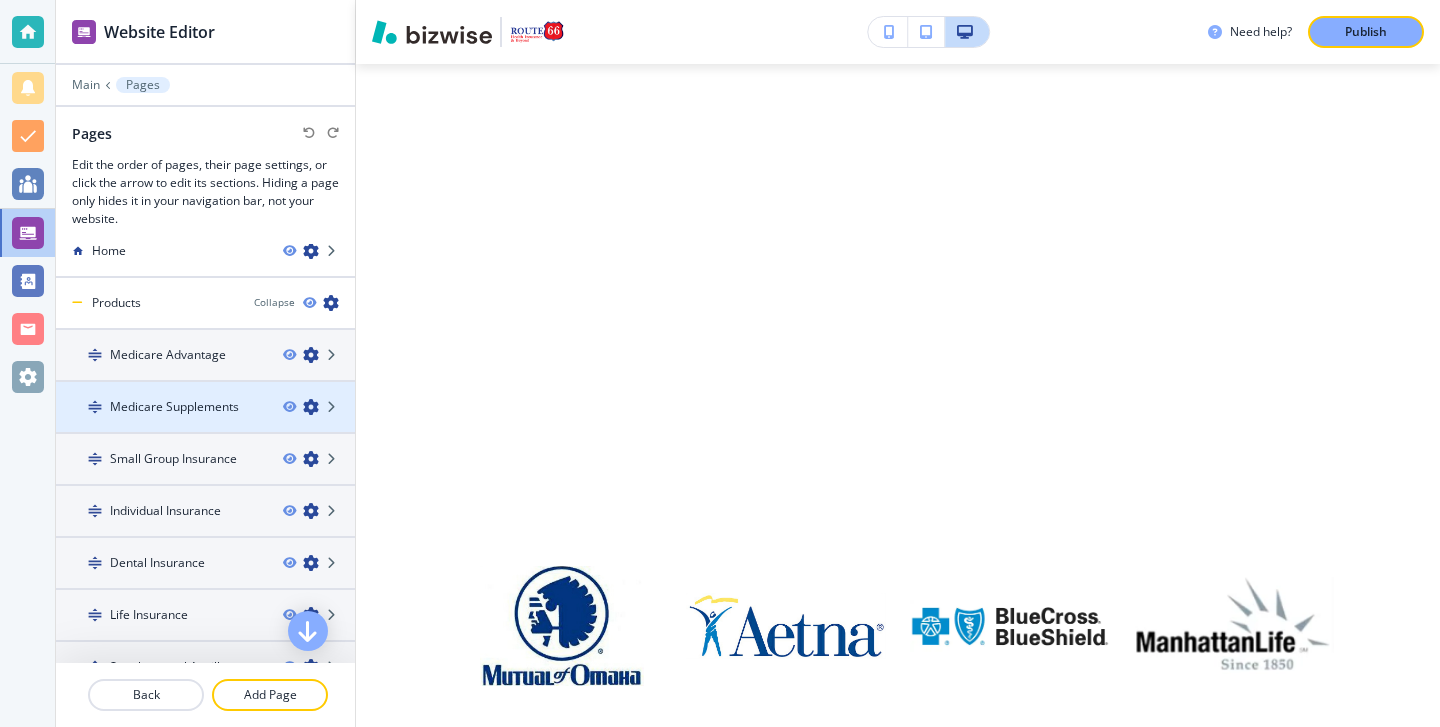 scroll, scrollTop: 0, scrollLeft: 0, axis: both 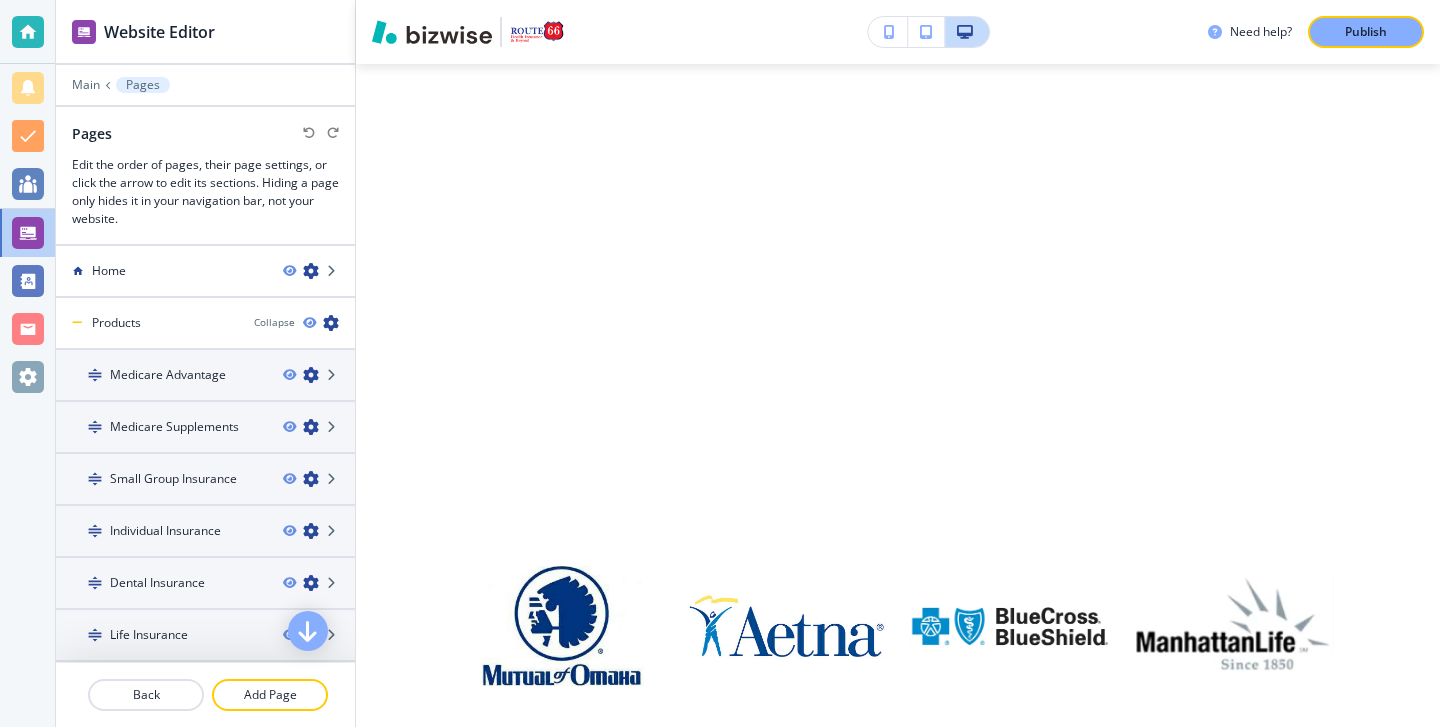 click on "Main Pages" at bounding box center [205, 85] 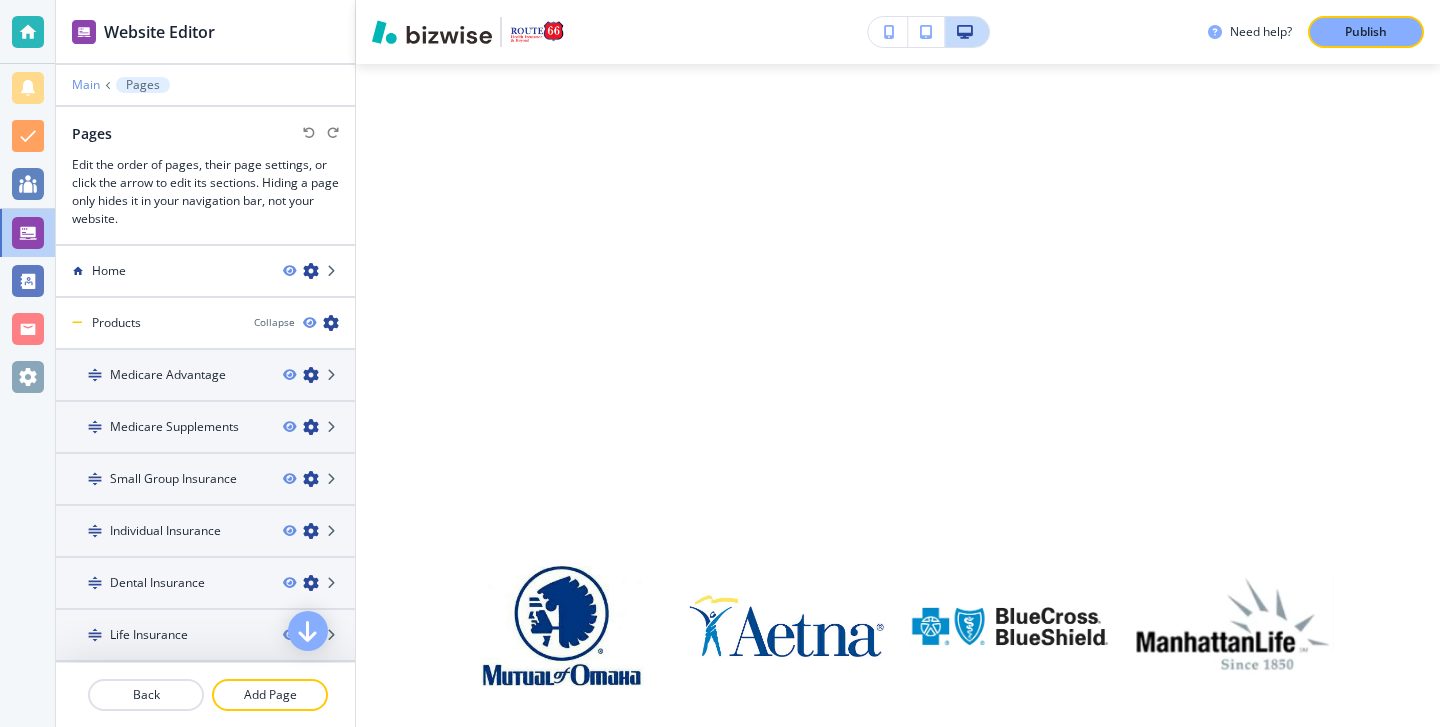 click on "Main" at bounding box center (86, 85) 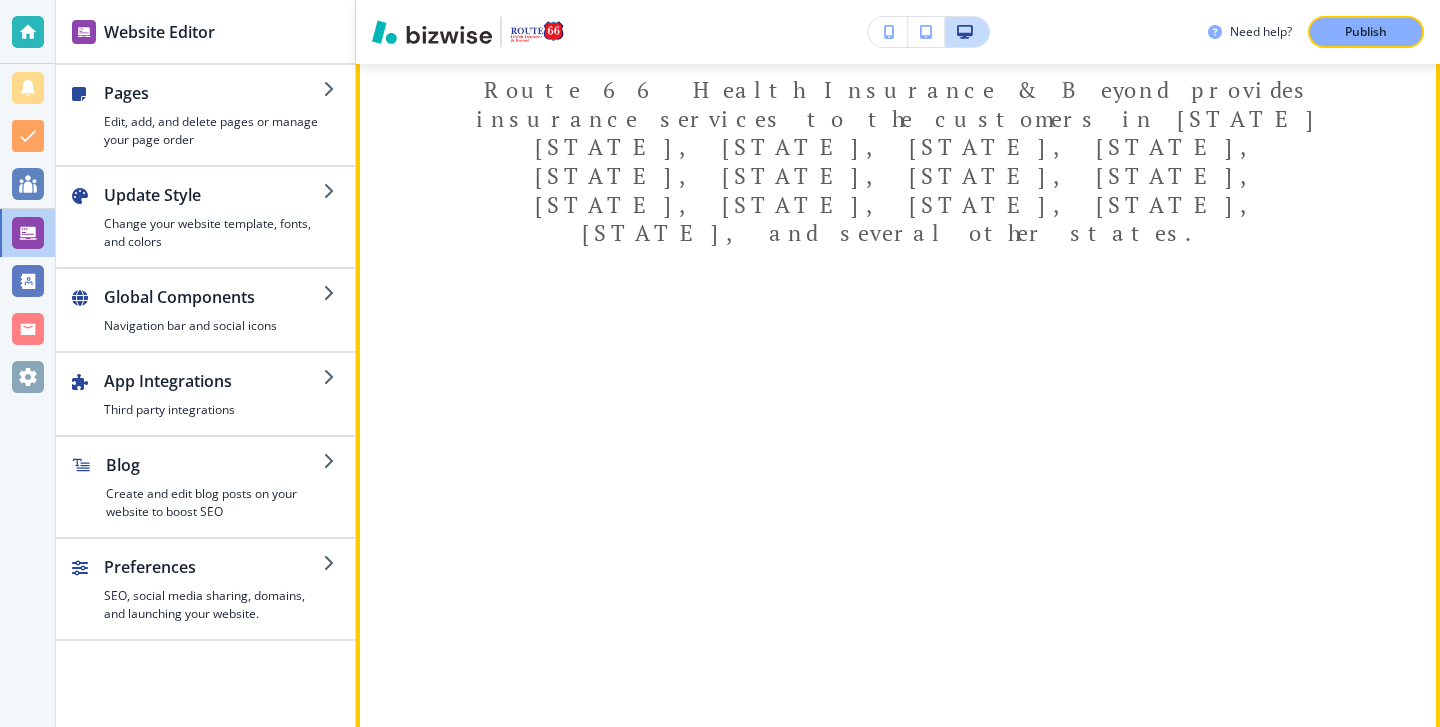 scroll, scrollTop: 740, scrollLeft: 0, axis: vertical 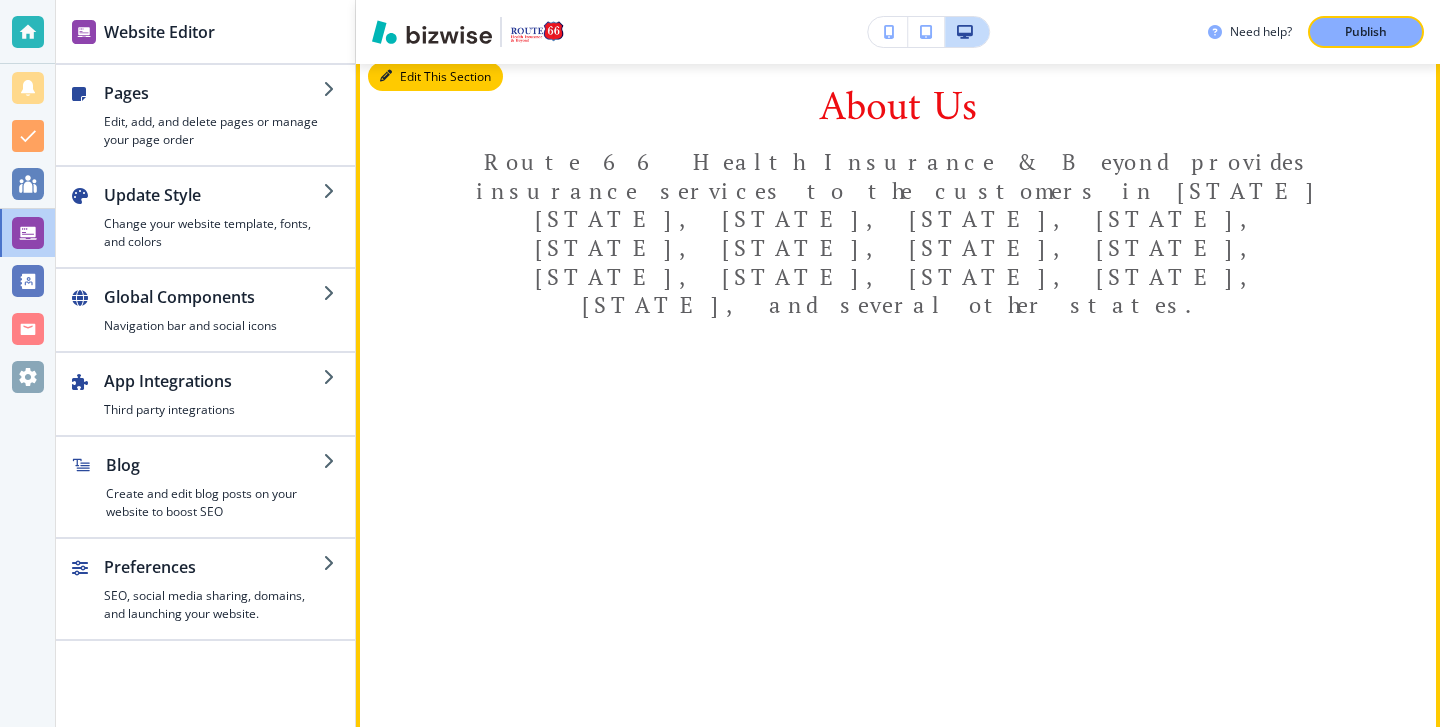 click on "Edit This Section" at bounding box center (435, 77) 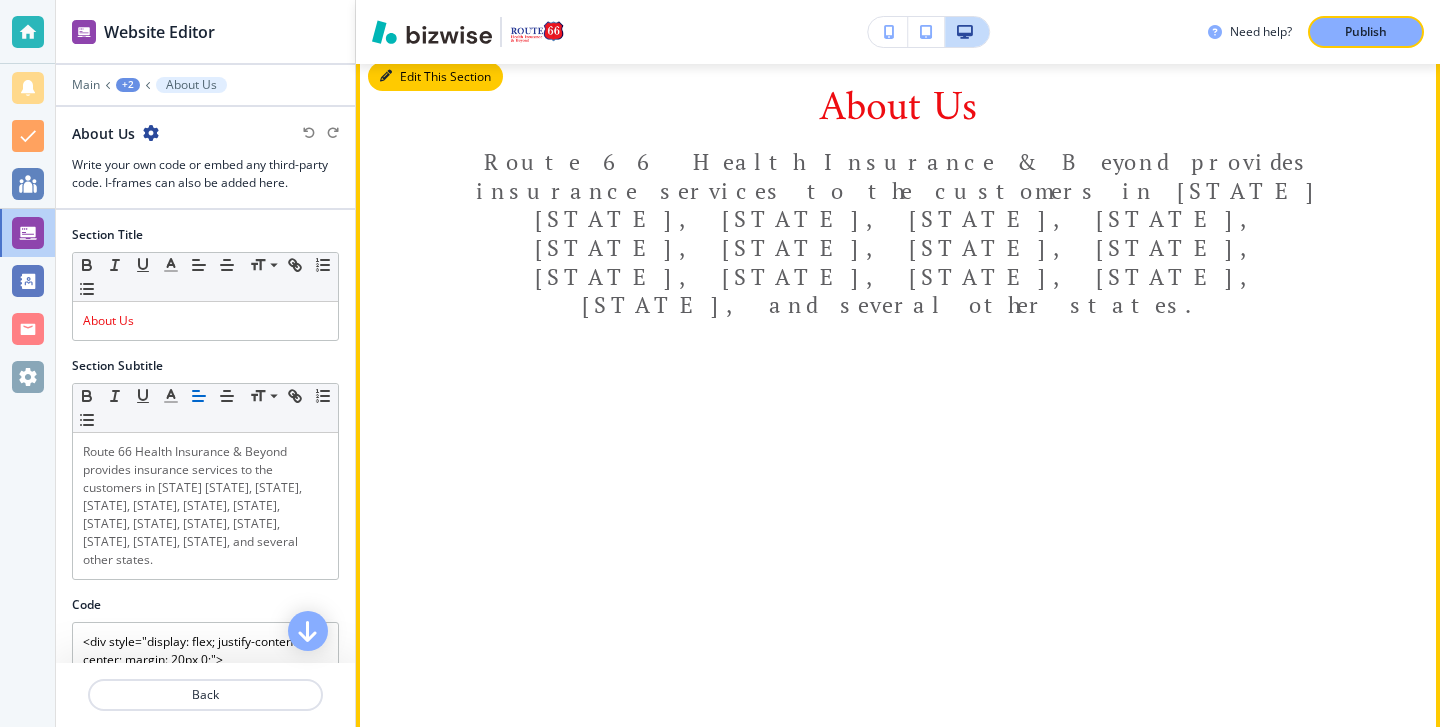 scroll, scrollTop: 725, scrollLeft: 0, axis: vertical 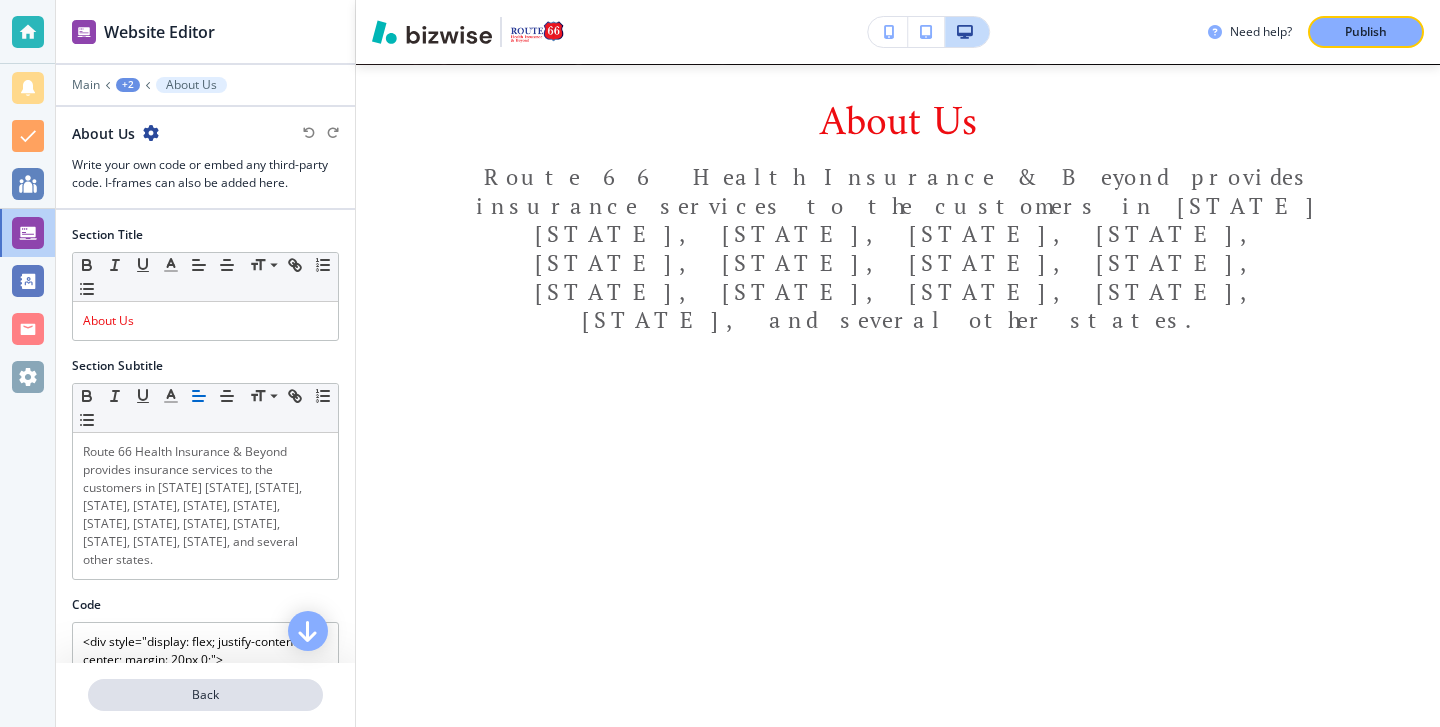 click on "Back" at bounding box center (205, 695) 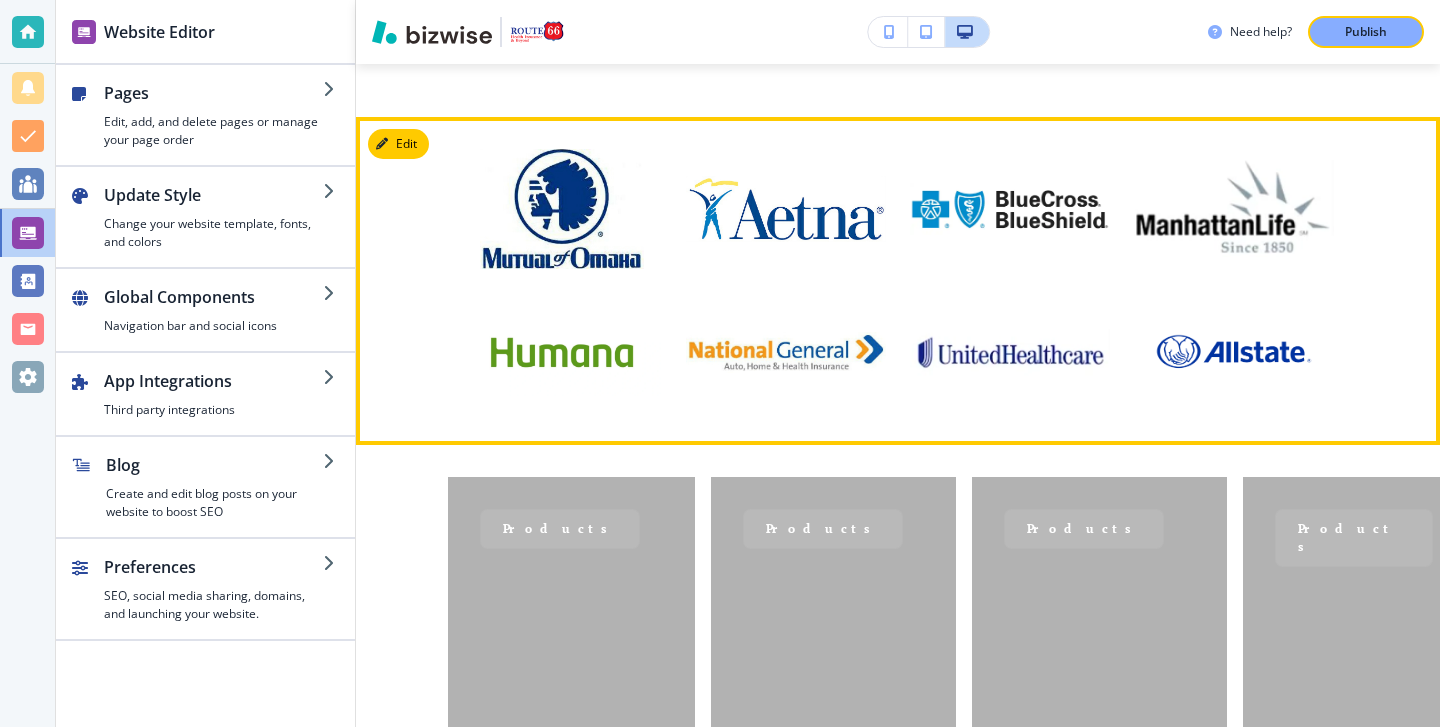 scroll, scrollTop: 1810, scrollLeft: 0, axis: vertical 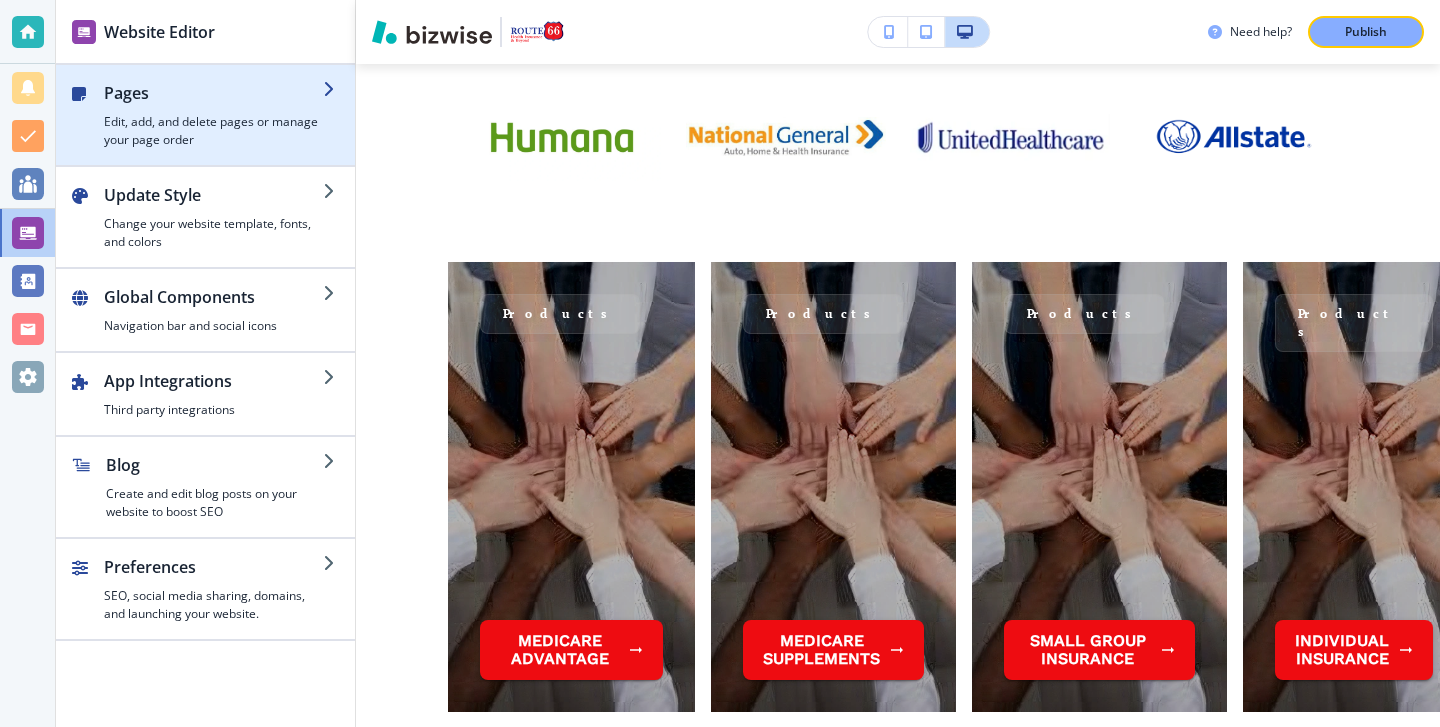 click on "Edit, add, and delete pages or manage your page order" at bounding box center (213, 131) 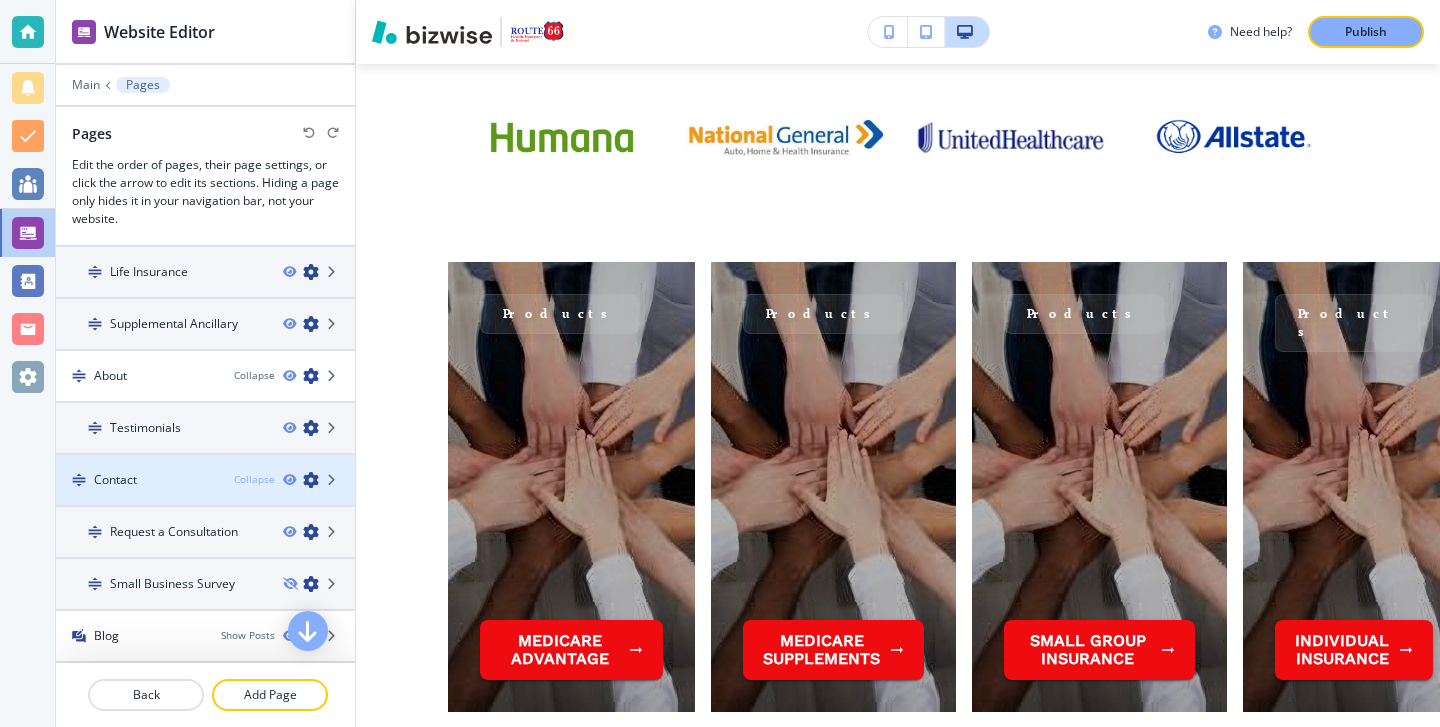 scroll, scrollTop: 0, scrollLeft: 0, axis: both 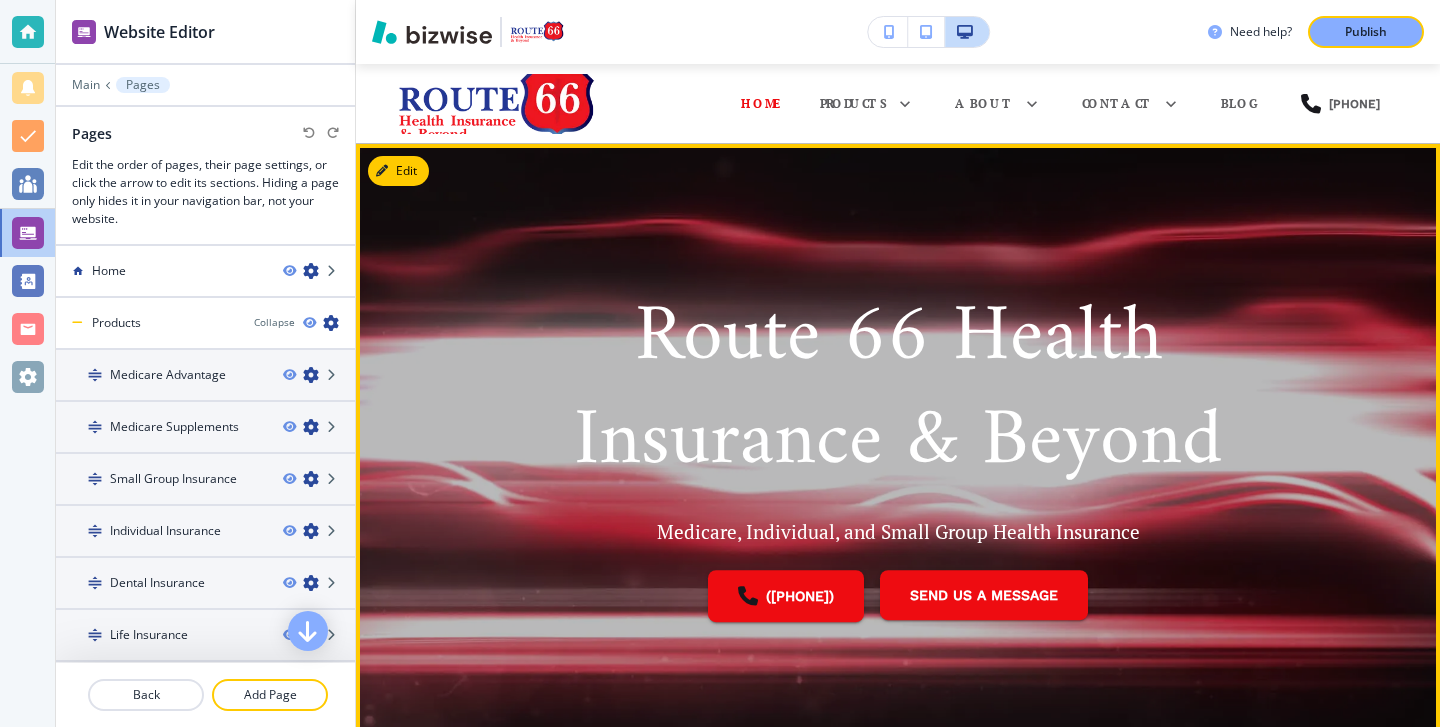 click at bounding box center [898, 467] 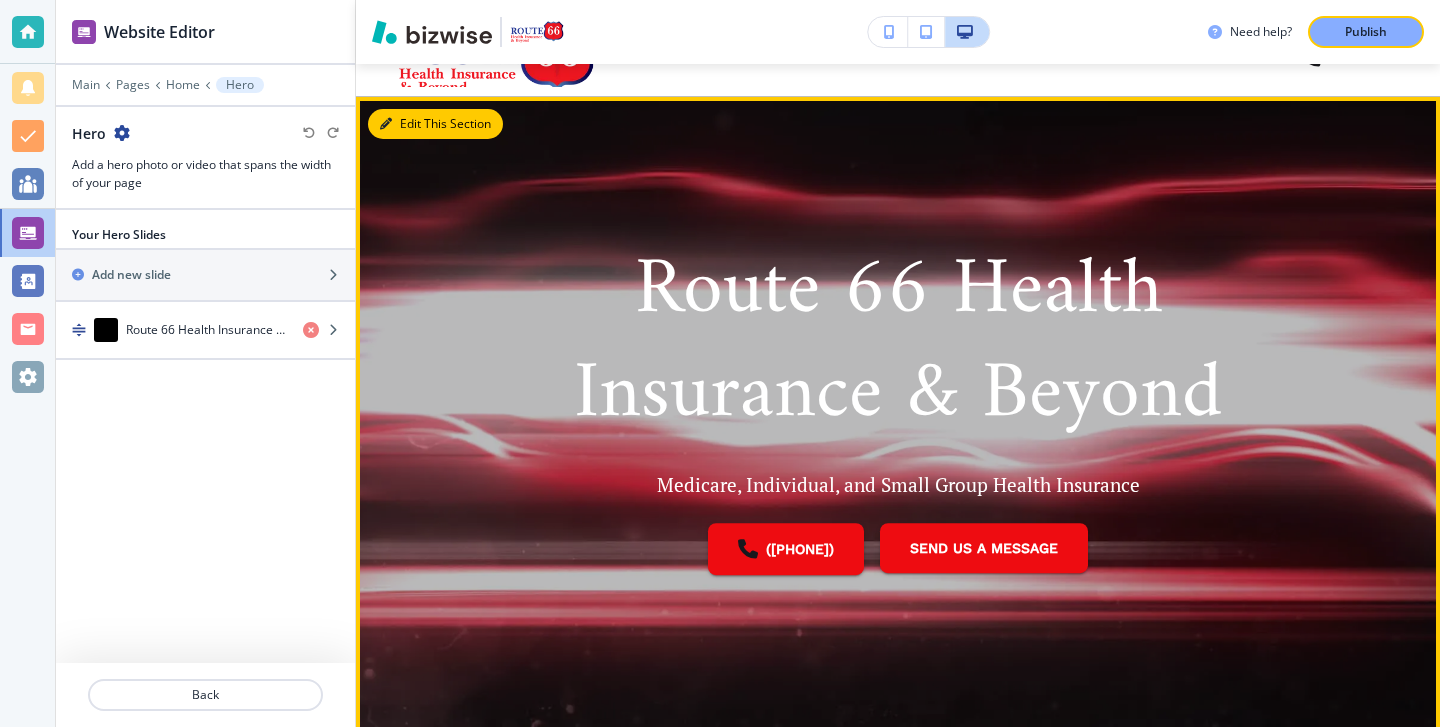 scroll, scrollTop: 80, scrollLeft: 0, axis: vertical 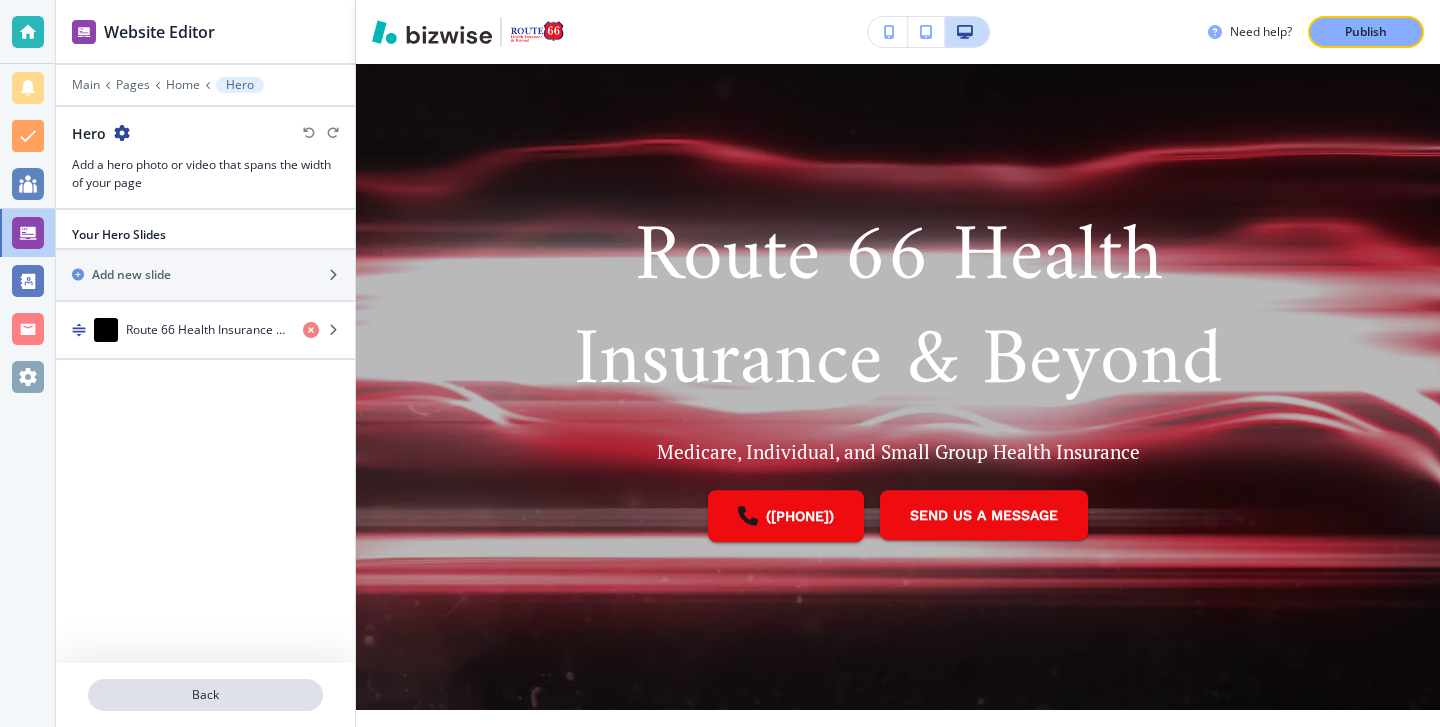 click on "Back" at bounding box center (205, 695) 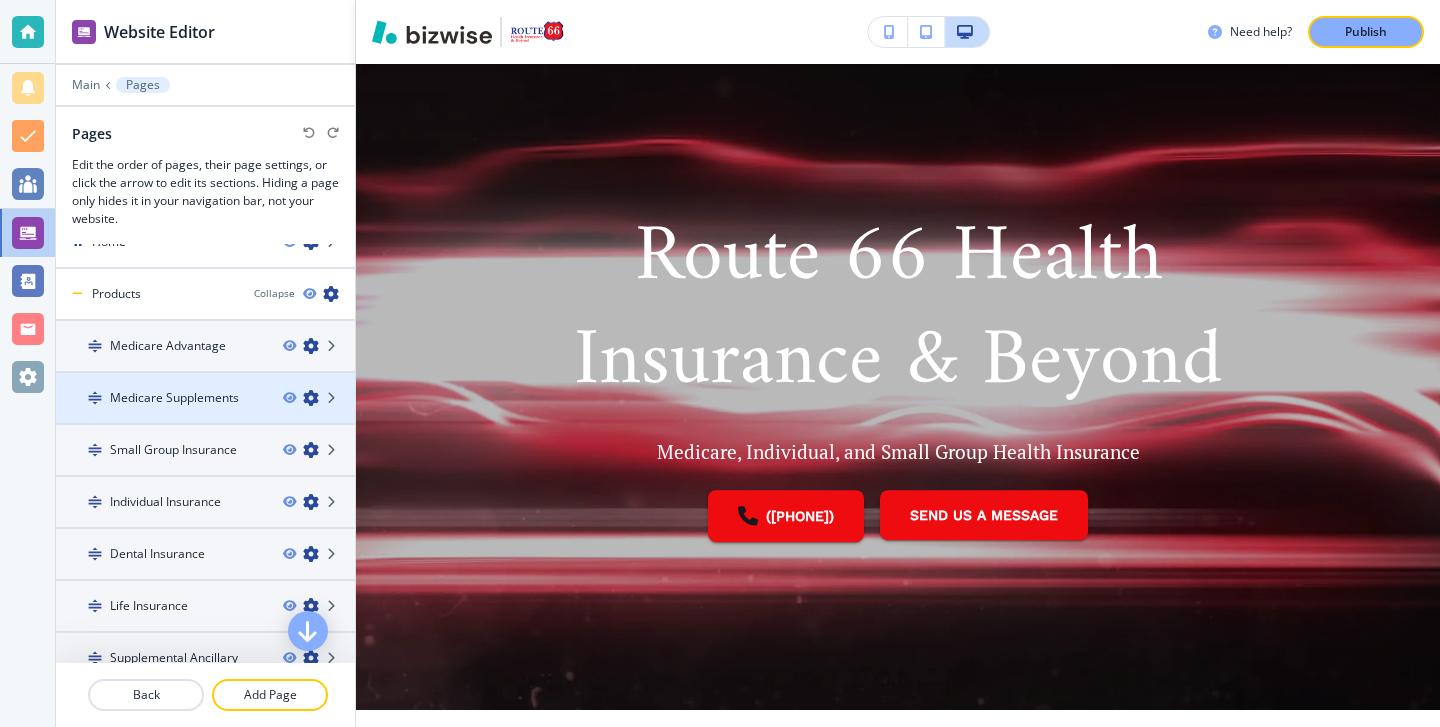 scroll, scrollTop: 0, scrollLeft: 0, axis: both 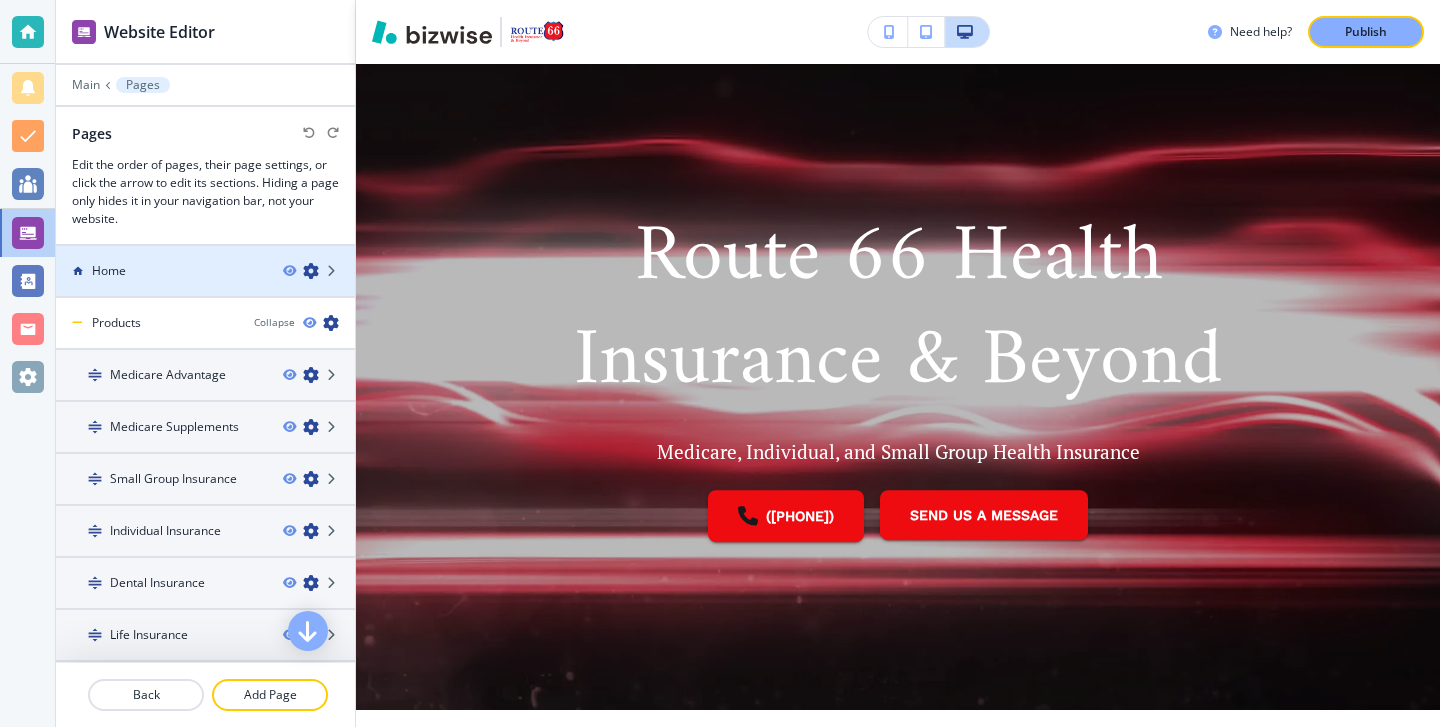 click on "Home" at bounding box center [161, 271] 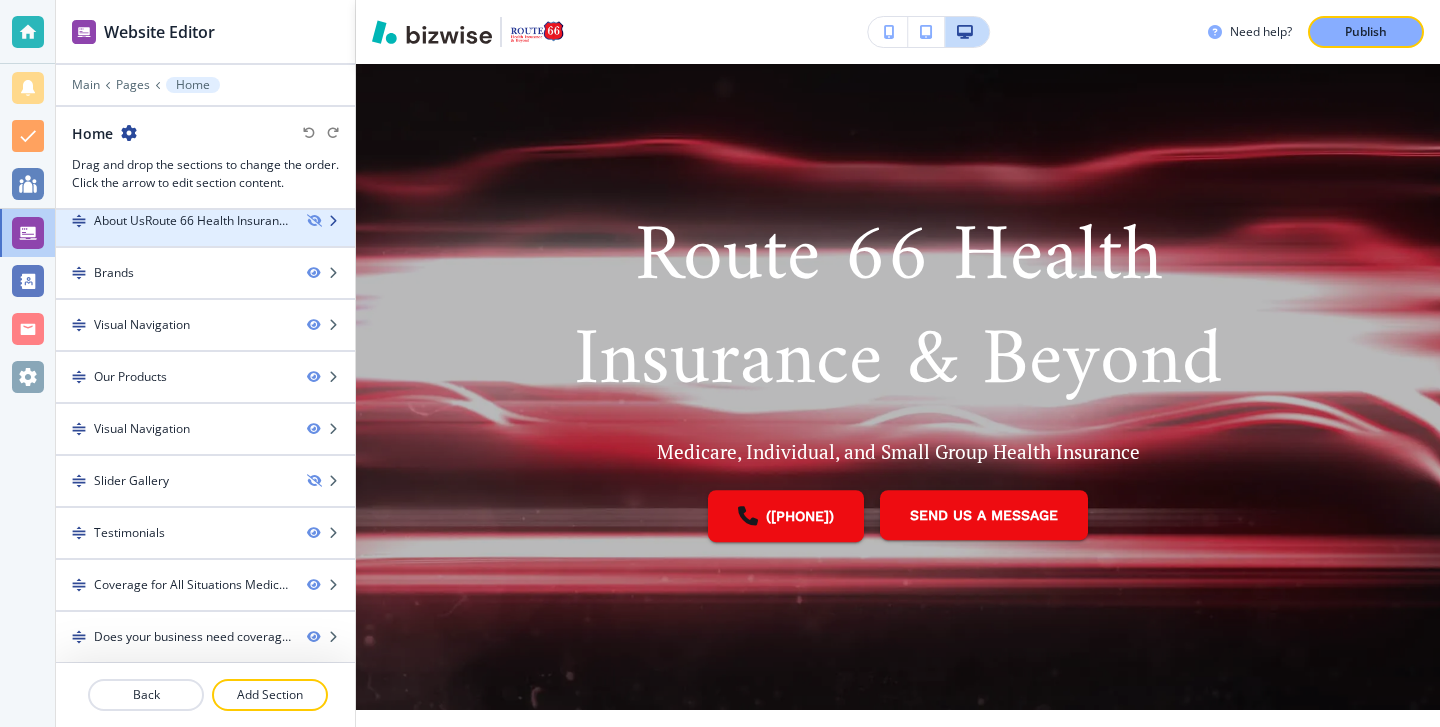scroll, scrollTop: 275, scrollLeft: 0, axis: vertical 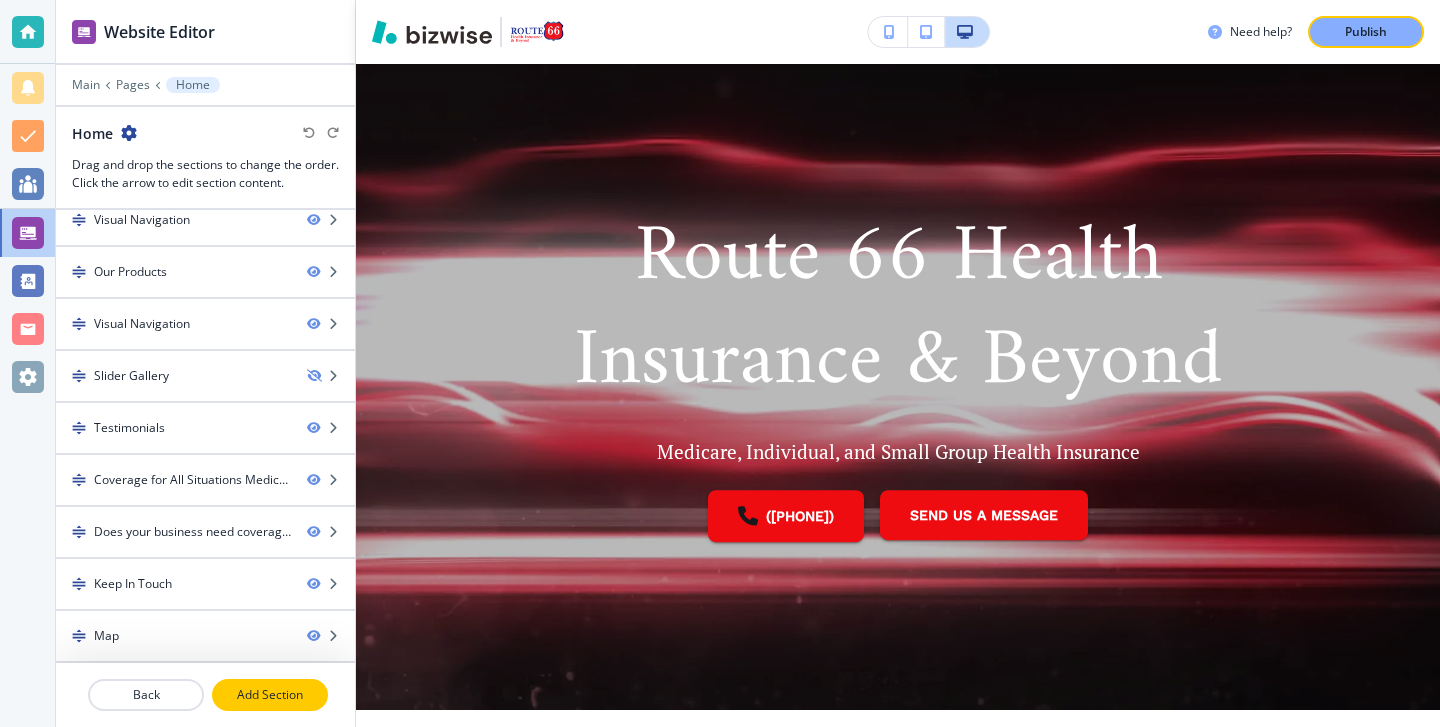 click on "Add Section" at bounding box center (270, 695) 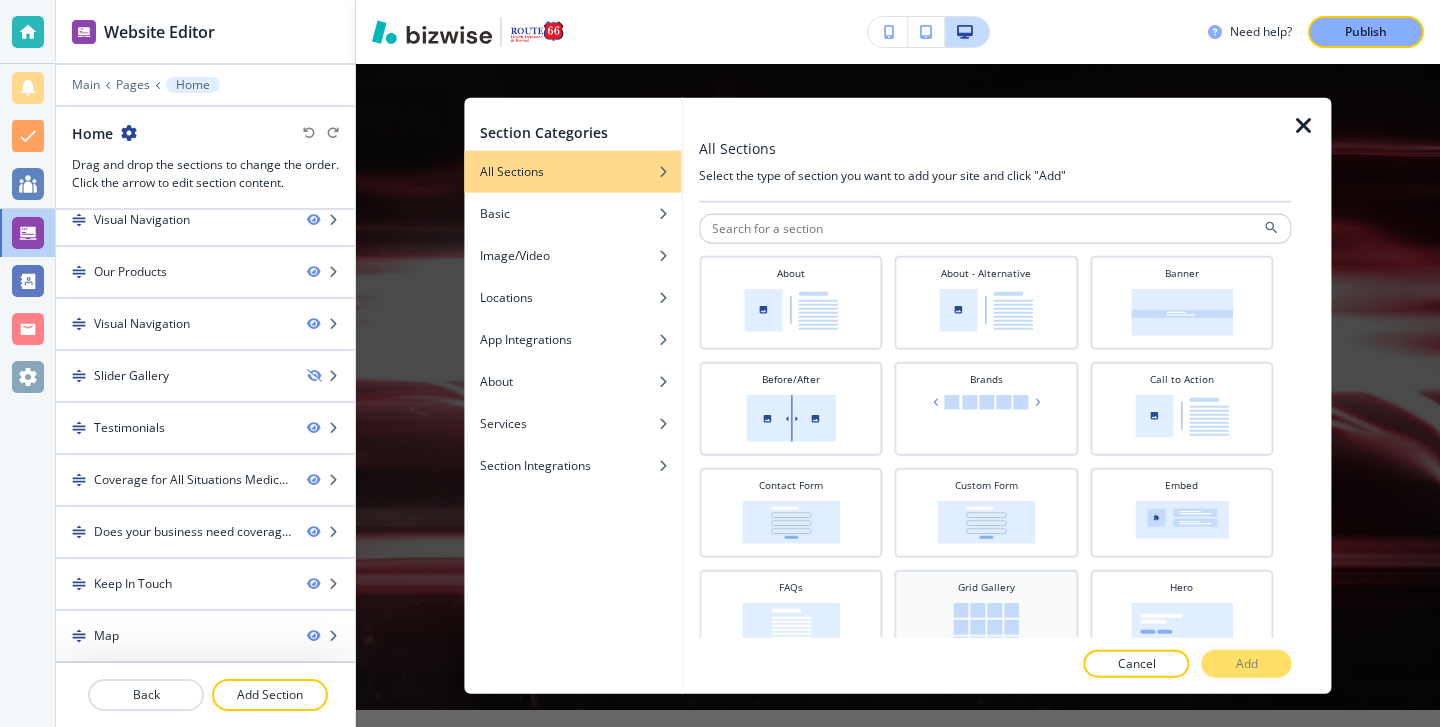scroll, scrollTop: 0, scrollLeft: 0, axis: both 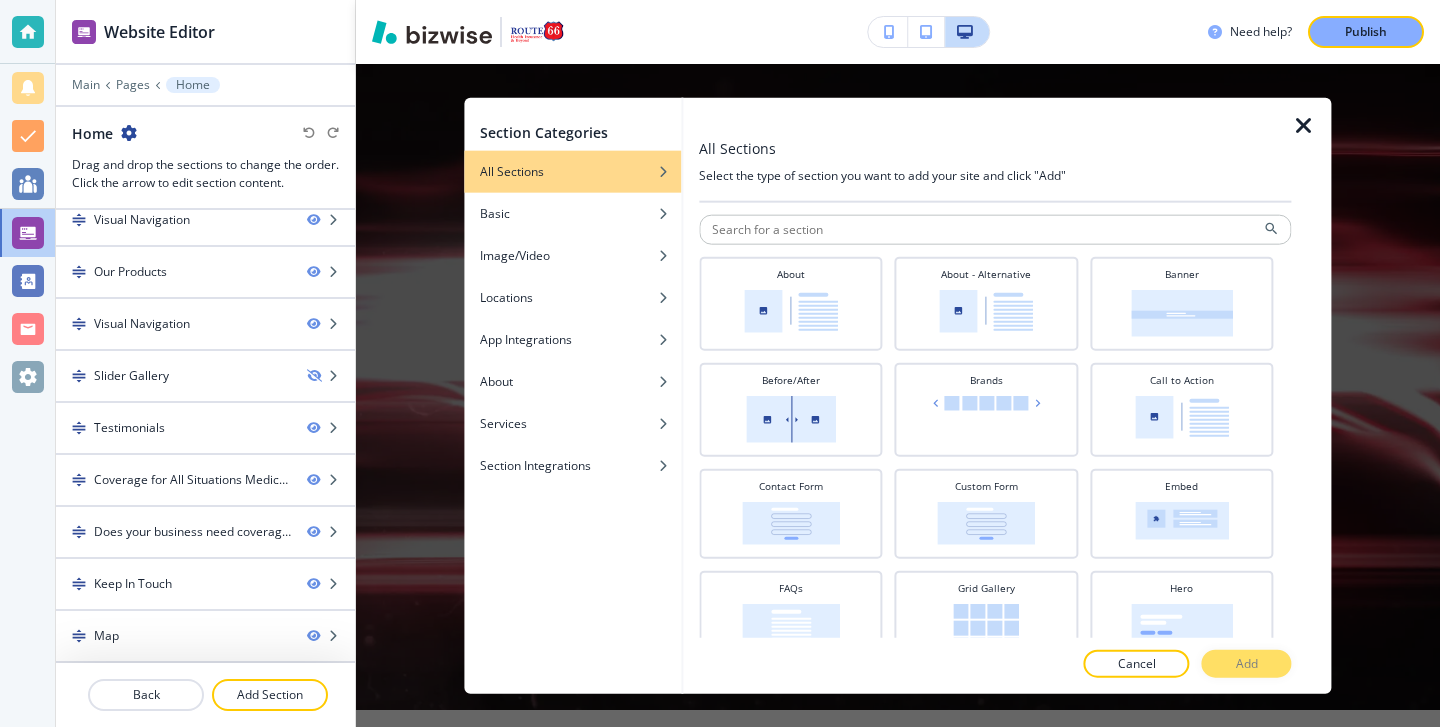 click at bounding box center [572, 186] 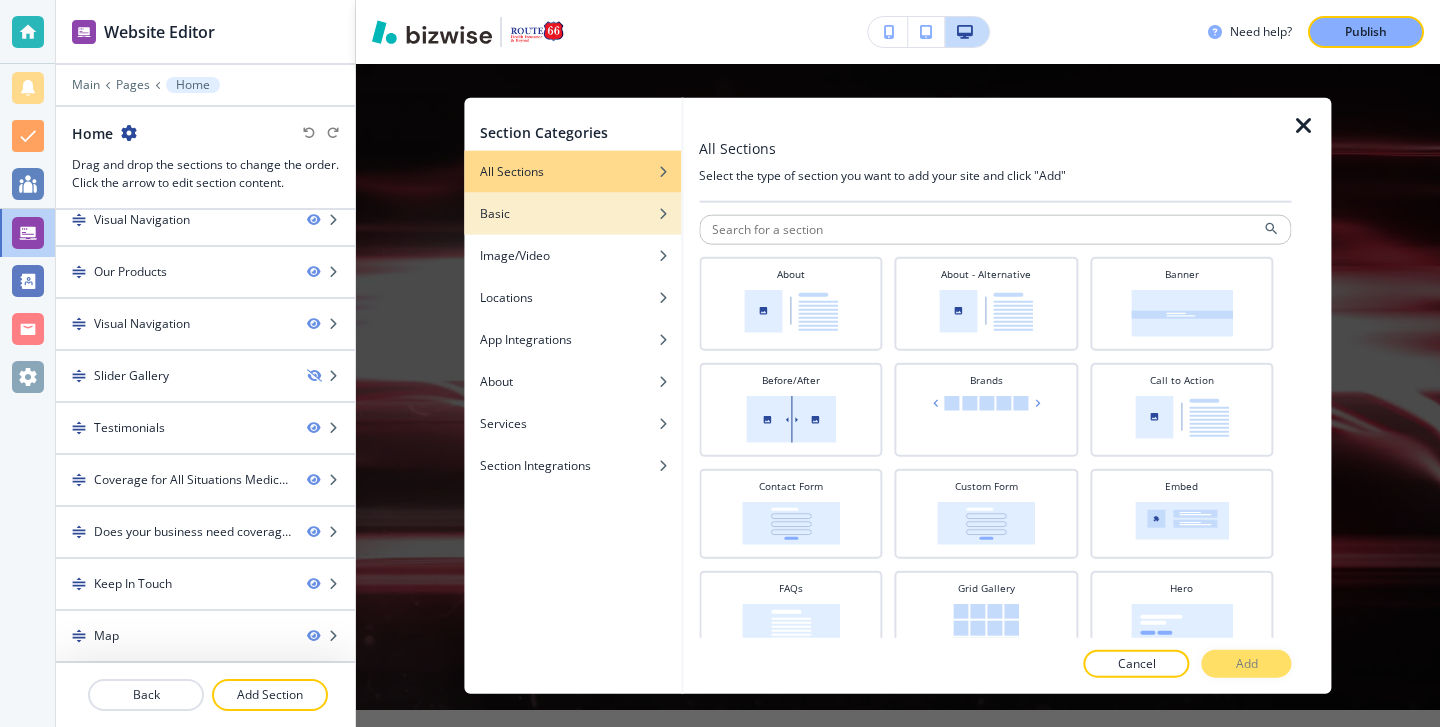 click at bounding box center (572, 198) 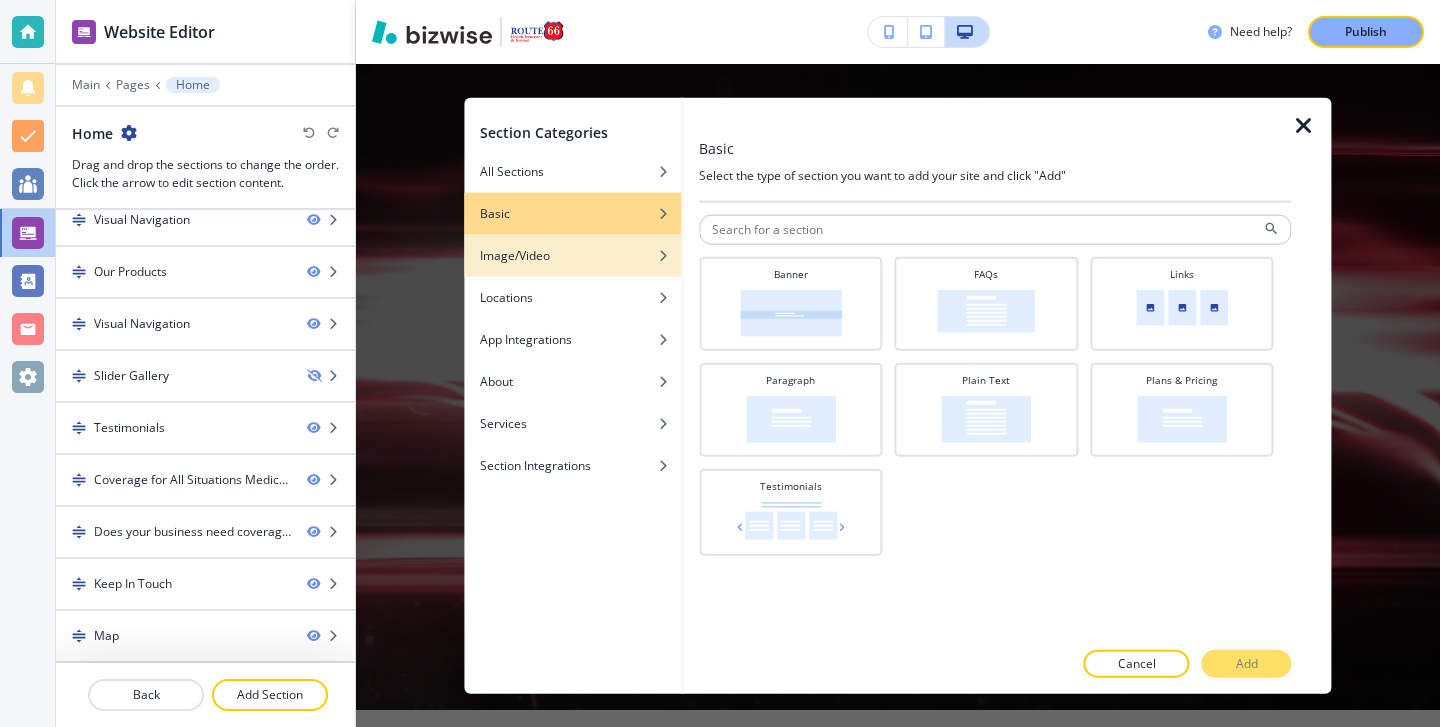 click at bounding box center (572, 240) 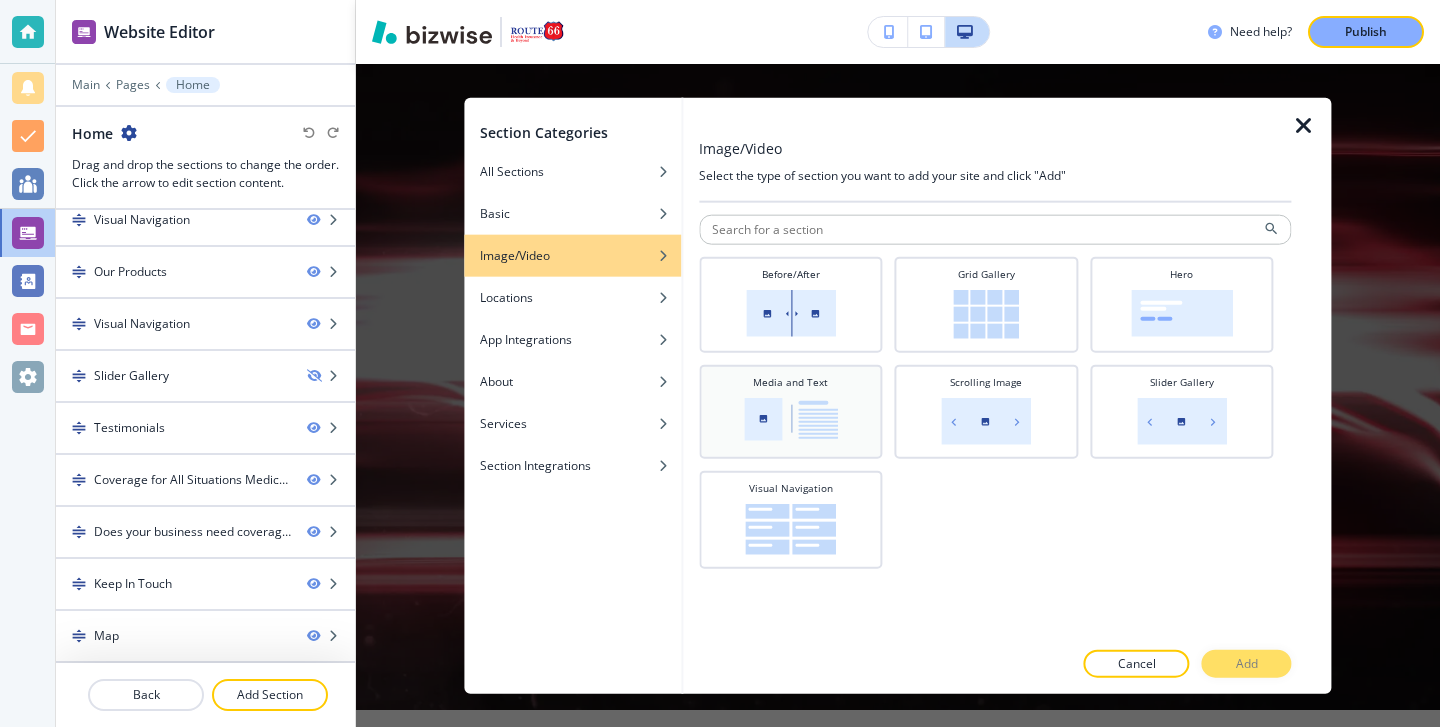 click on "Media and Text" at bounding box center [790, 409] 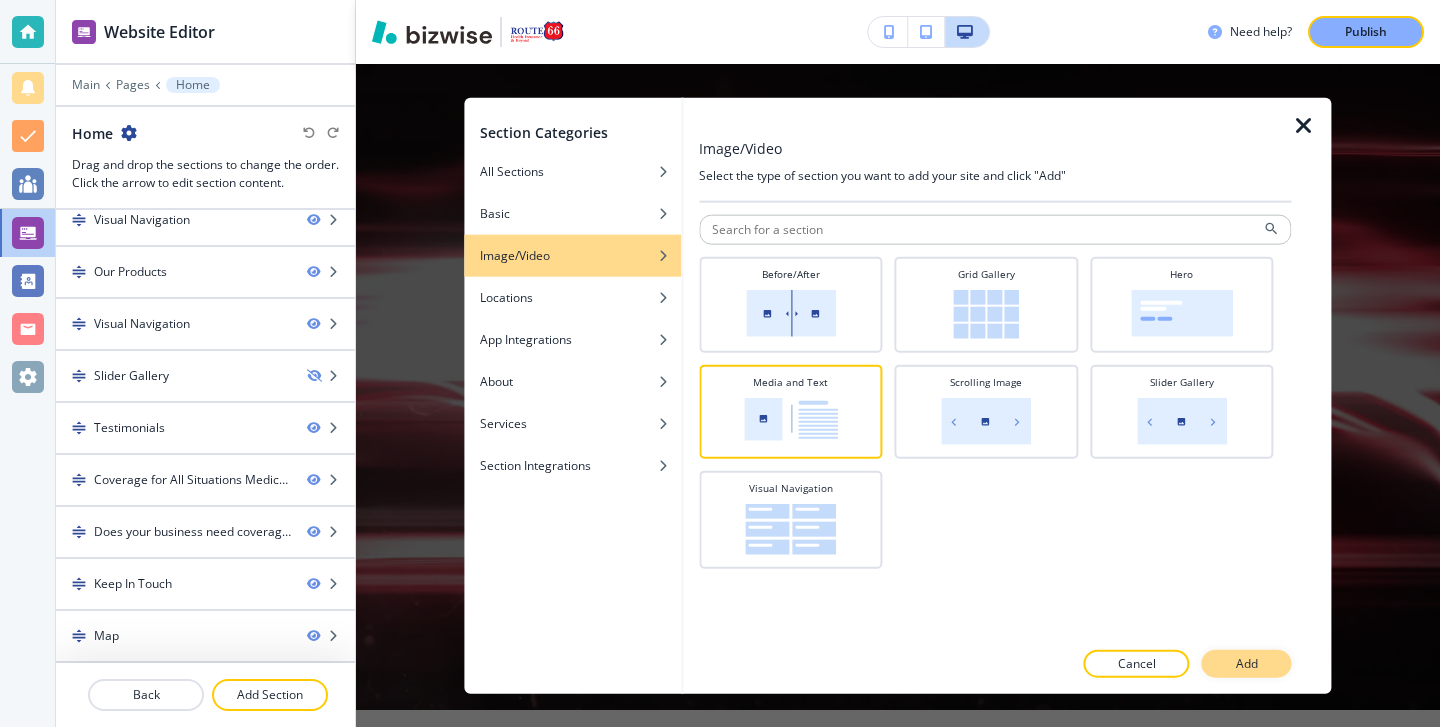 click on "Add" at bounding box center (1247, 664) 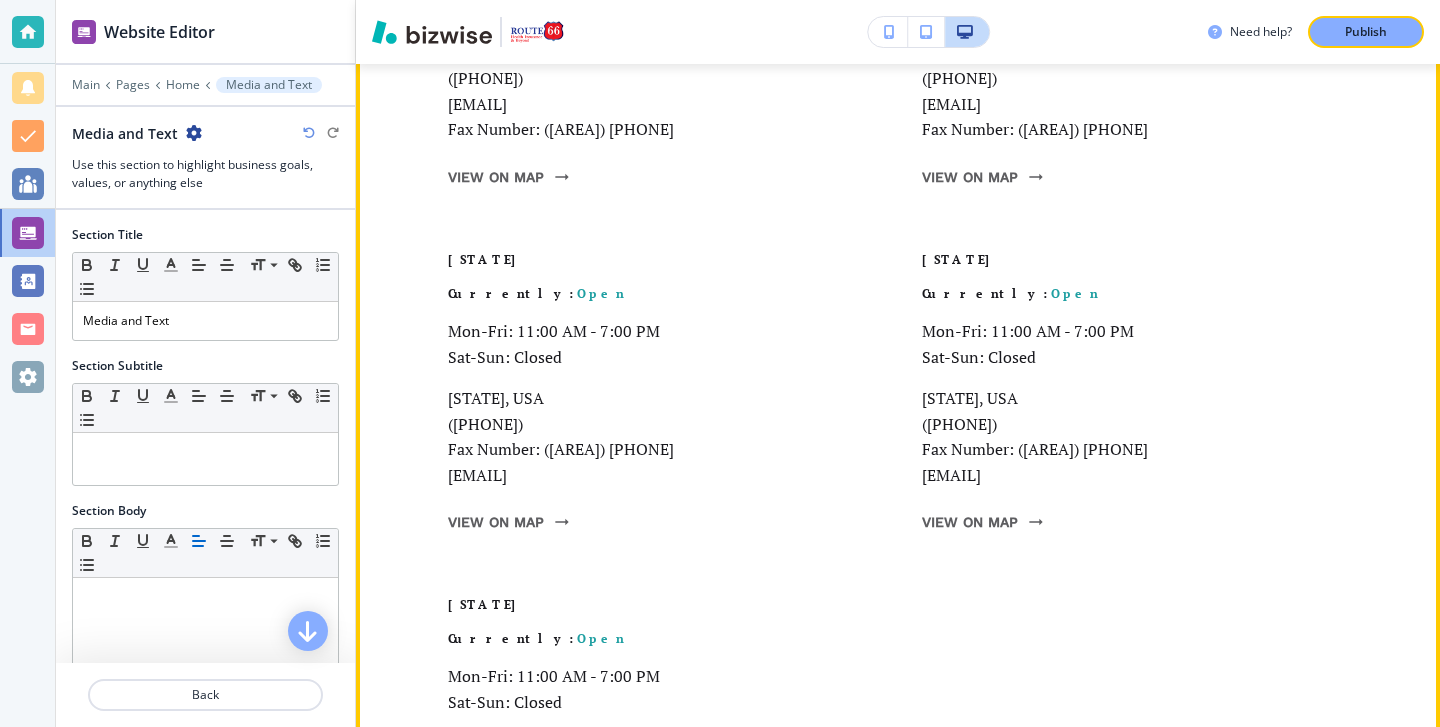scroll, scrollTop: 12580, scrollLeft: 0, axis: vertical 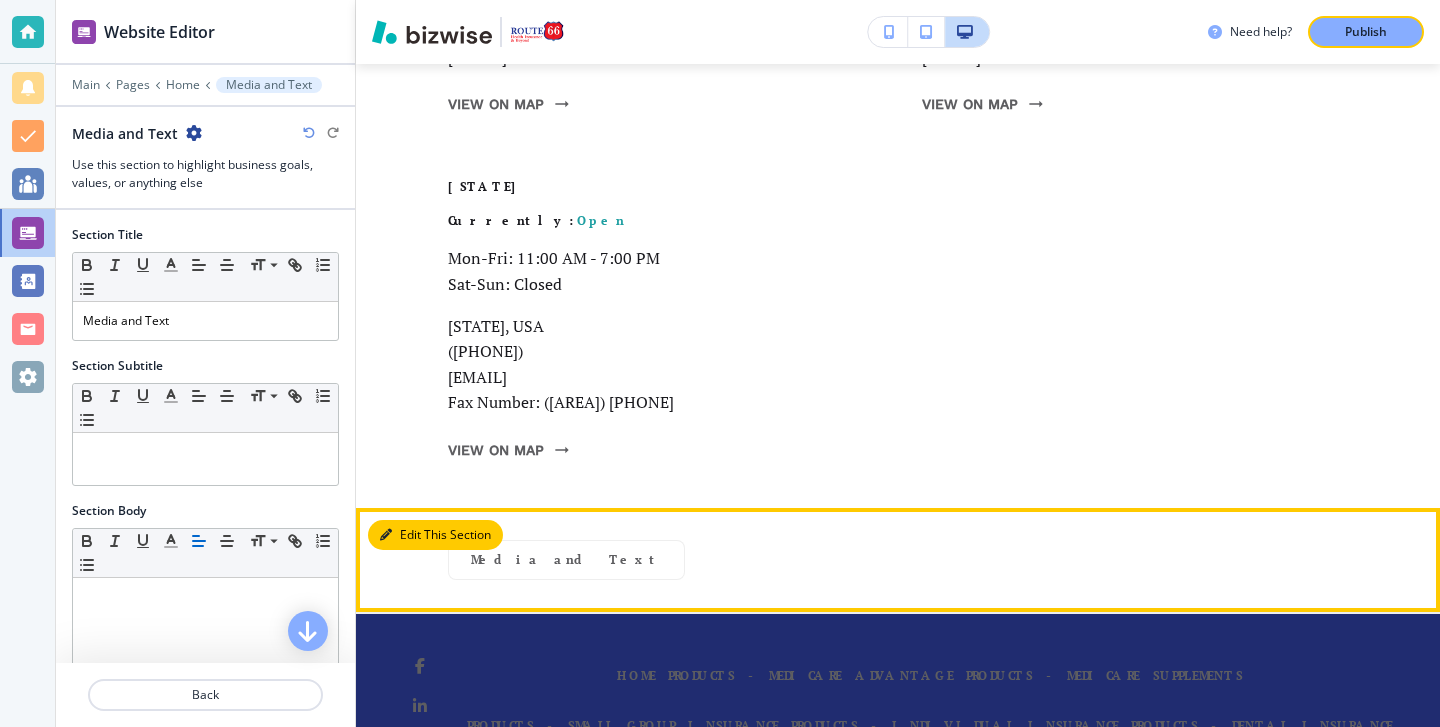 click on "Edit This Section" at bounding box center (435, 535) 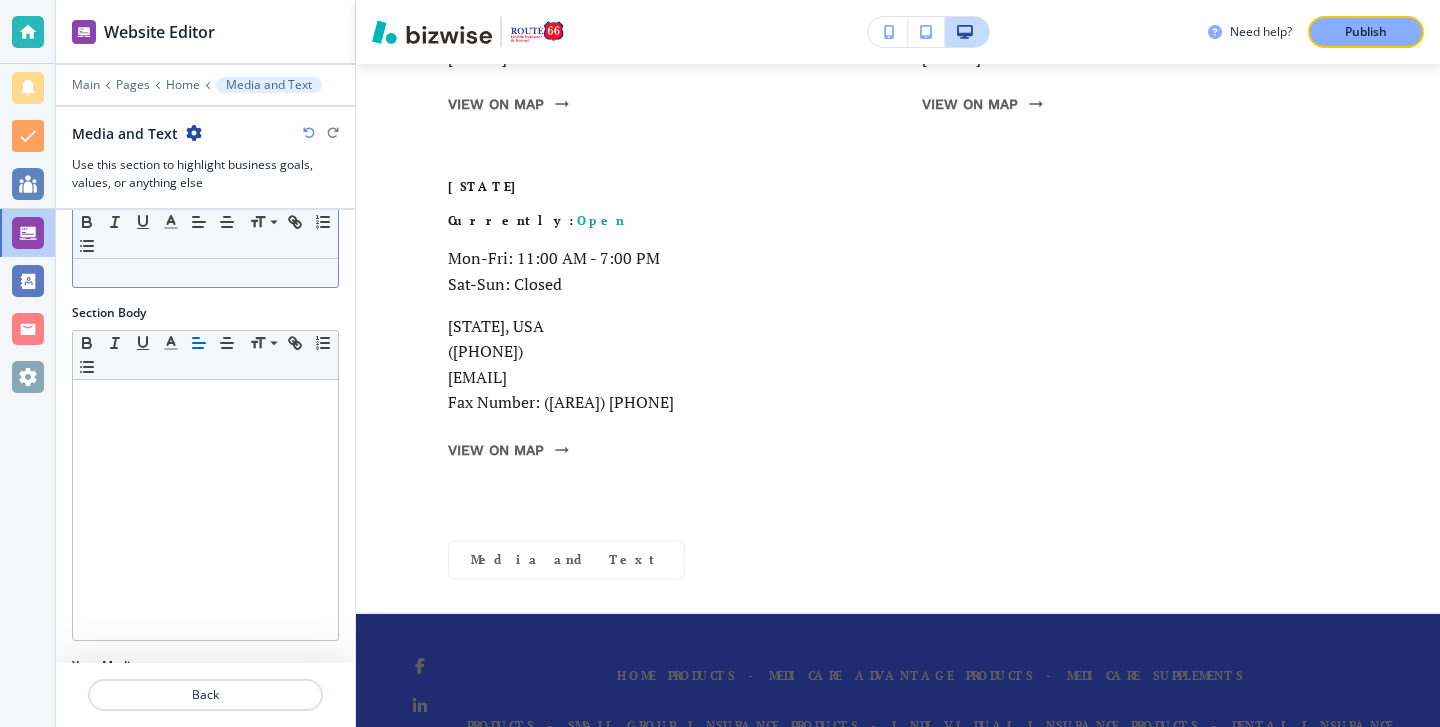 scroll, scrollTop: 284, scrollLeft: 0, axis: vertical 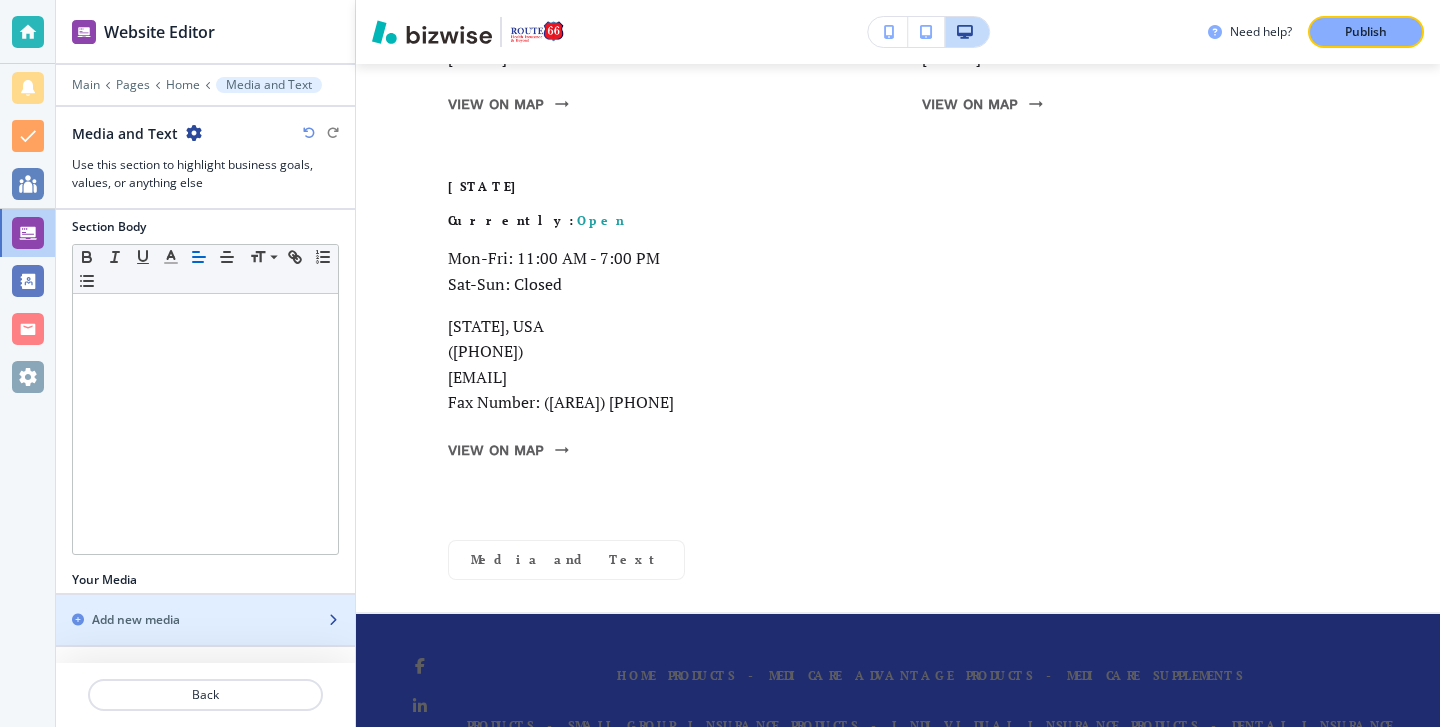 click on "Add new media" at bounding box center (183, 620) 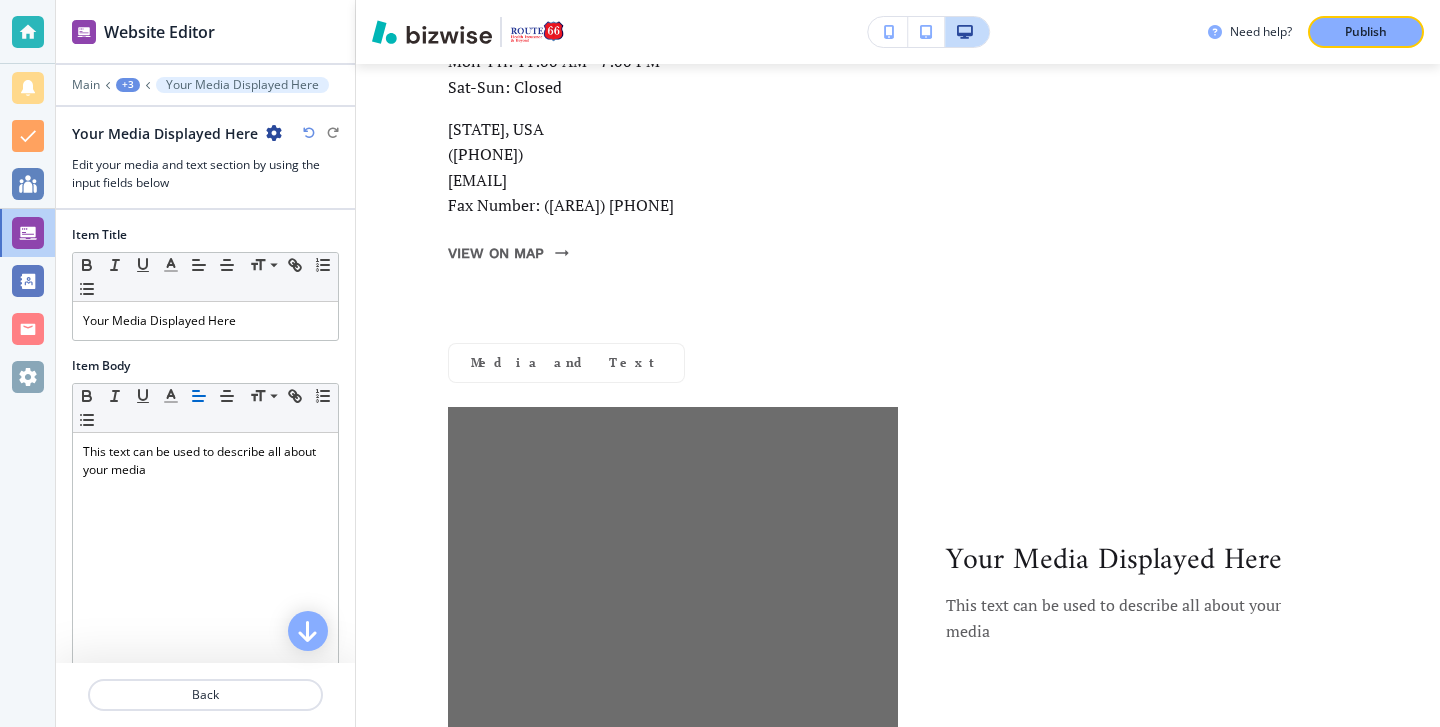 scroll, scrollTop: 12979, scrollLeft: 0, axis: vertical 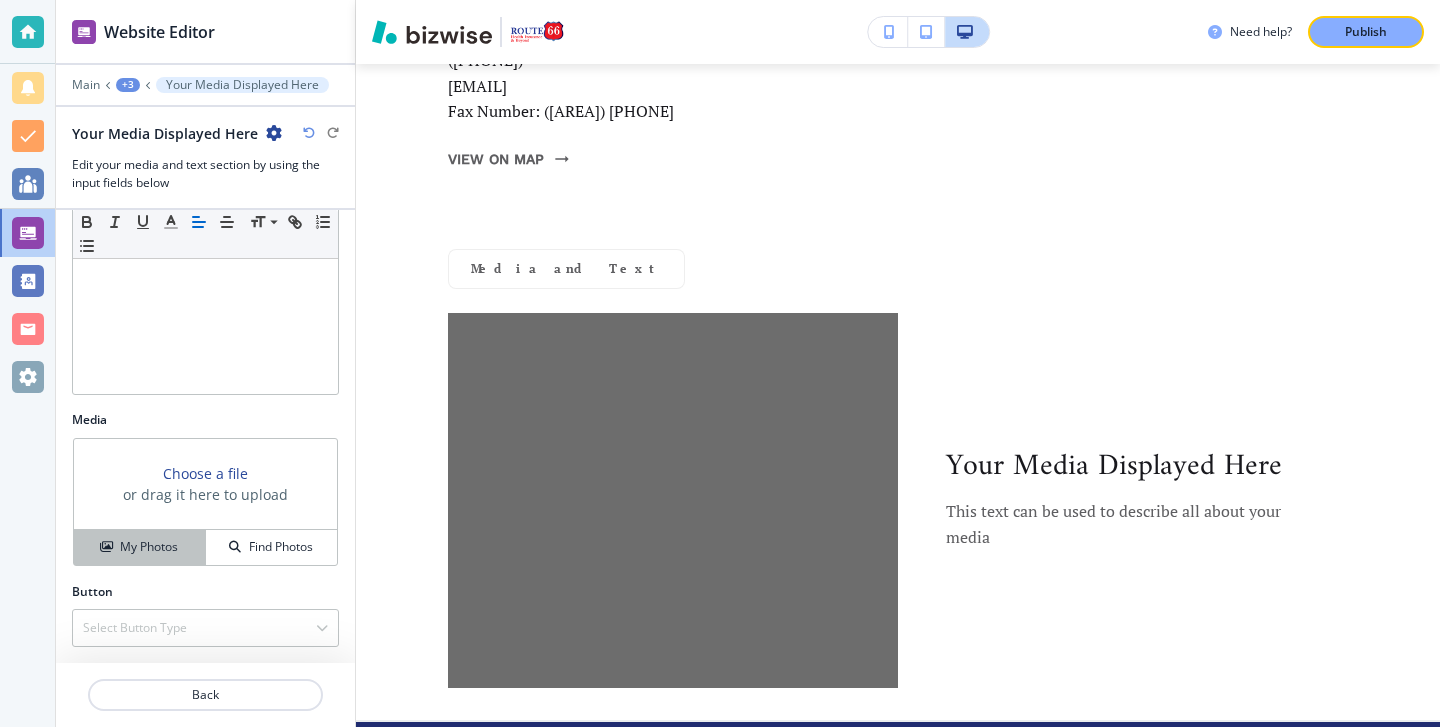 click on "My Photos" at bounding box center [149, 547] 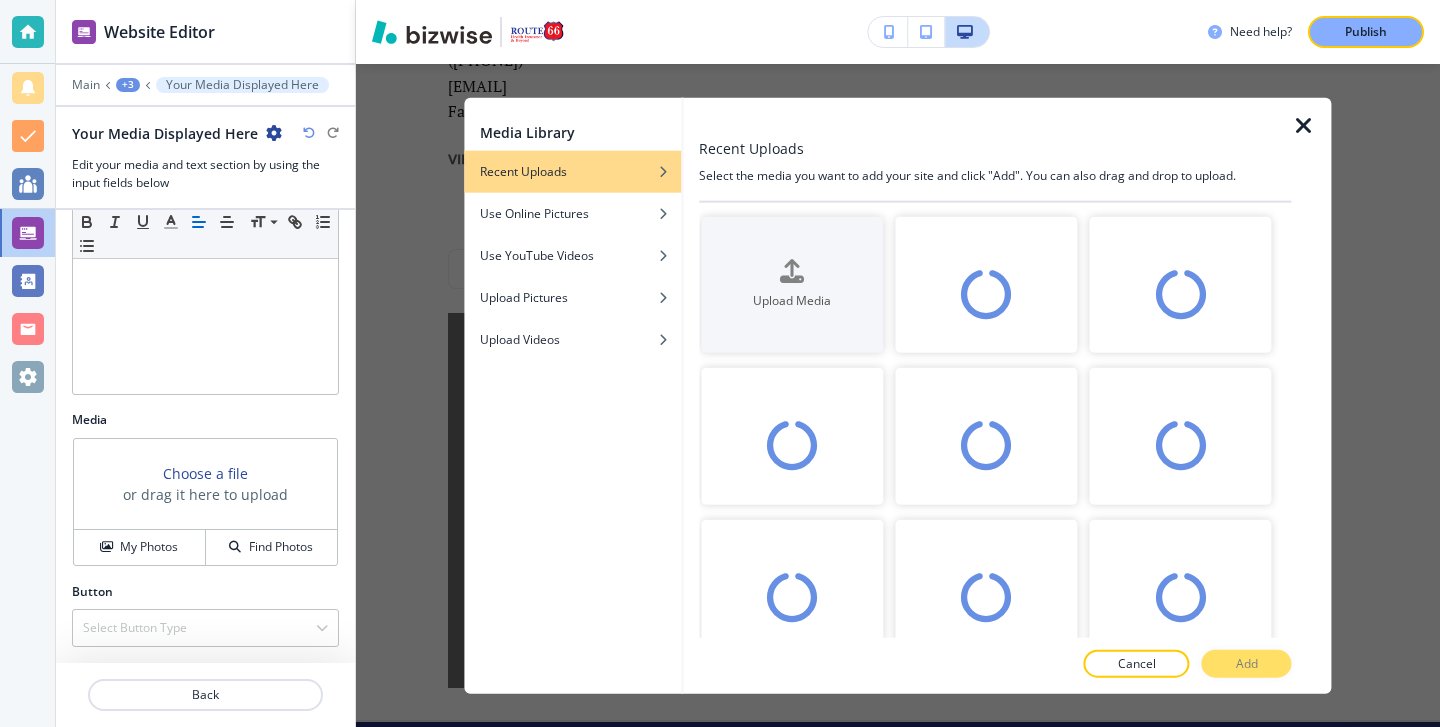 click at bounding box center [1304, 125] 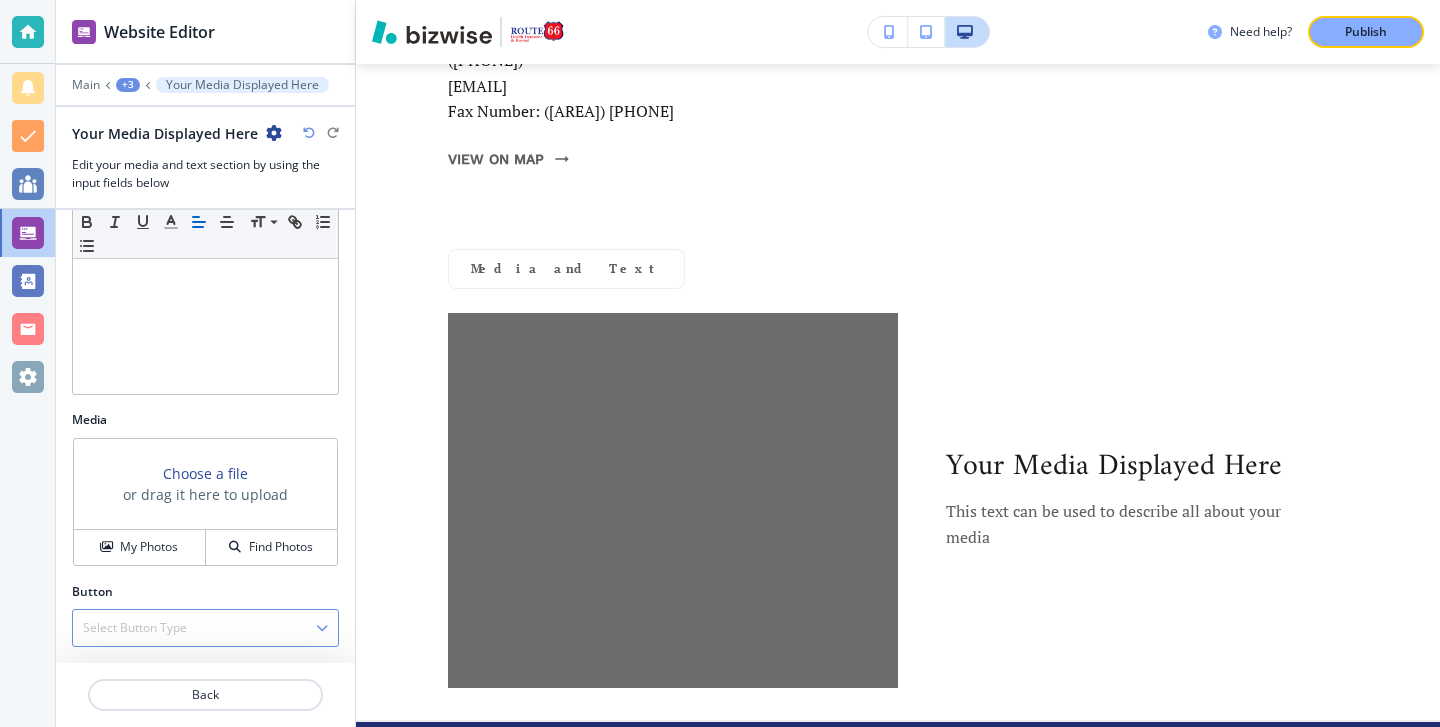 click on "Select Button Type" at bounding box center (205, 628) 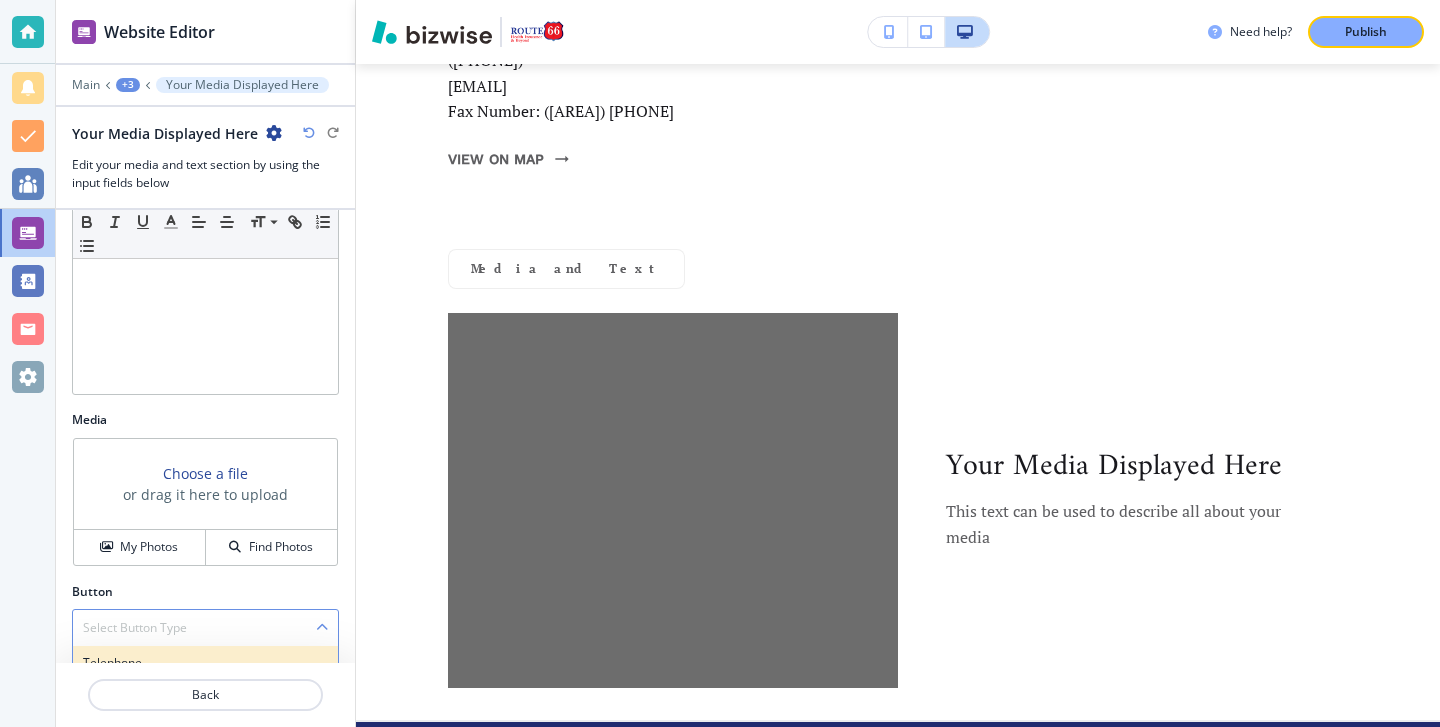 scroll, scrollTop: 316, scrollLeft: 0, axis: vertical 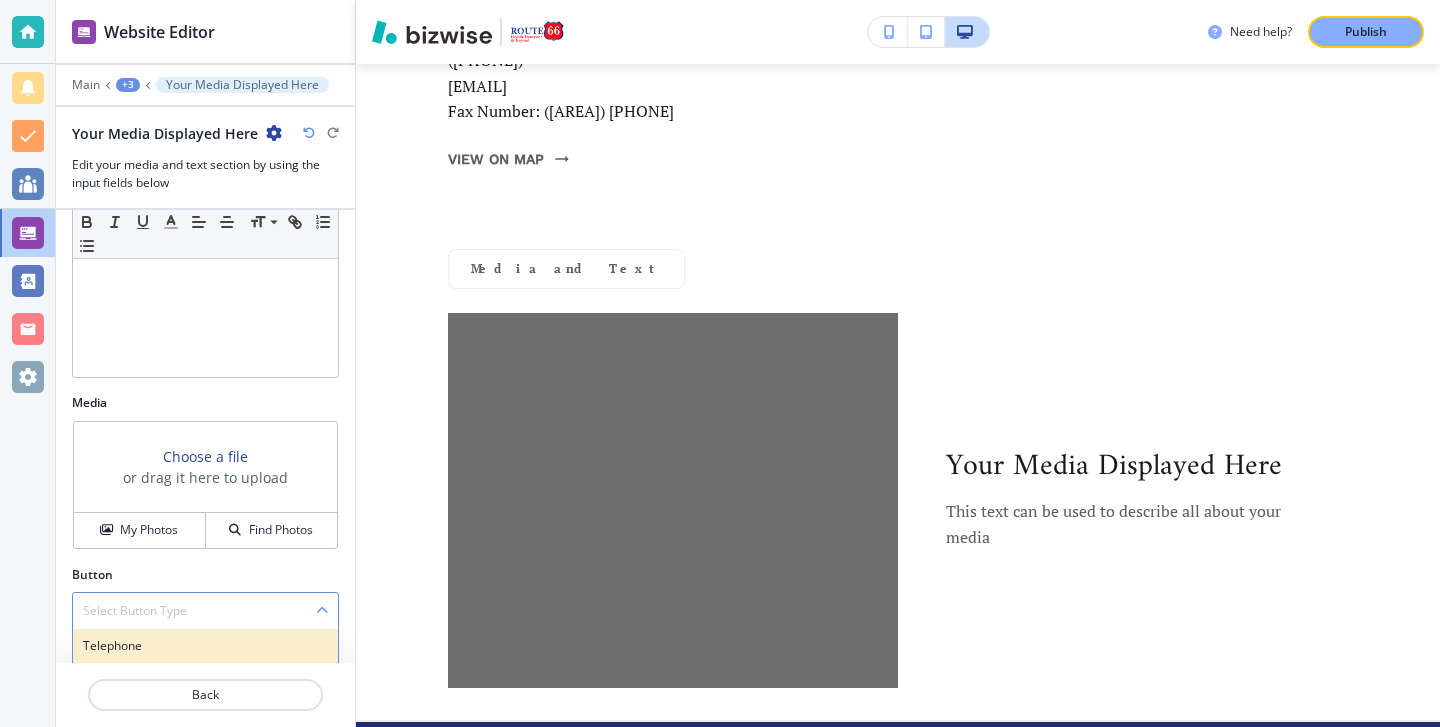 click on "Telephone" at bounding box center (205, 646) 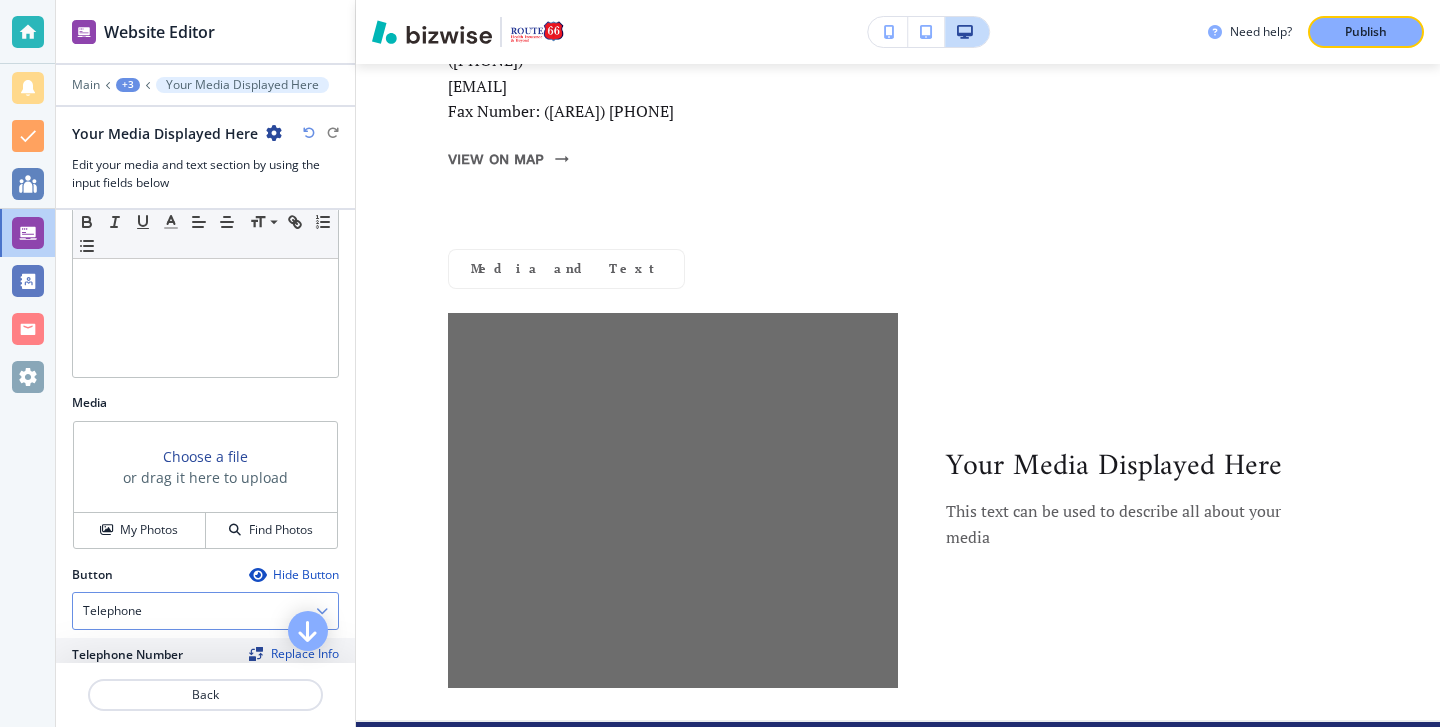 scroll, scrollTop: 405, scrollLeft: 0, axis: vertical 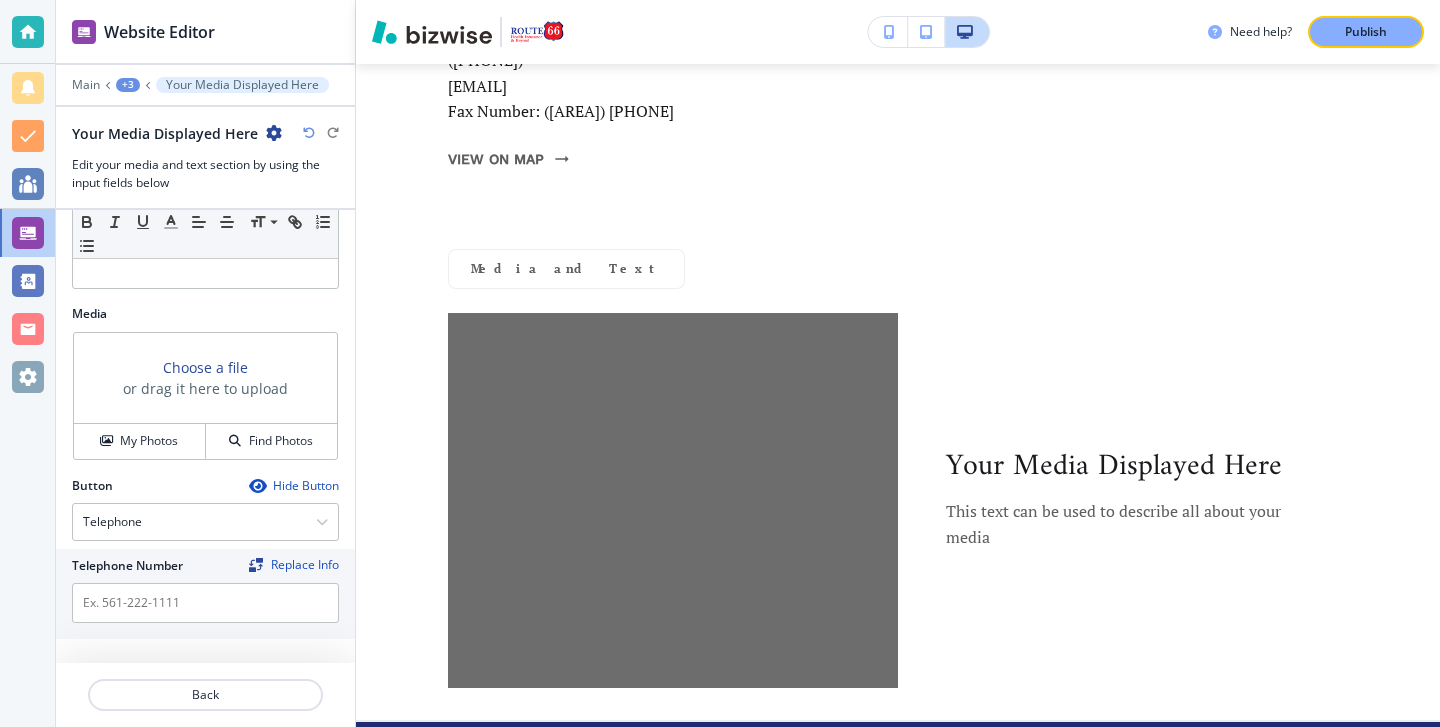 click at bounding box center [274, 133] 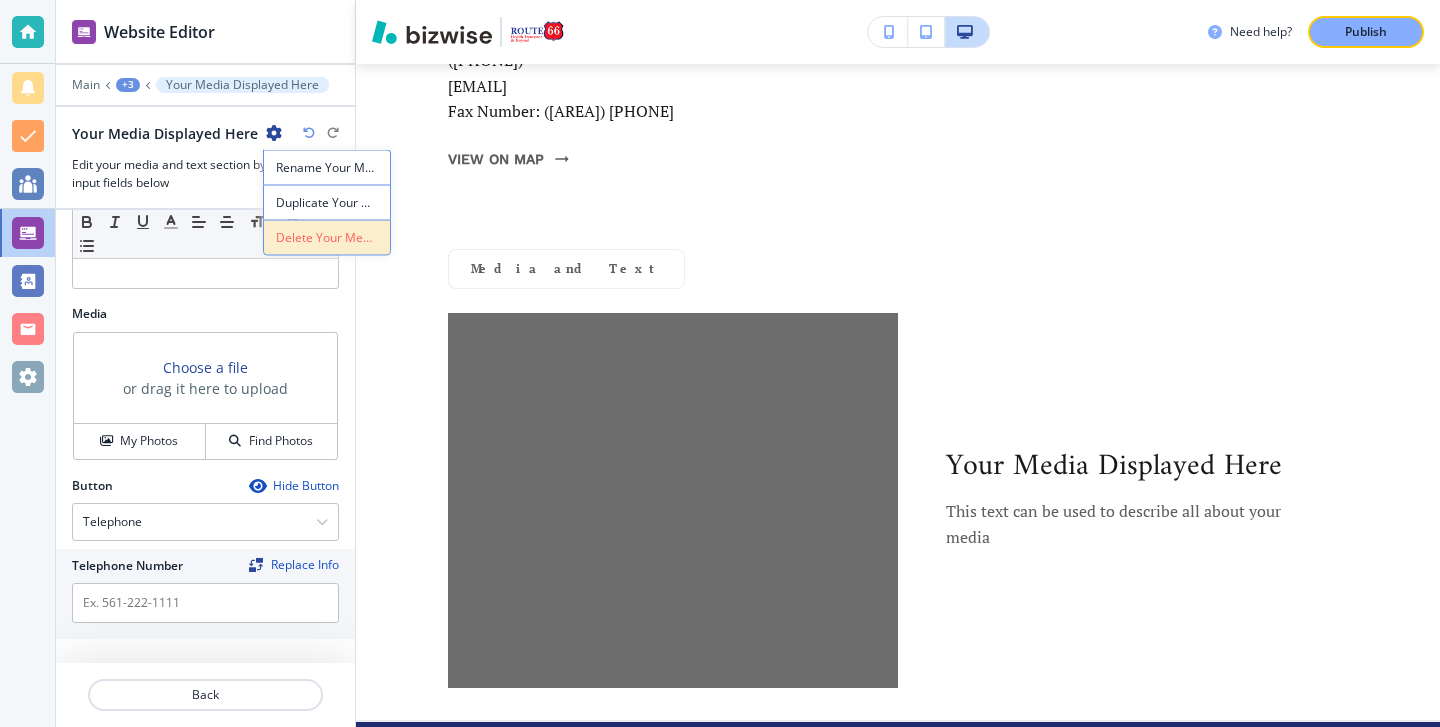 click on "Delete Your Media Displayed Here" at bounding box center [327, 238] 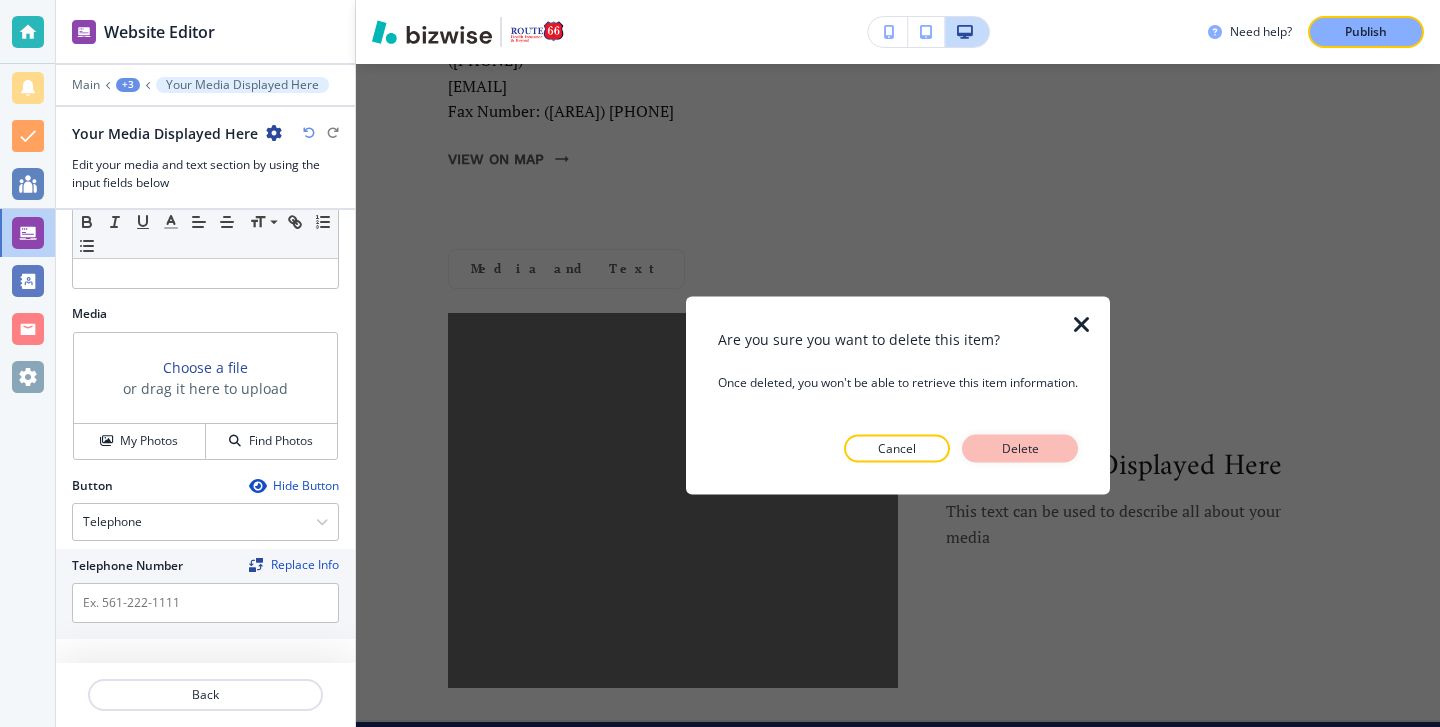 click on "Delete" at bounding box center (1020, 449) 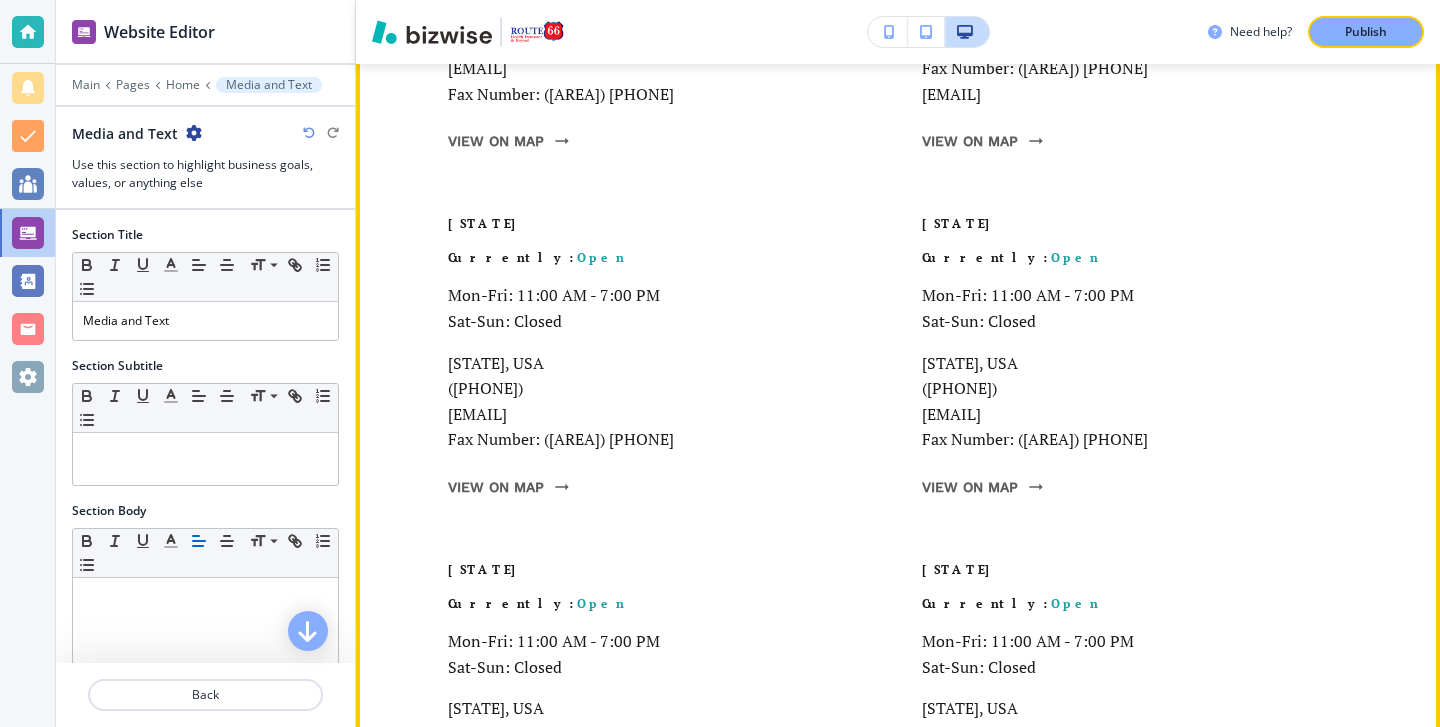 scroll, scrollTop: 12580, scrollLeft: 0, axis: vertical 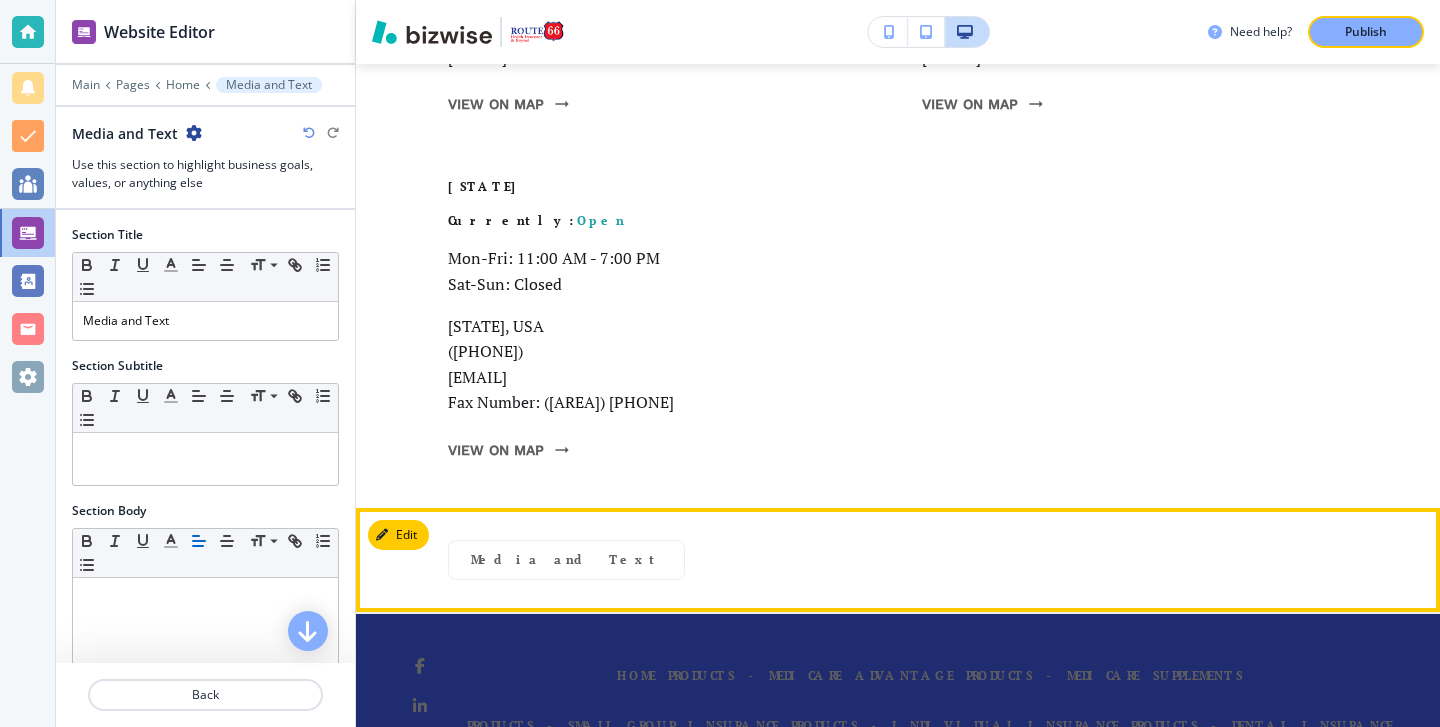 click on "Media and Text" at bounding box center (898, 560) 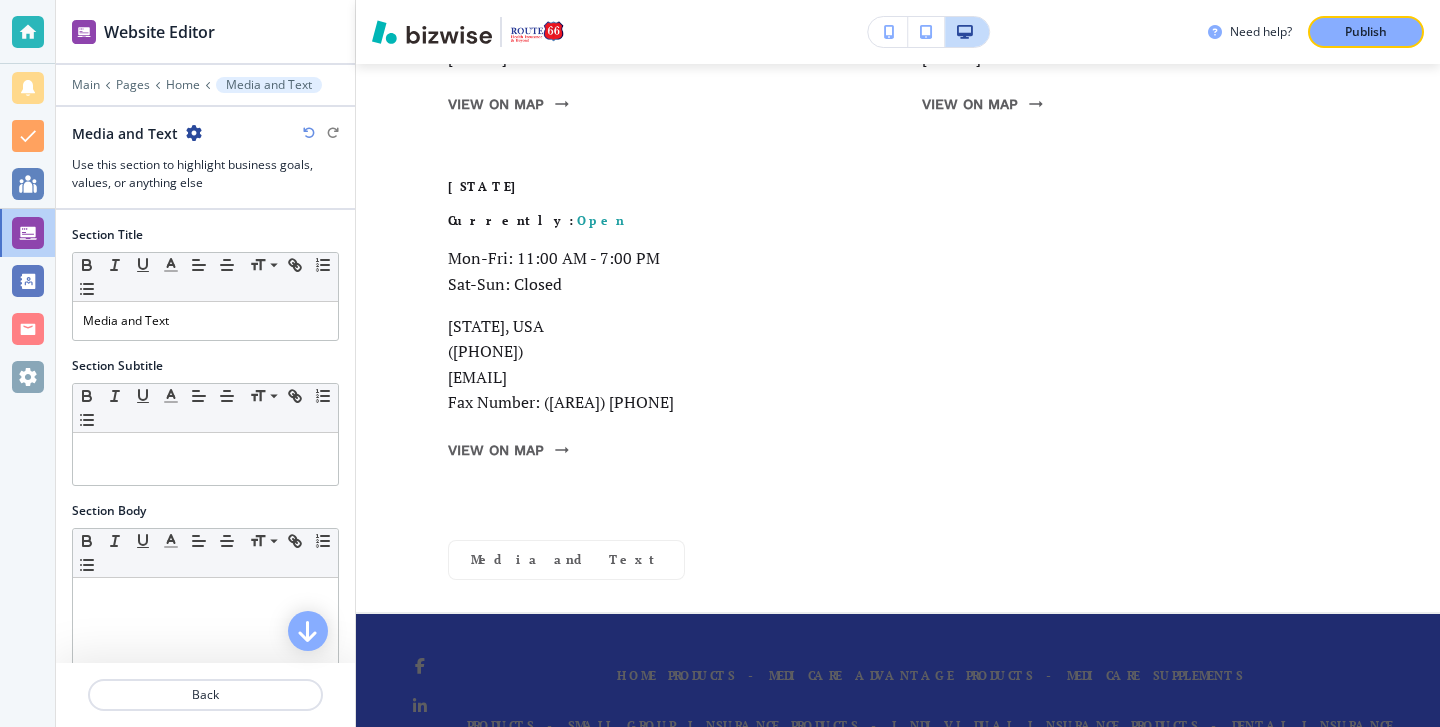 click at bounding box center (194, 133) 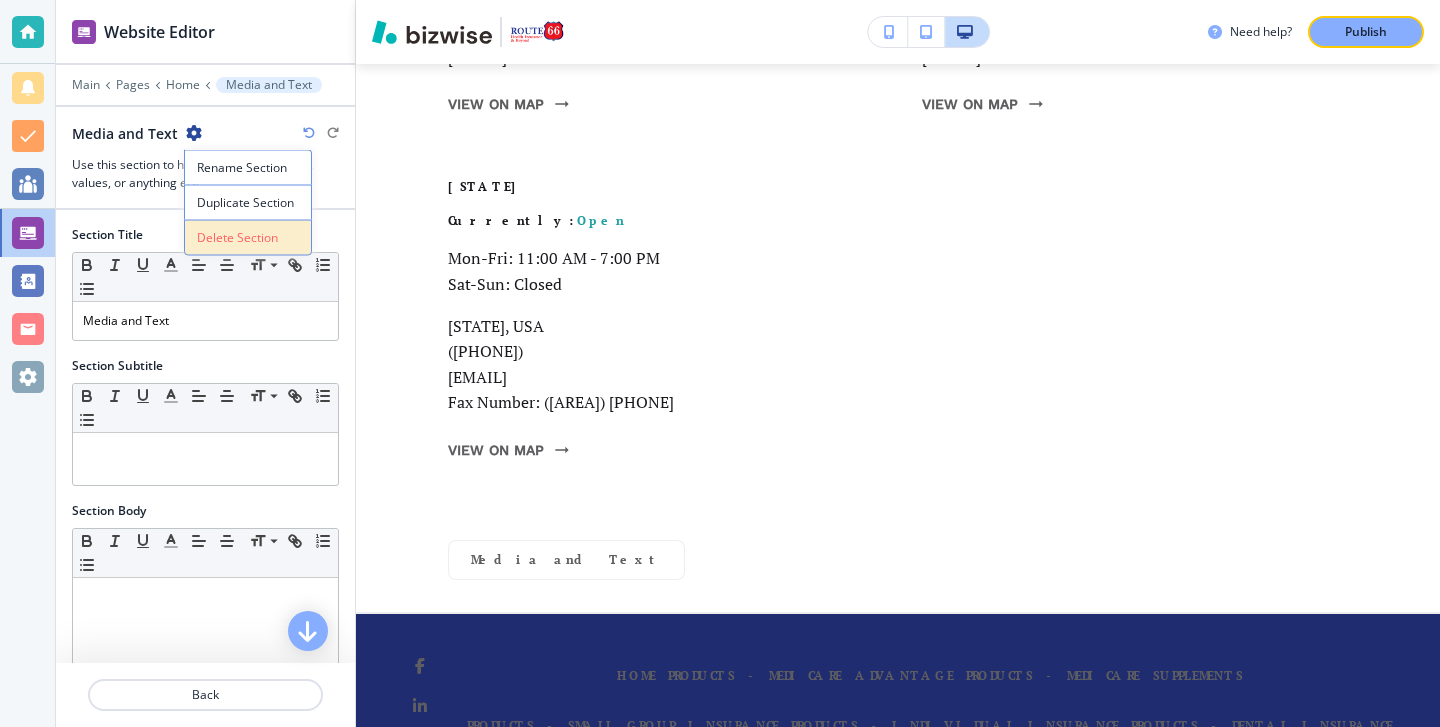 click on "Delete Section" at bounding box center [248, 238] 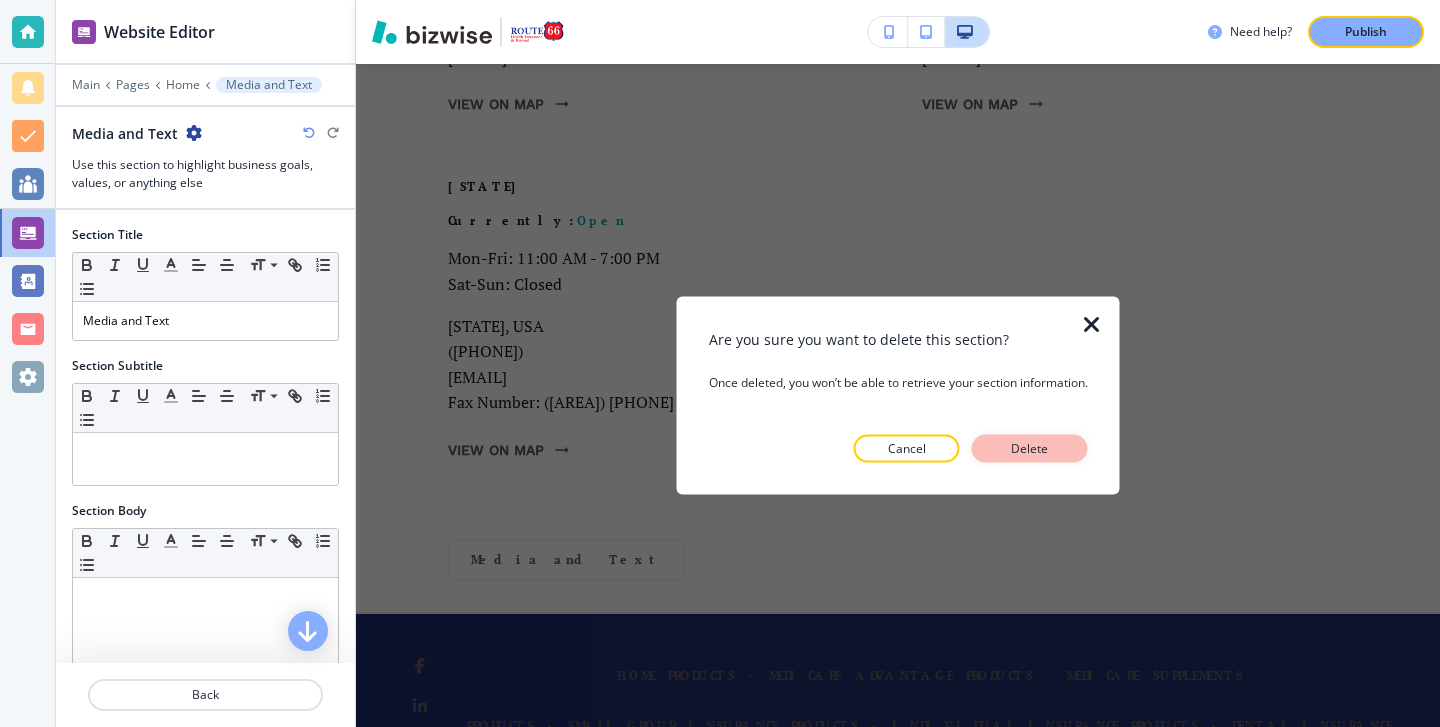 click on "Delete" at bounding box center (1030, 449) 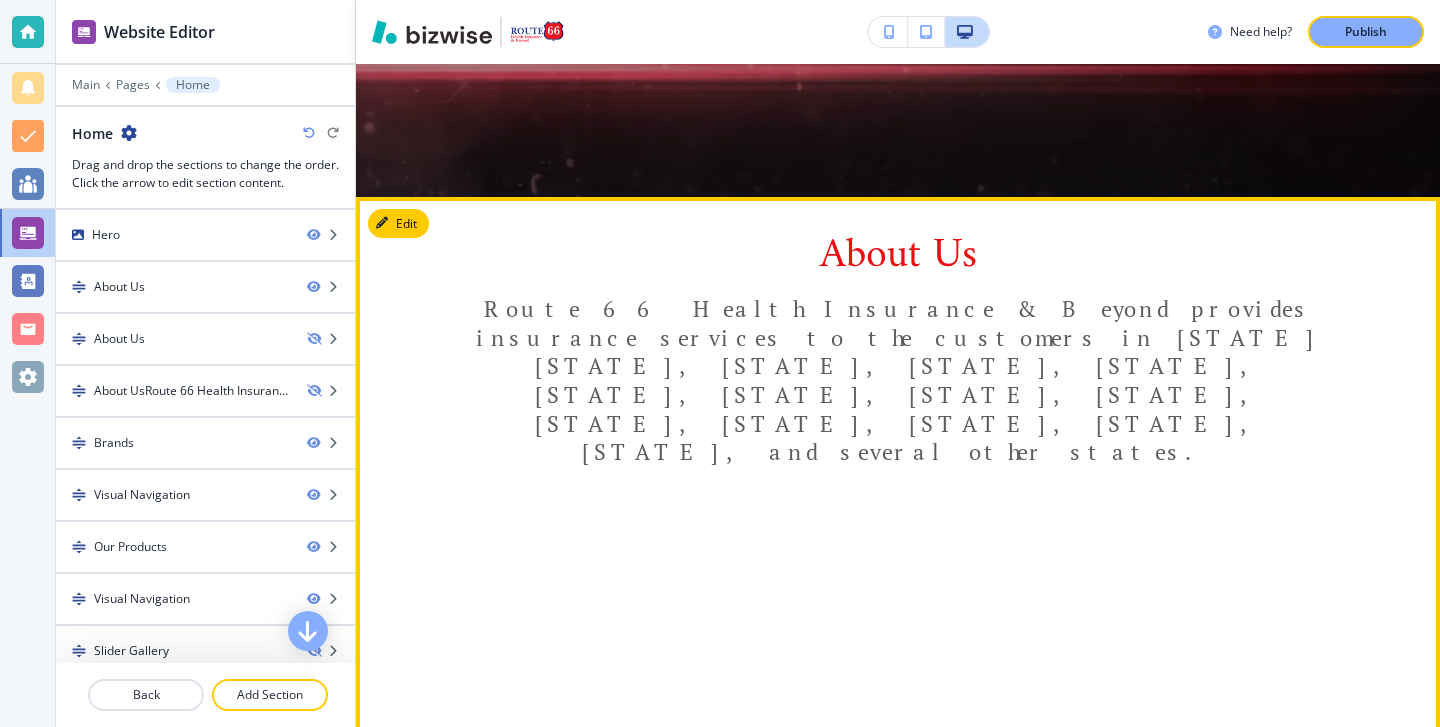 scroll, scrollTop: 482, scrollLeft: 0, axis: vertical 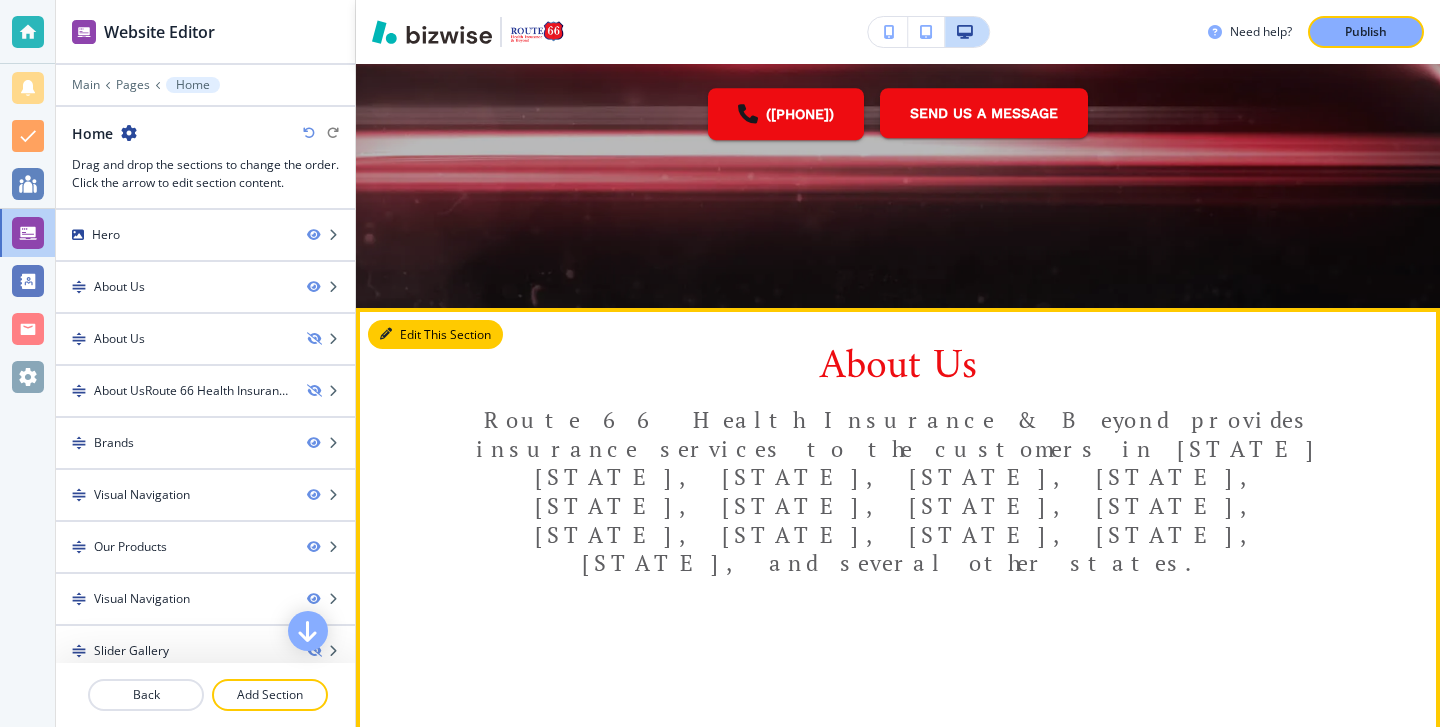 click on "Edit This Section" at bounding box center [435, 335] 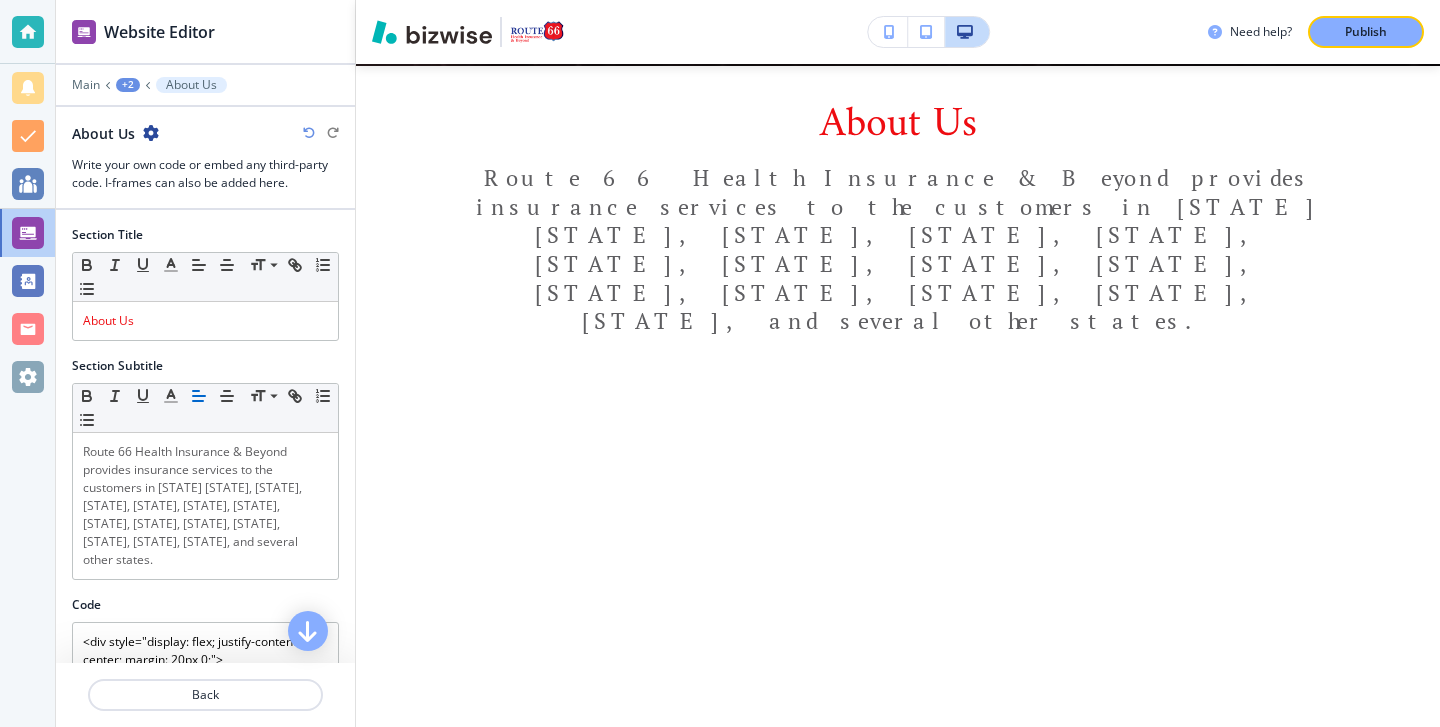 scroll, scrollTop: 725, scrollLeft: 0, axis: vertical 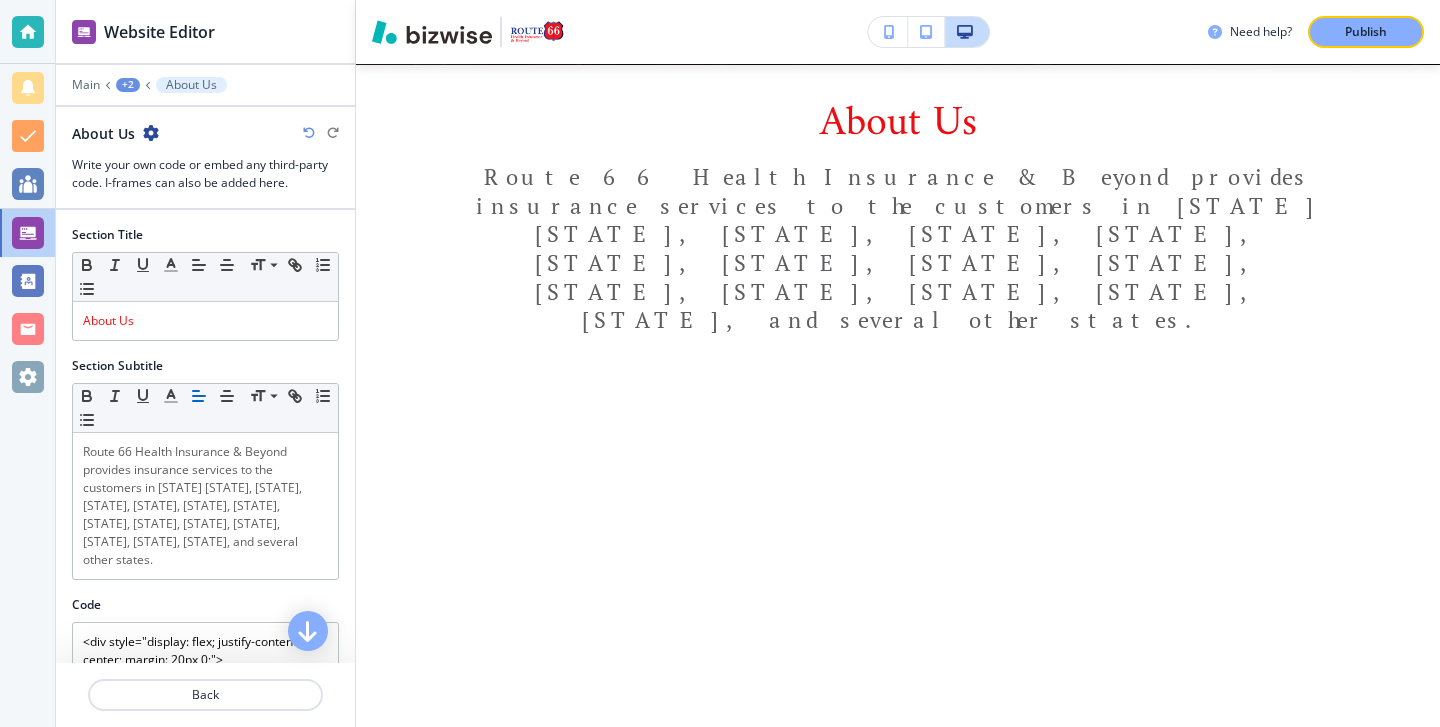 click at bounding box center [151, 133] 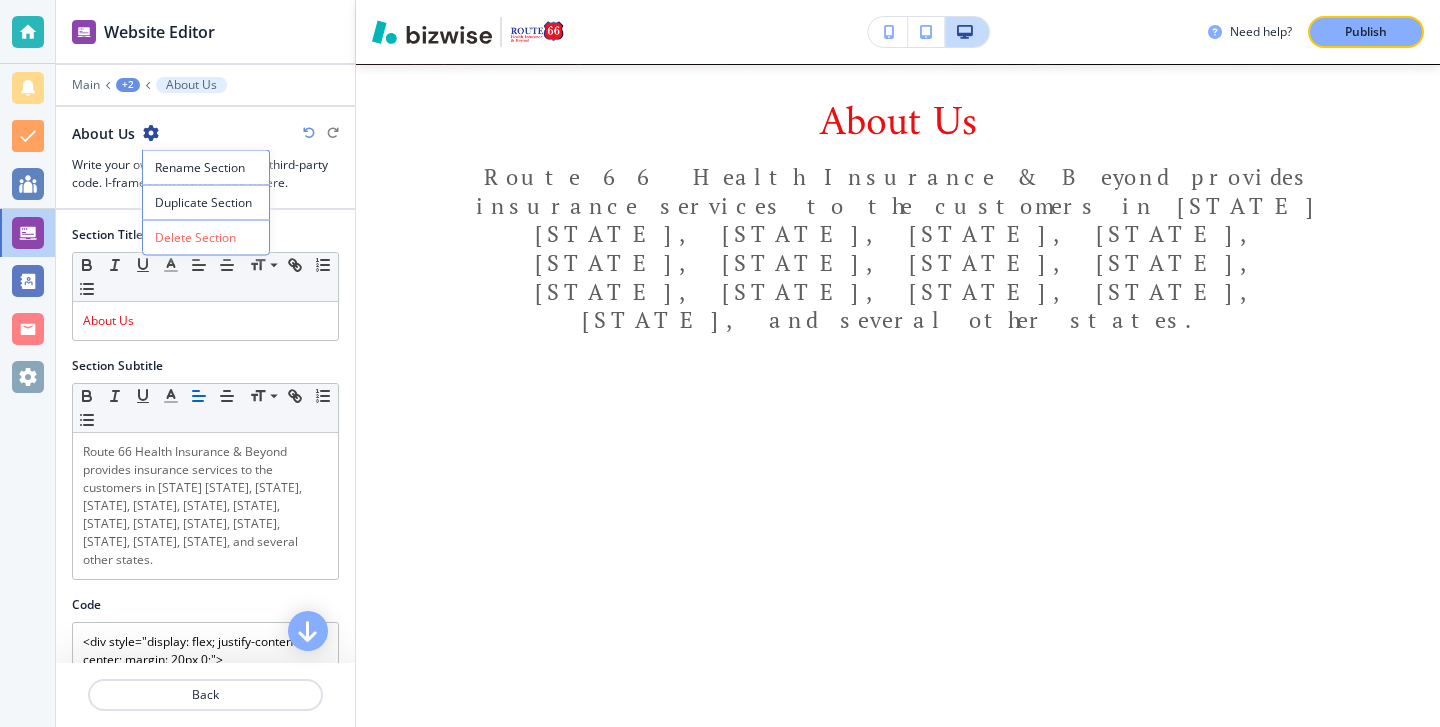 click on "Duplicate Section" at bounding box center [206, 203] 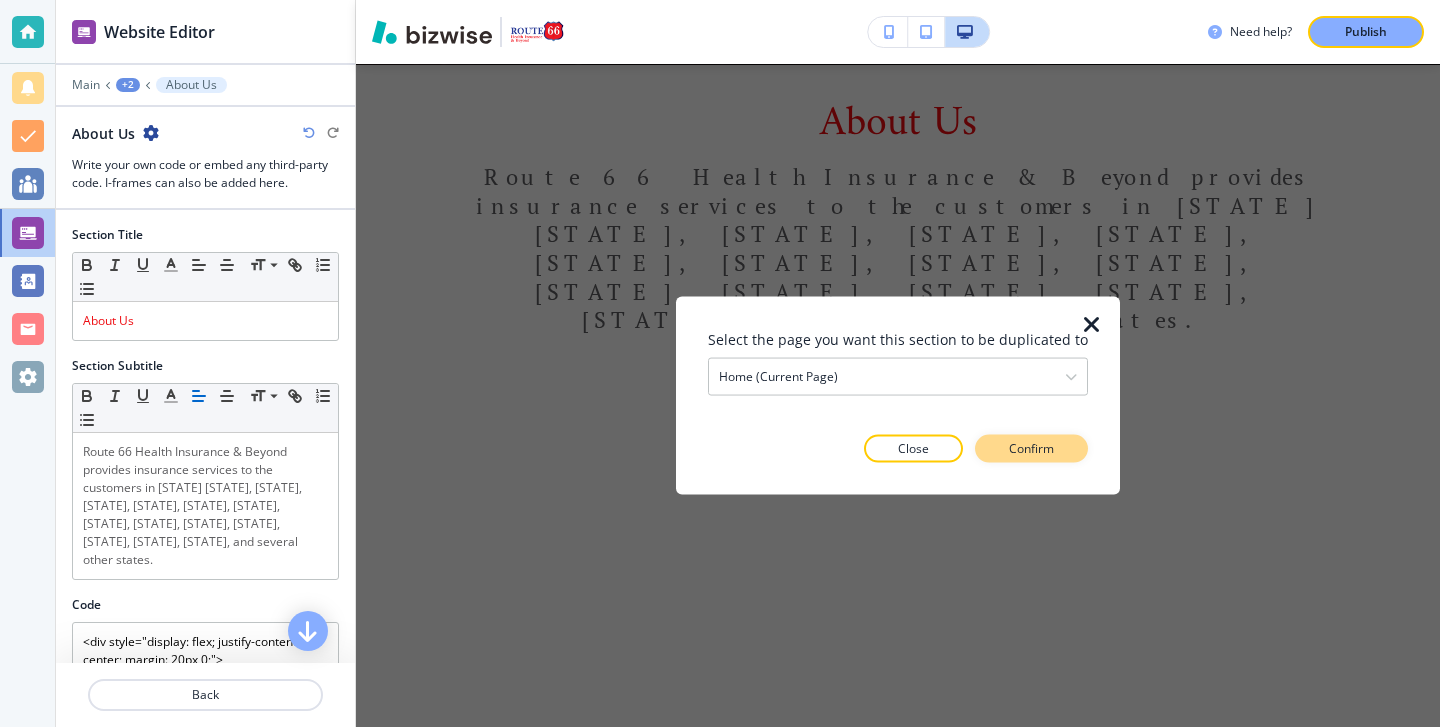 click on "Confirm" at bounding box center (1031, 449) 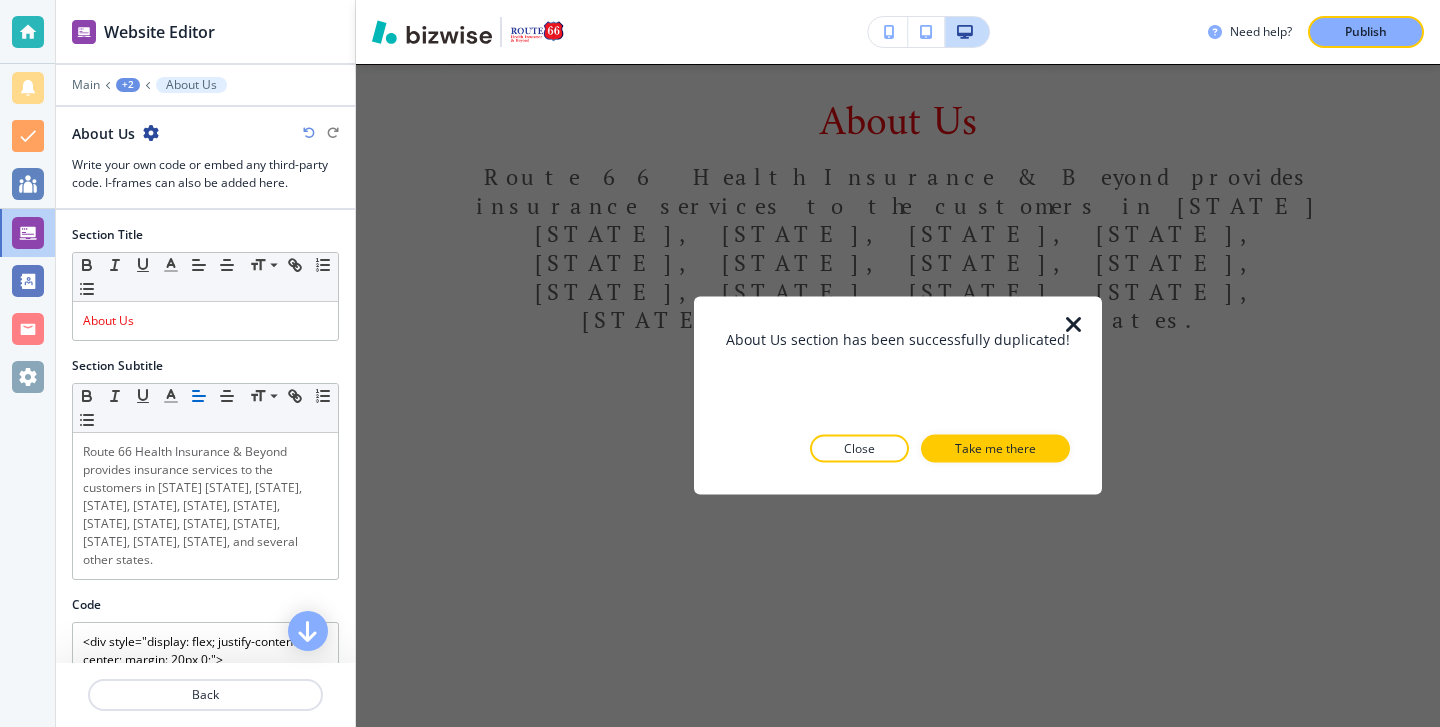 click on "Take me there" at bounding box center [995, 449] 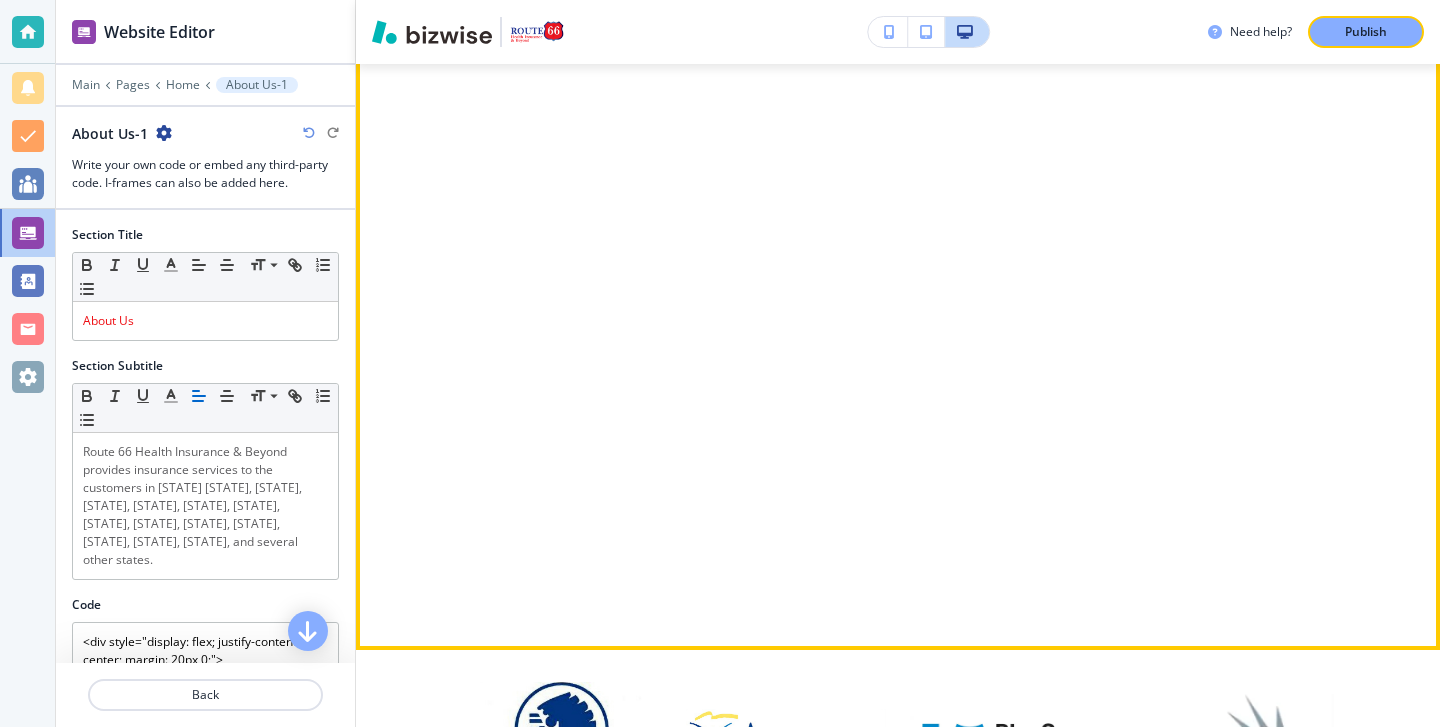 scroll, scrollTop: 1963, scrollLeft: 0, axis: vertical 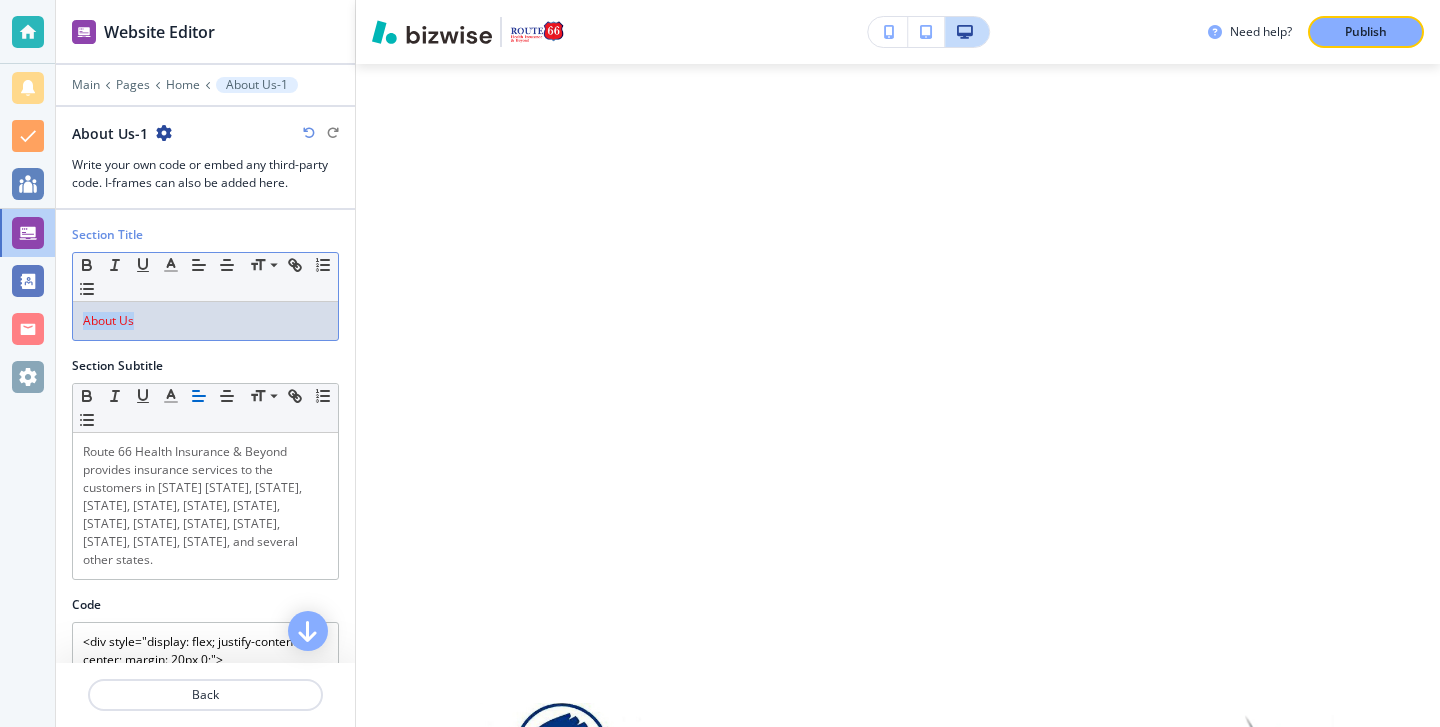 drag, startPoint x: 194, startPoint y: 330, endPoint x: 69, endPoint y: 328, distance: 125.016 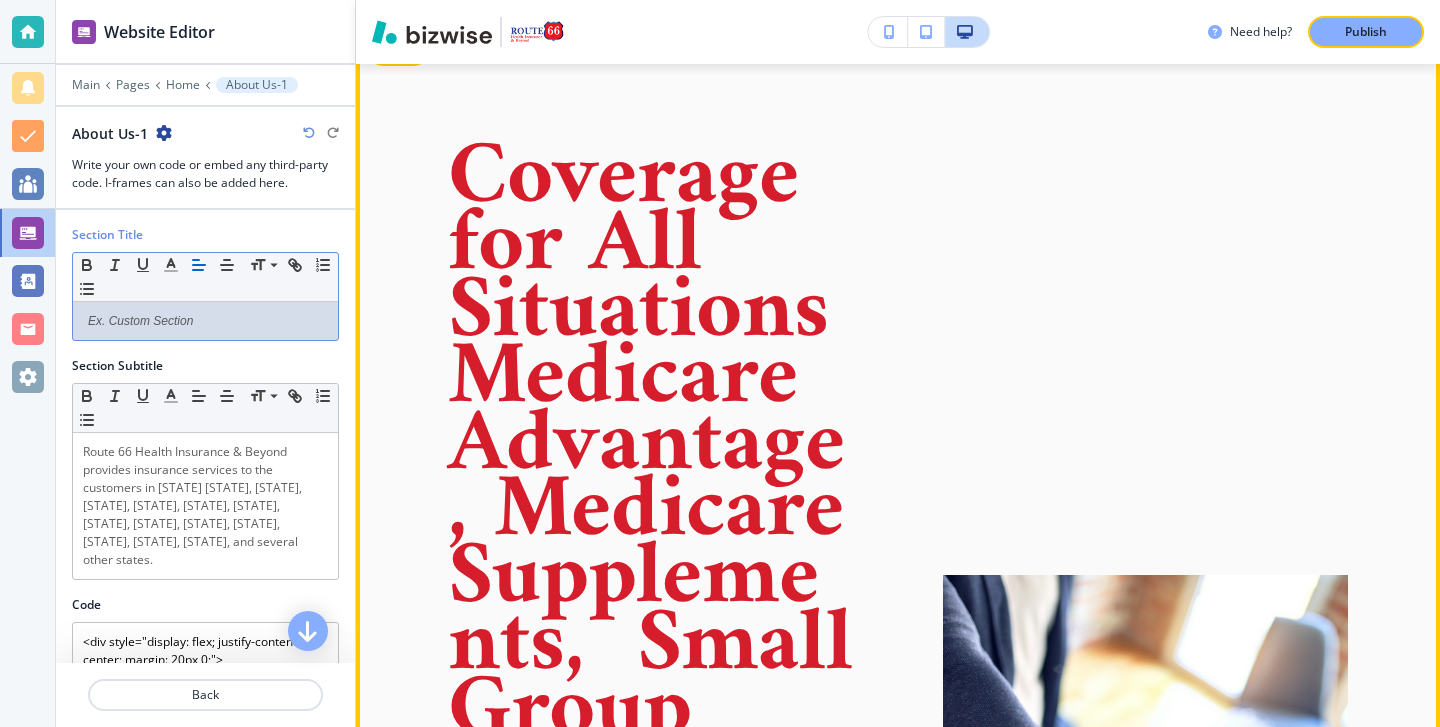scroll, scrollTop: 6274, scrollLeft: 0, axis: vertical 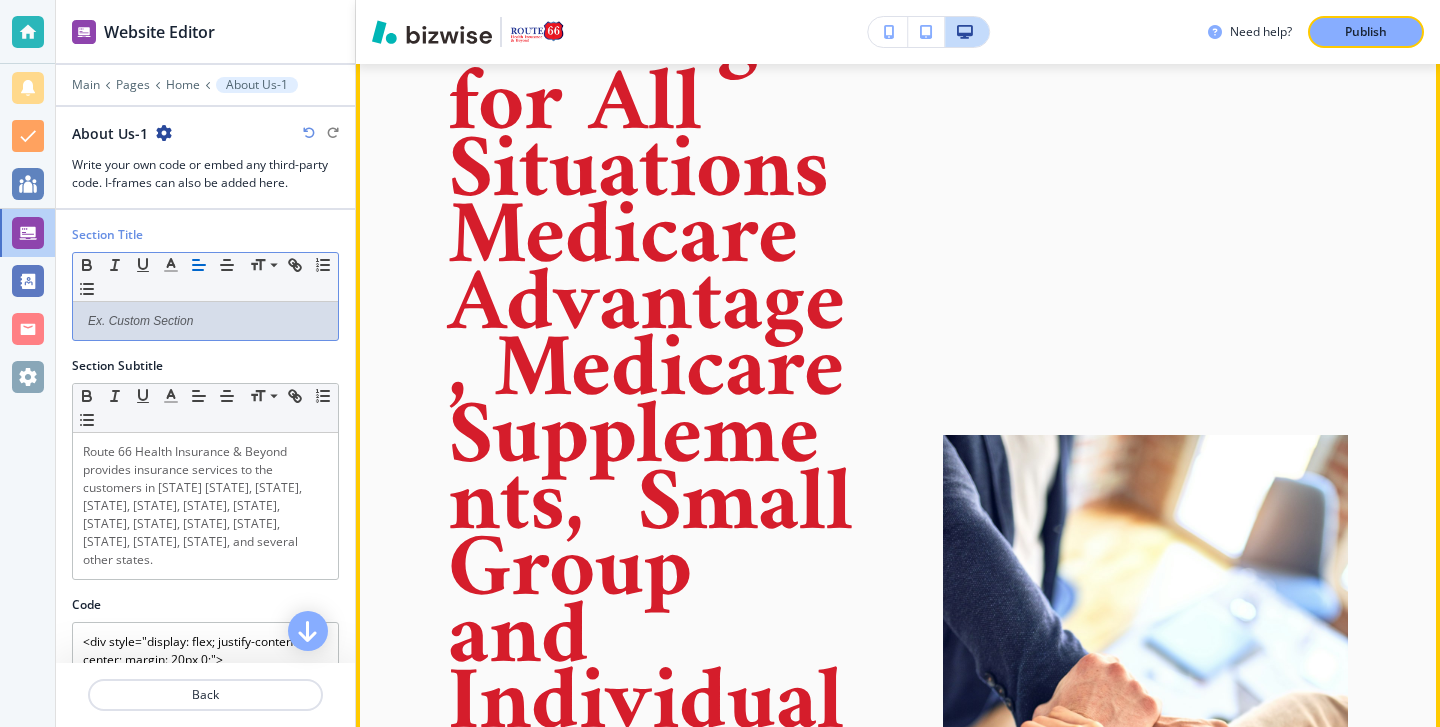 type 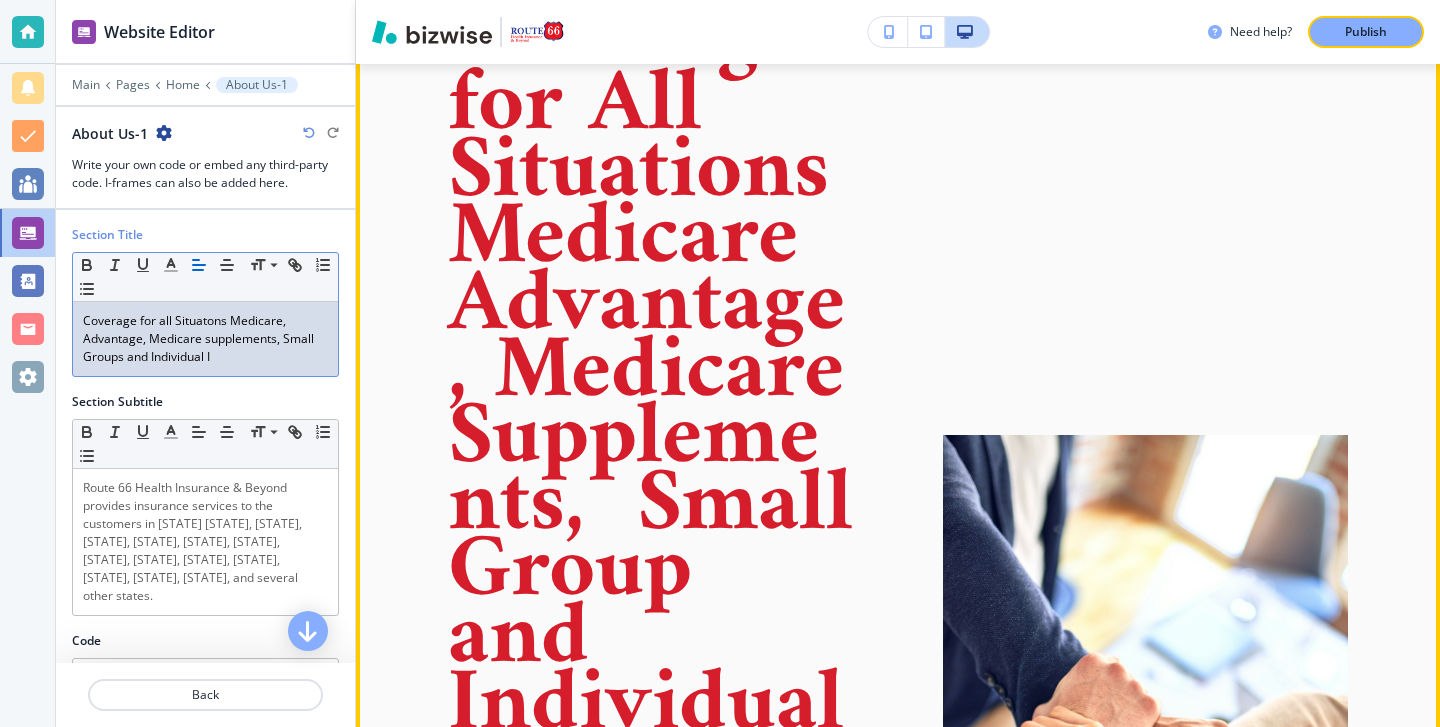 scroll, scrollTop: 6596, scrollLeft: 0, axis: vertical 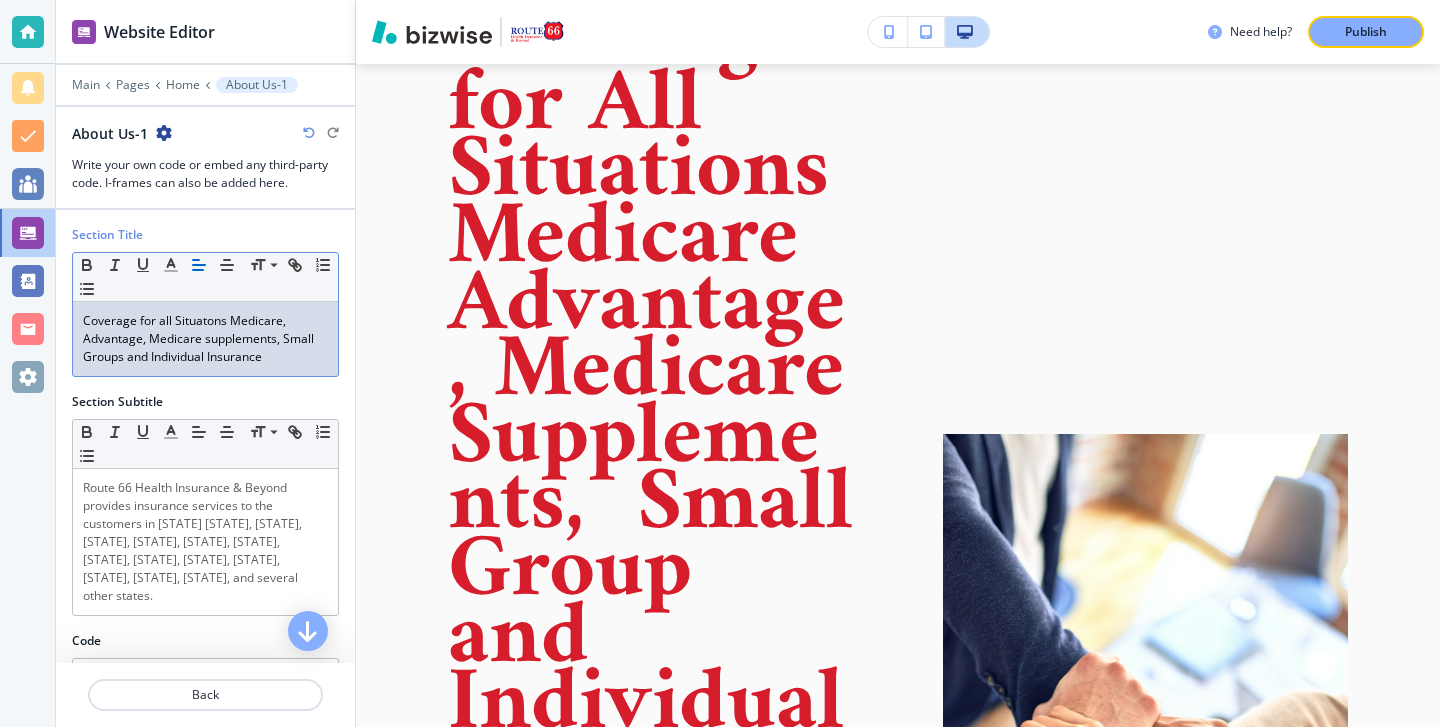 click on "Coverage for all Situatons Medicare, Advantage, Medicare supplements, Small Groups and Individual Insurance" at bounding box center (205, 339) 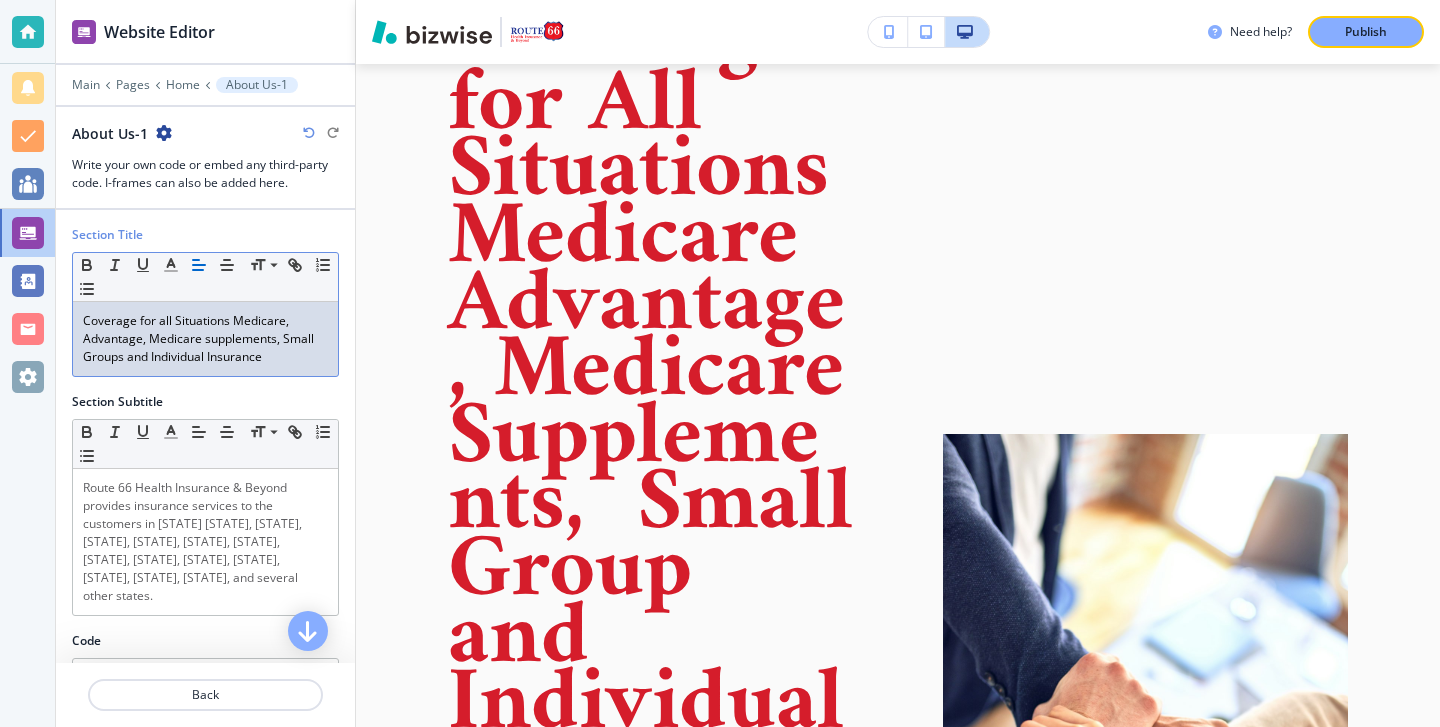 click on "Coverage for all Situations Medicare, Advantage, Medicare supplements, Small Groups and Individual Insurance" at bounding box center (205, 339) 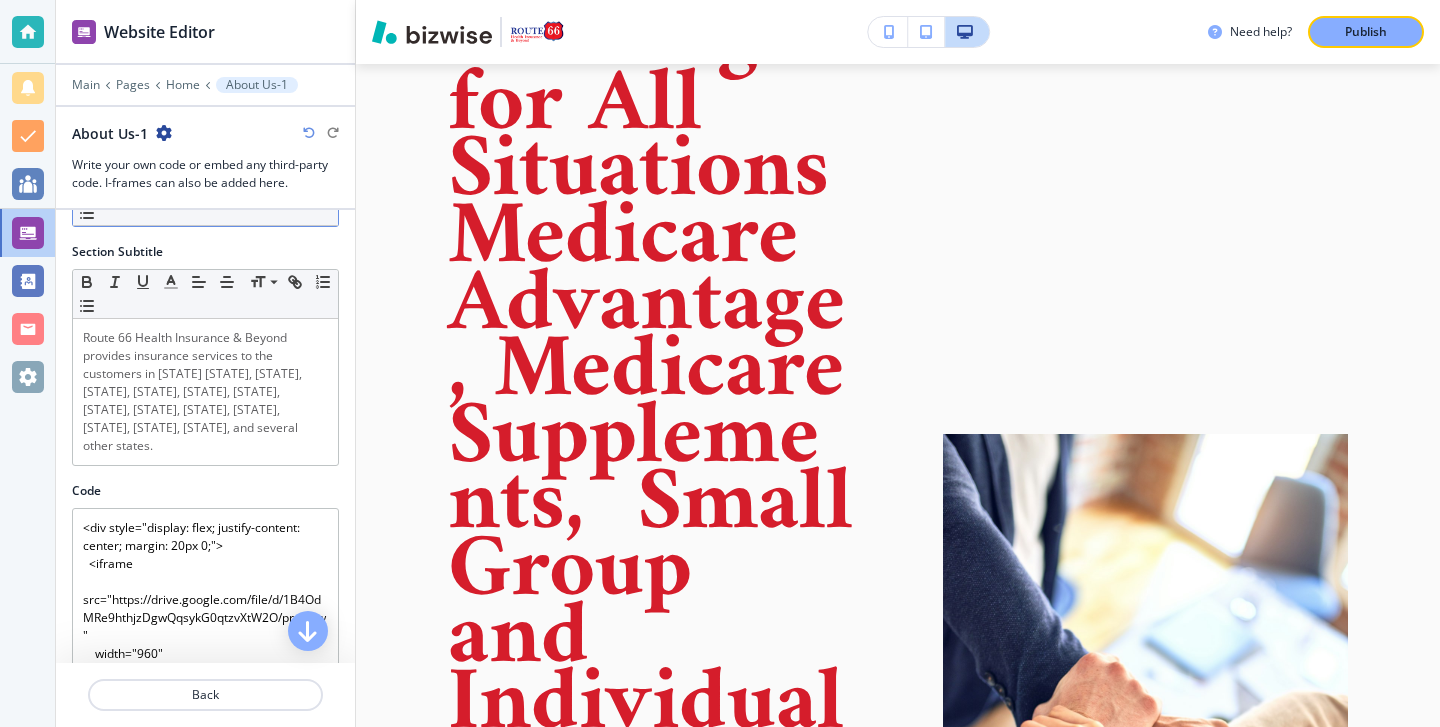 scroll, scrollTop: 153, scrollLeft: 0, axis: vertical 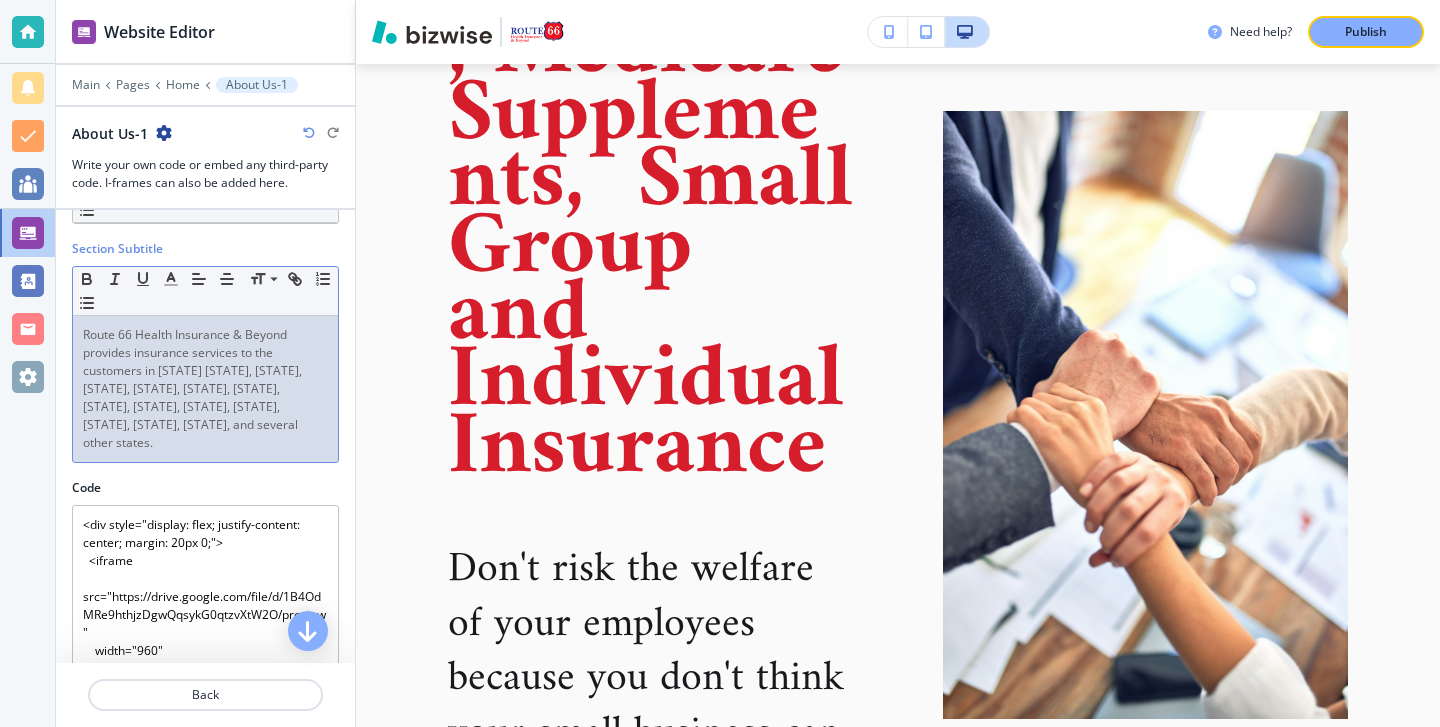 drag, startPoint x: 213, startPoint y: 450, endPoint x: 137, endPoint y: 390, distance: 96.82975 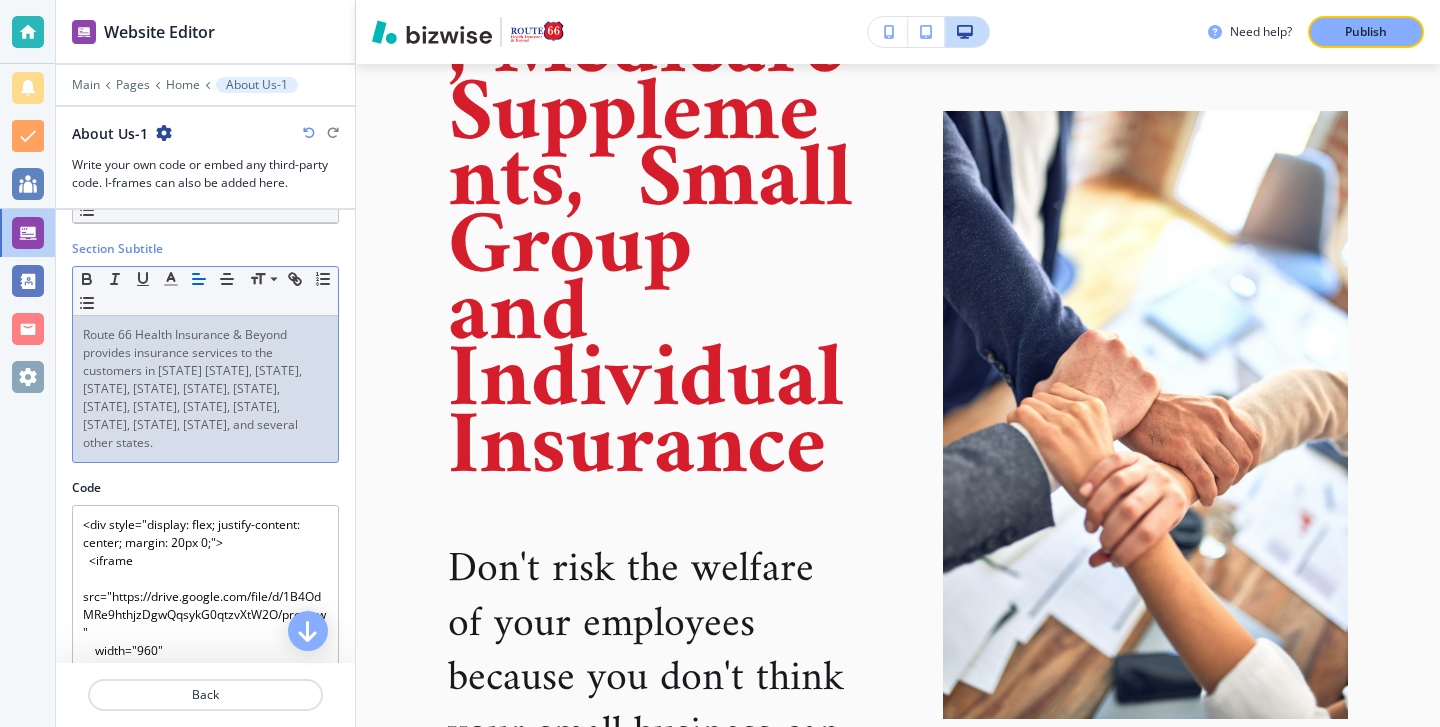 click on "Route 66 Health Insurance & Beyond provides insurance services to the customers in [STATE] [STATE], [STATE], [STATE], [STATE], [STATE], [STATE], [STATE], [STATE], [STATE], [STATE], [STATE], [STATE], [STATE], and several other states." at bounding box center (194, 388) 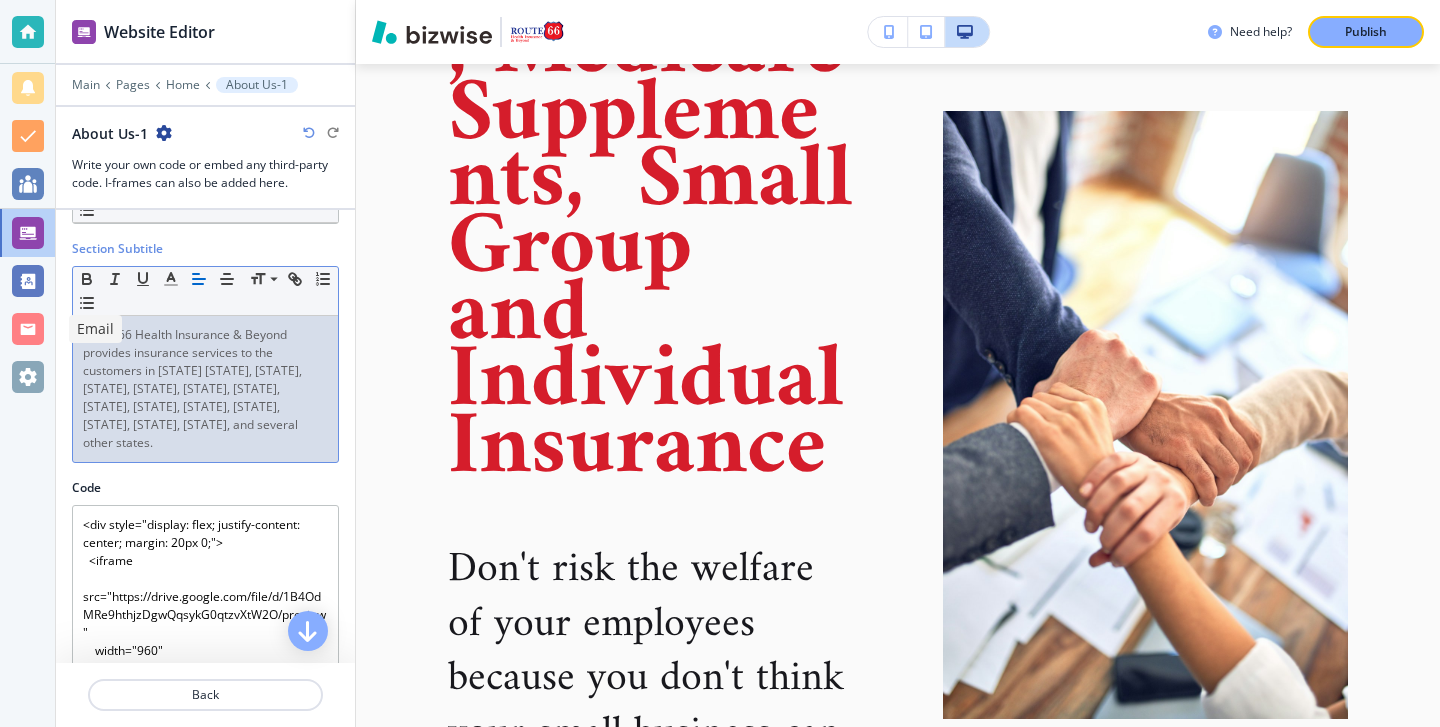 drag, startPoint x: 139, startPoint y: 467, endPoint x: 36, endPoint y: 314, distance: 184.4397 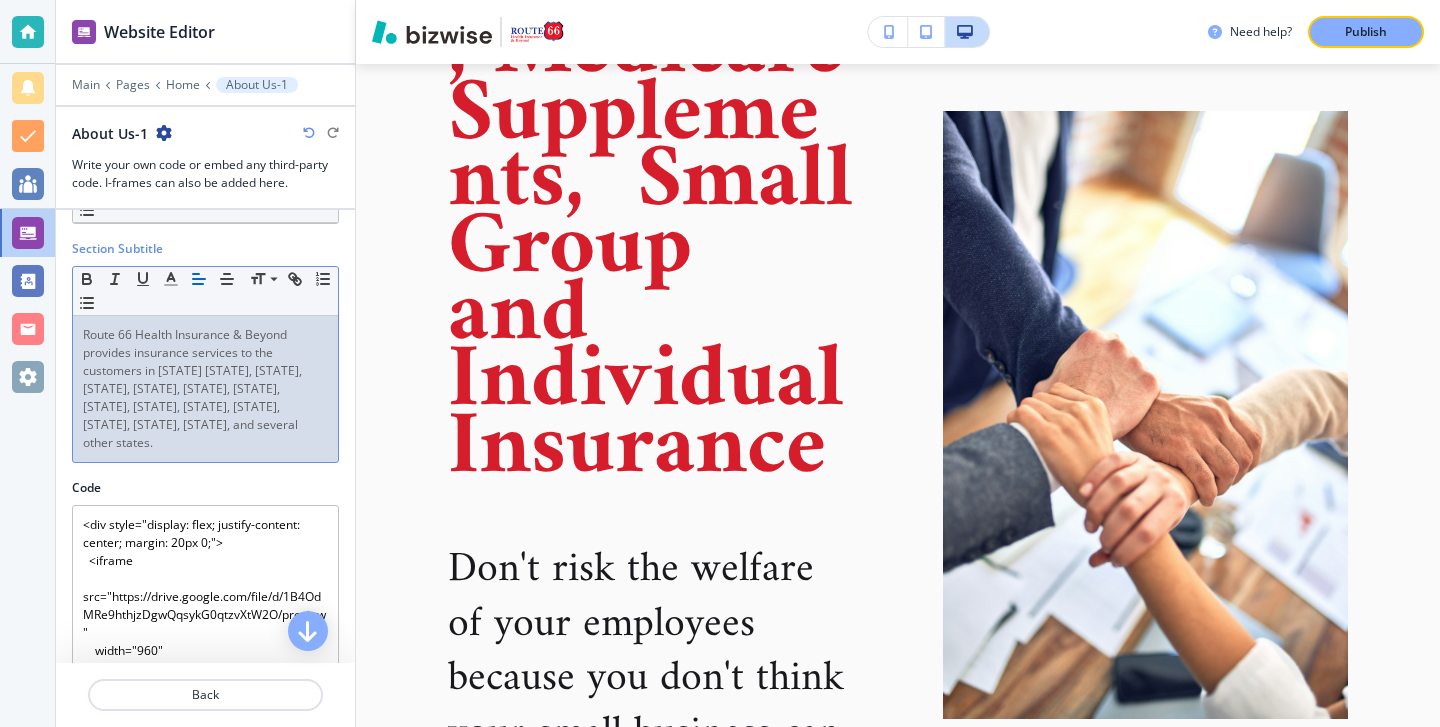 scroll, scrollTop: 6781, scrollLeft: 0, axis: vertical 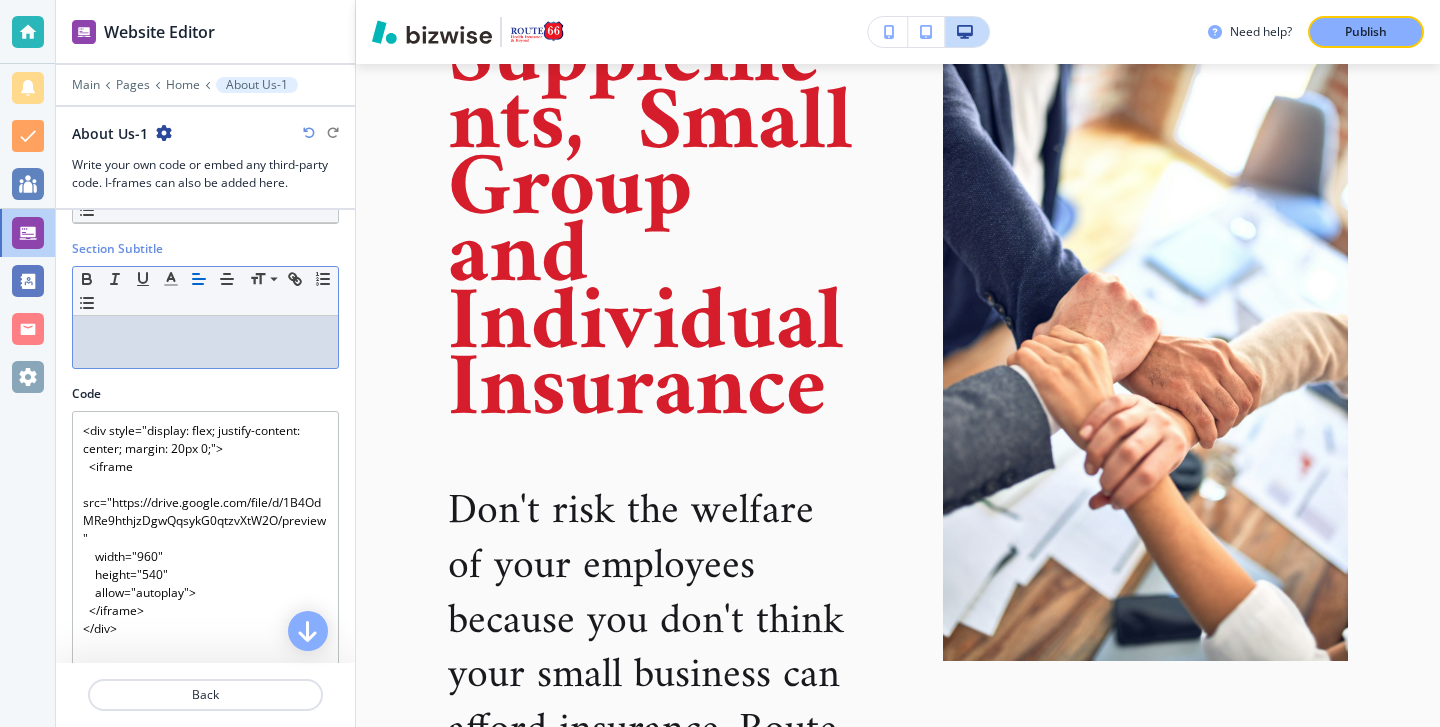 type 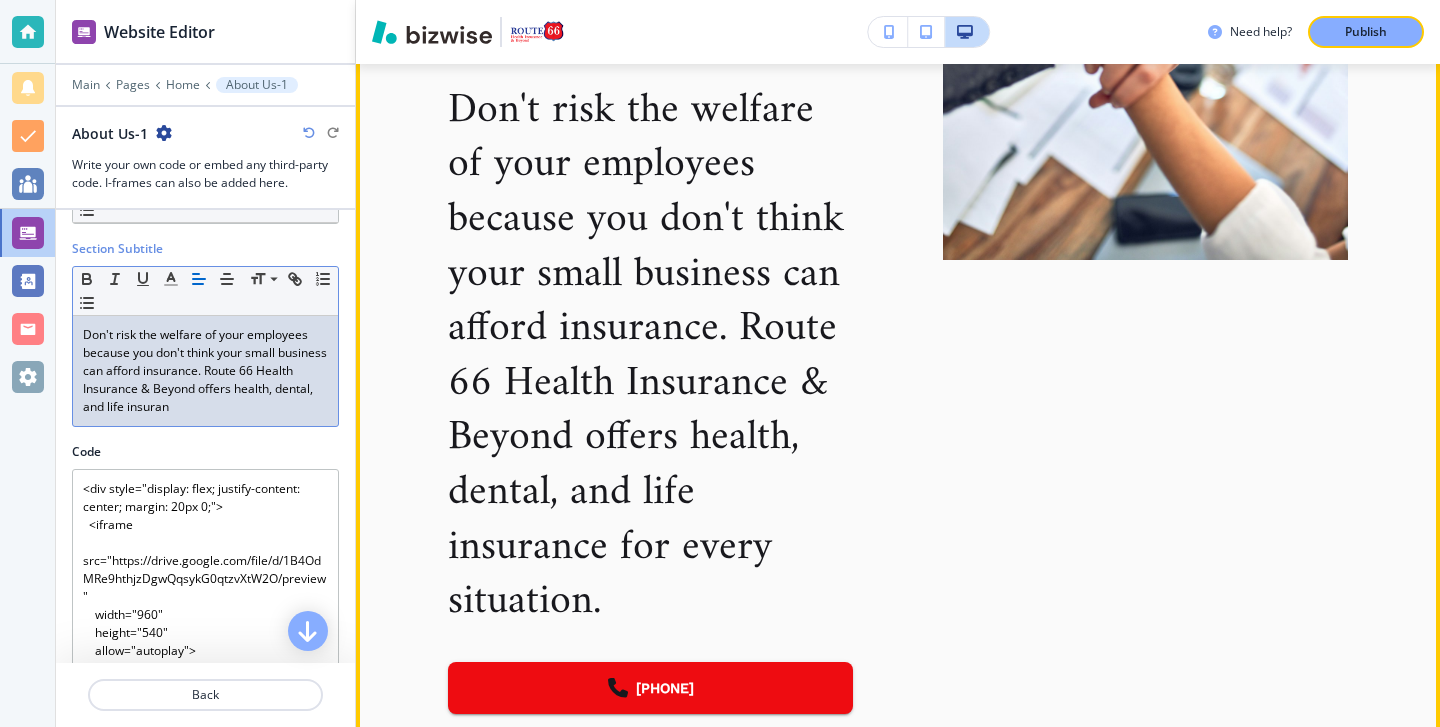 scroll, scrollTop: 7349, scrollLeft: 0, axis: vertical 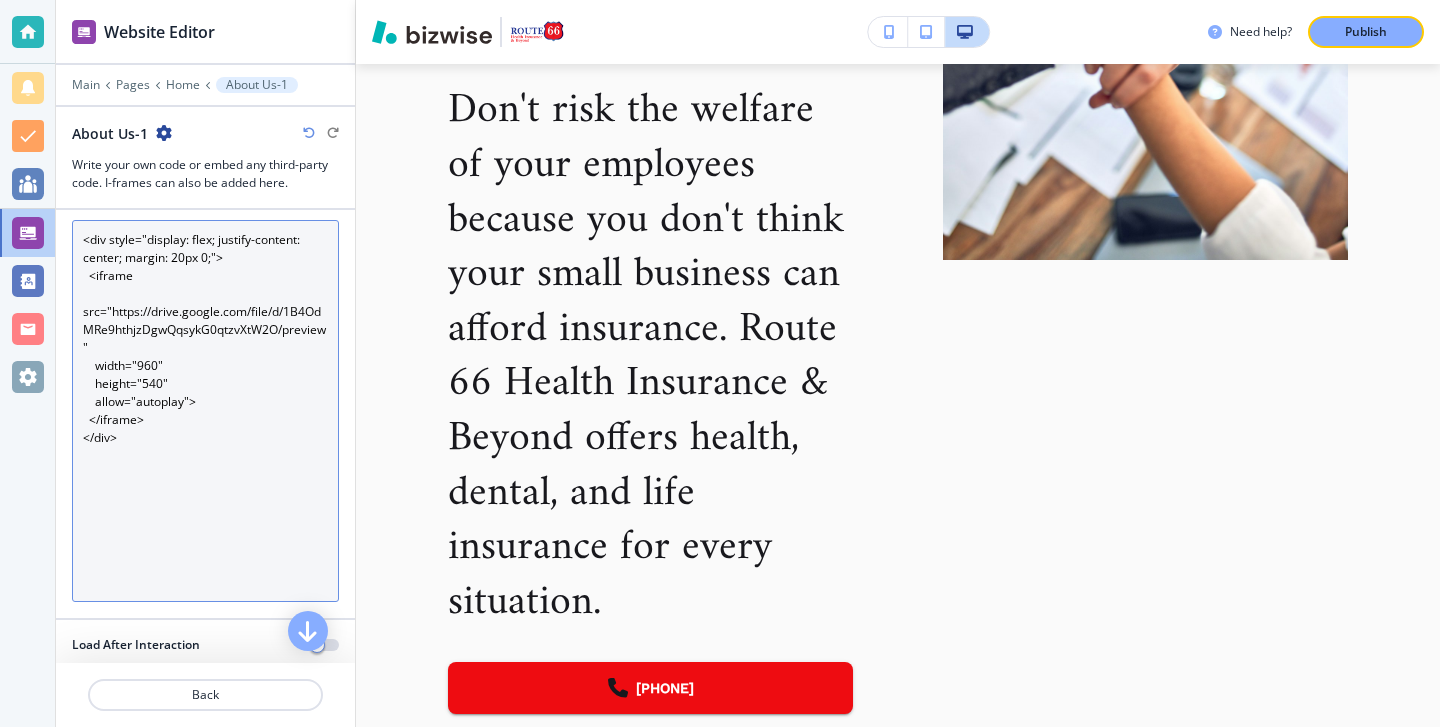 drag, startPoint x: 227, startPoint y: 472, endPoint x: 80, endPoint y: 243, distance: 272.1213 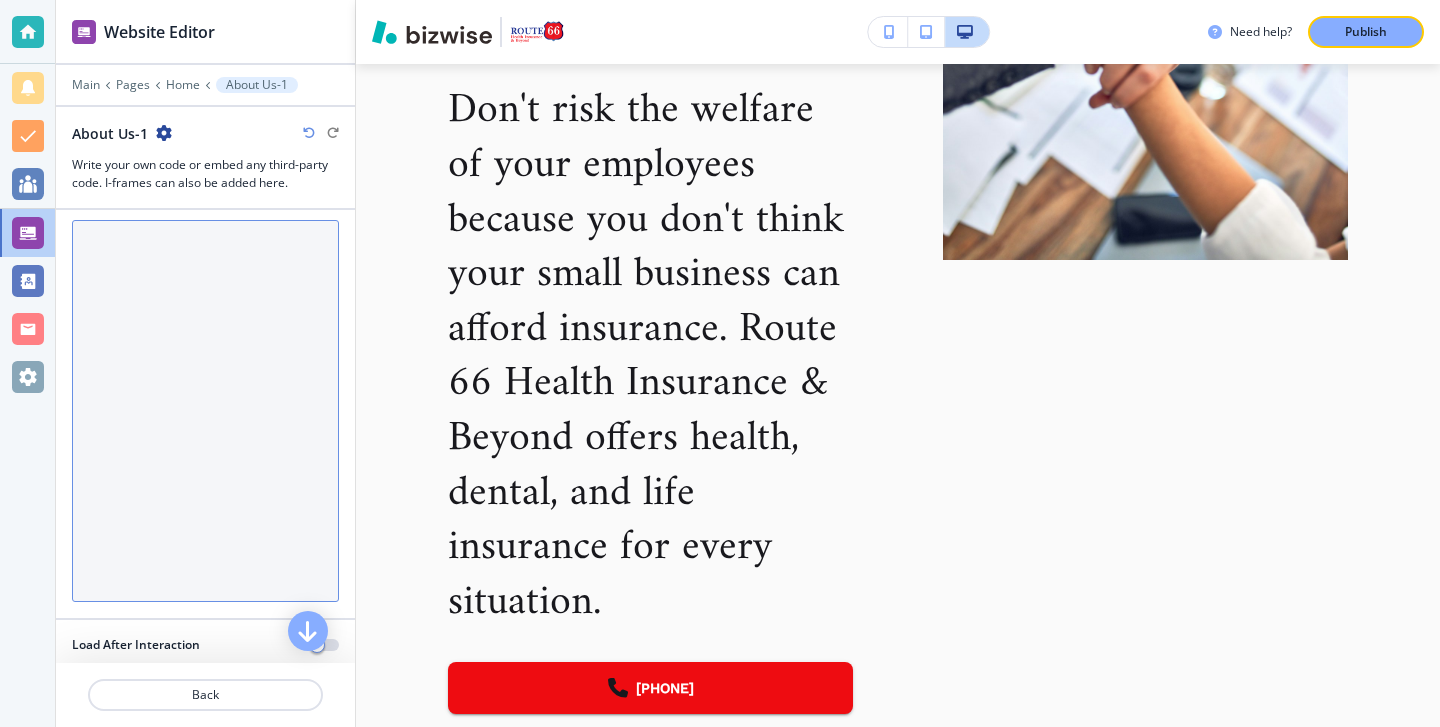 scroll, scrollTop: 6753, scrollLeft: 0, axis: vertical 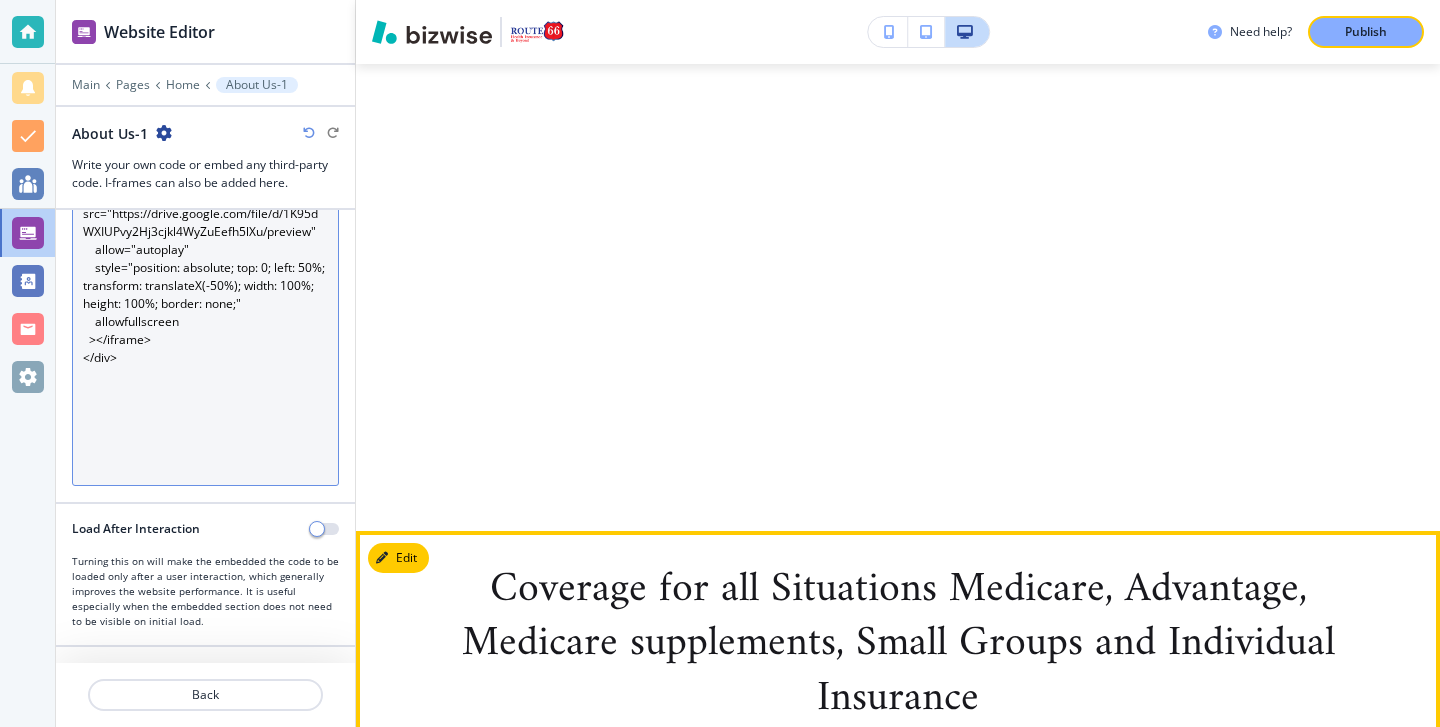 type on "<div style="position: relative; padding-bottom: 56.25%; height: 0; overflow: hidden;">
<iframe
src="https://drive.google.com/file/d/1K95dWXIUPvy2Hj3cjkl4WyZuEefh5lXu/preview"
allow="autoplay"
style="position: absolute; top: 0; left: 50%; transform: translateX(-50%); width: 100%; height: 100%; border: none;"
allowfullscreen
></iframe>
</div>" 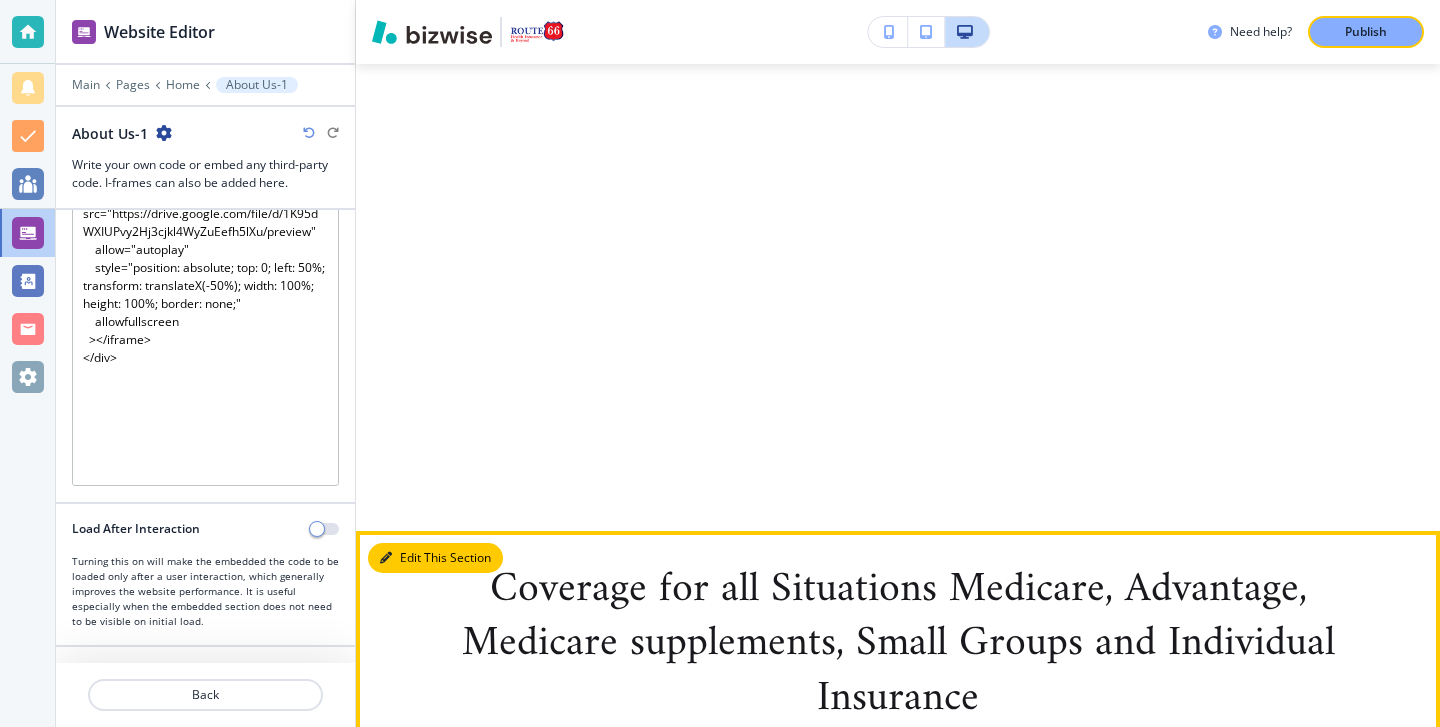 click on "Edit This Section" at bounding box center (435, 558) 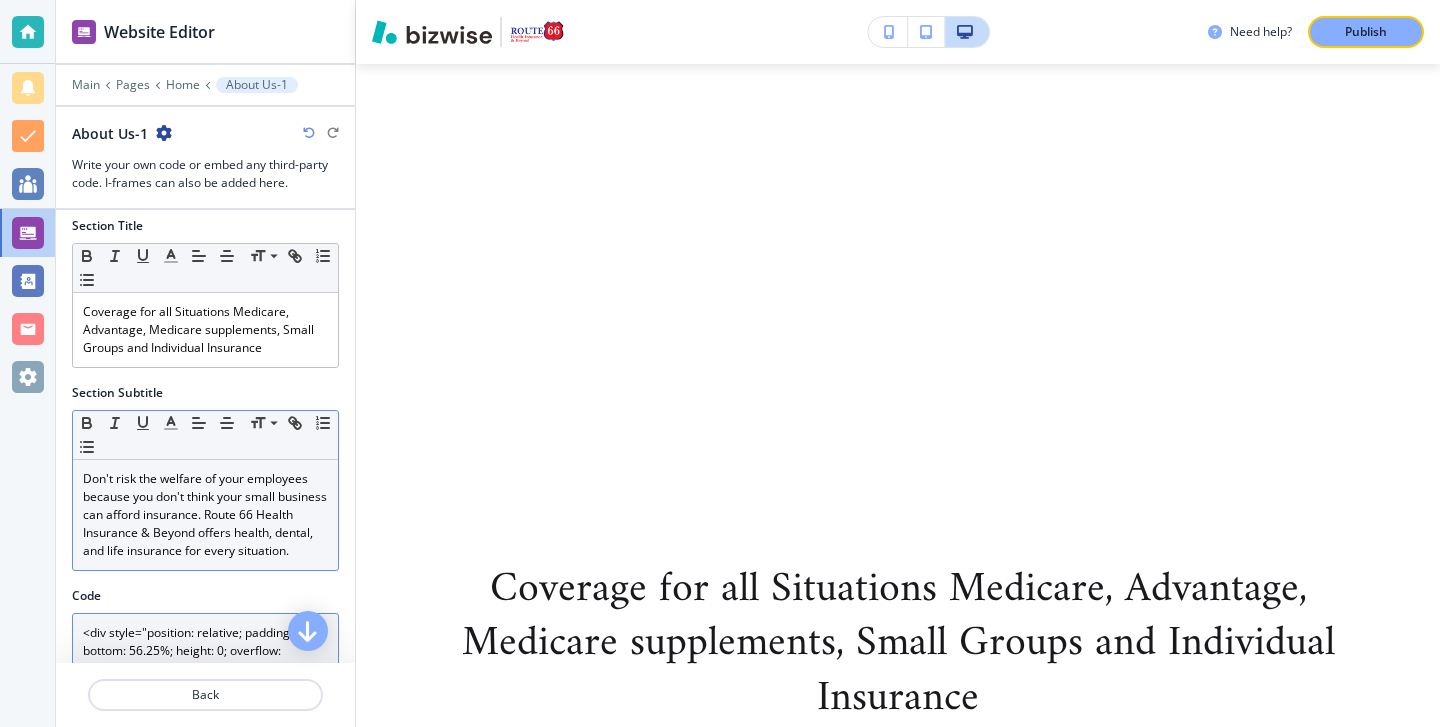 scroll, scrollTop: 5, scrollLeft: 0, axis: vertical 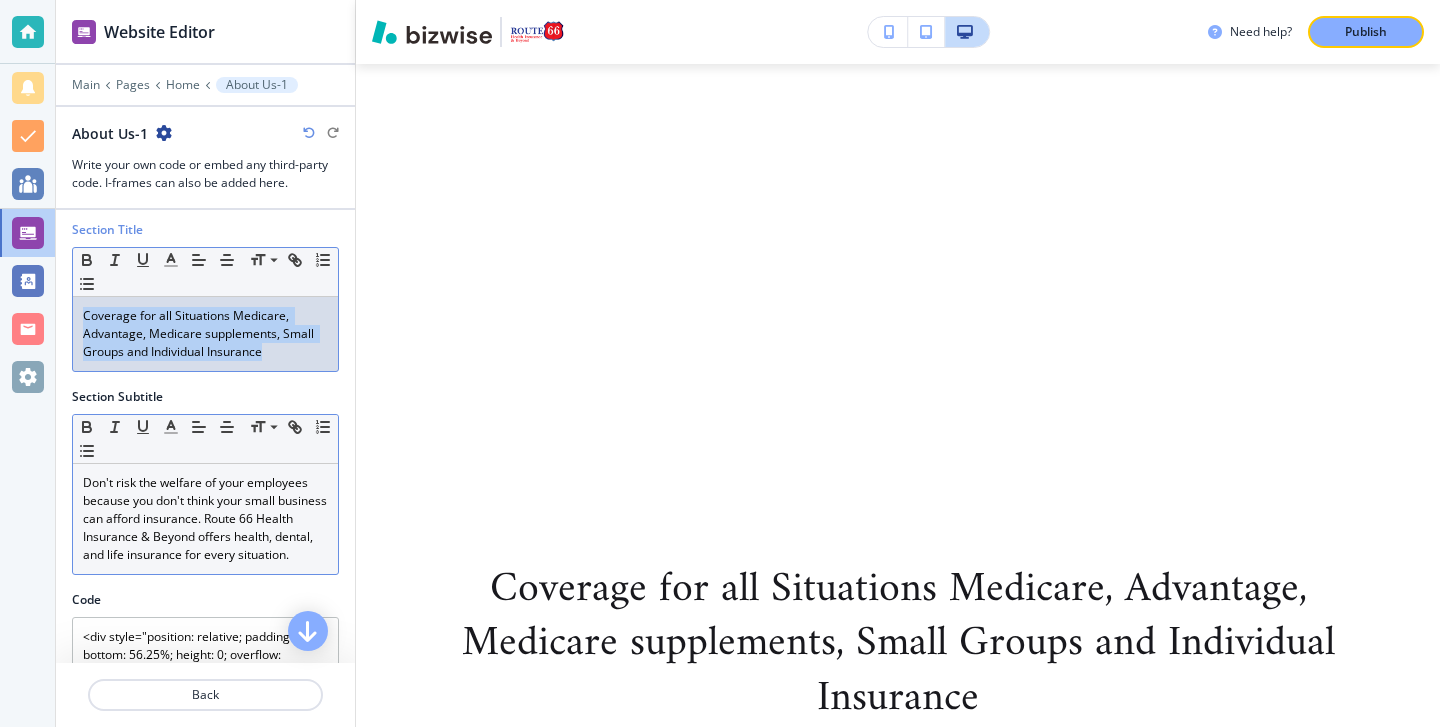 drag, startPoint x: 278, startPoint y: 361, endPoint x: 65, endPoint y: 301, distance: 221.2894 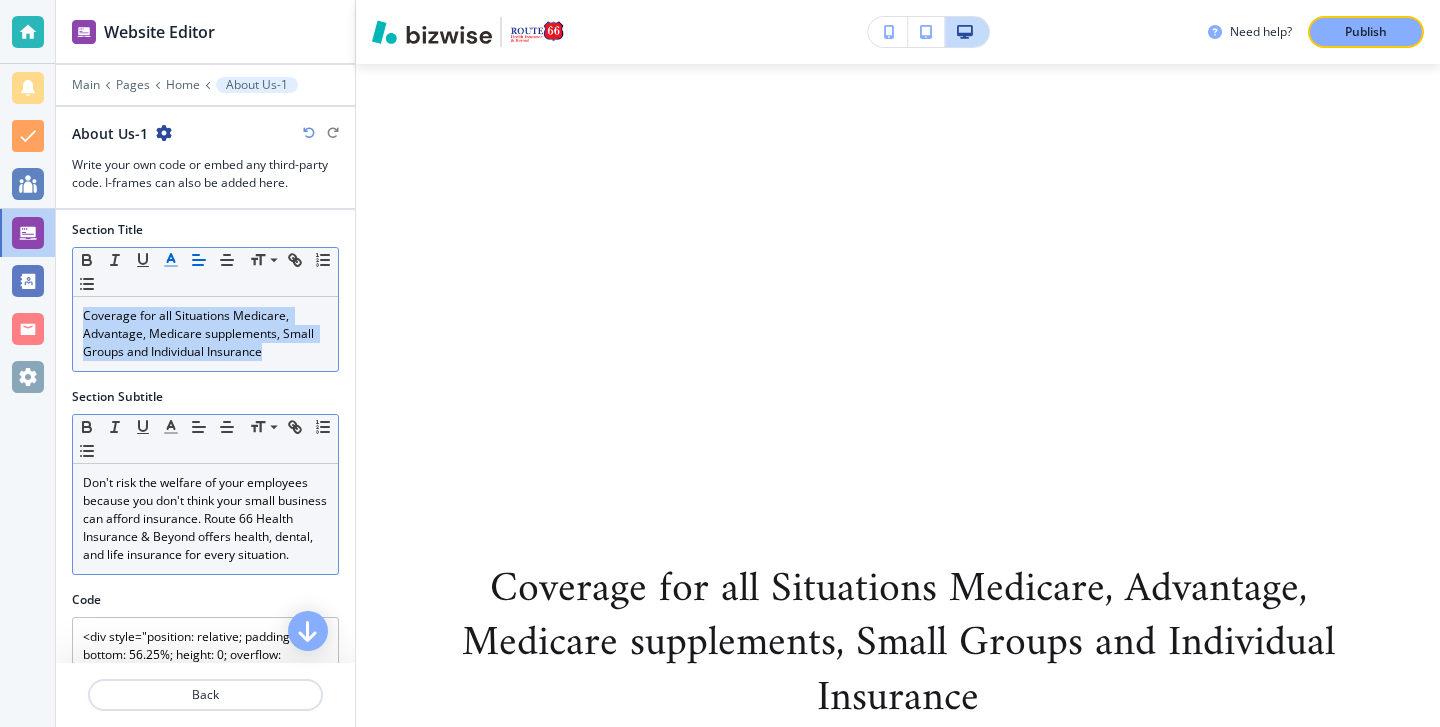 click at bounding box center [171, 260] 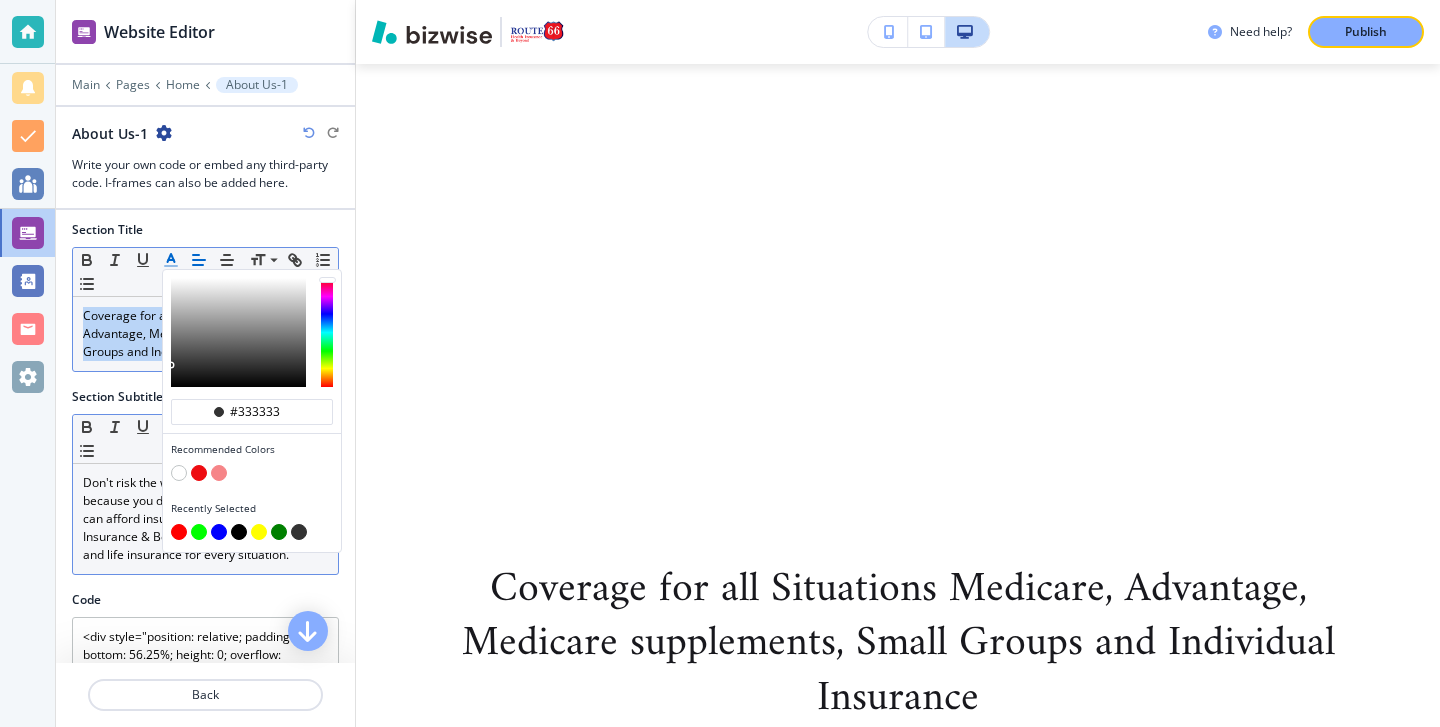 click at bounding box center (199, 473) 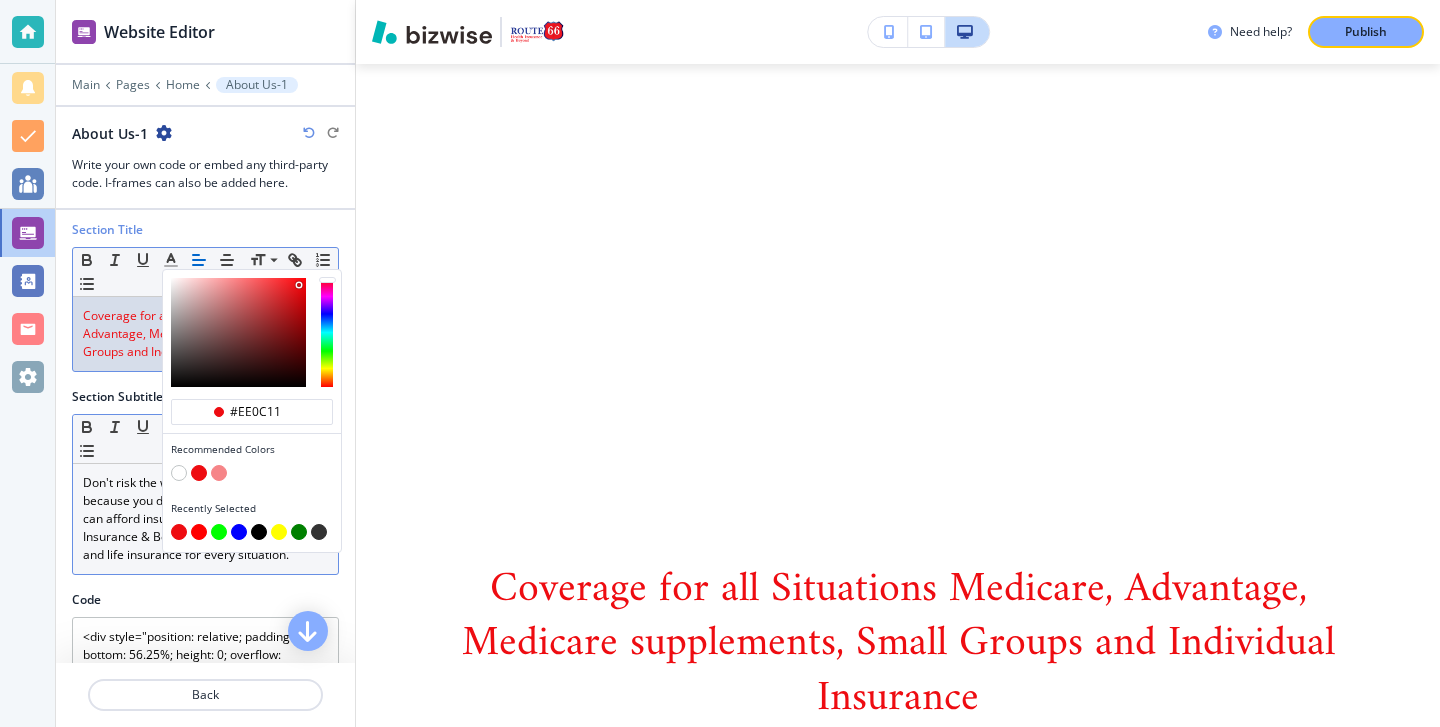 click on "Don't risk the welfare of your employees because you don't think your small business can afford insurance. Route 66 Health Insurance & Beyond offers health, dental, and life insurance for every situation." at bounding box center [205, 519] 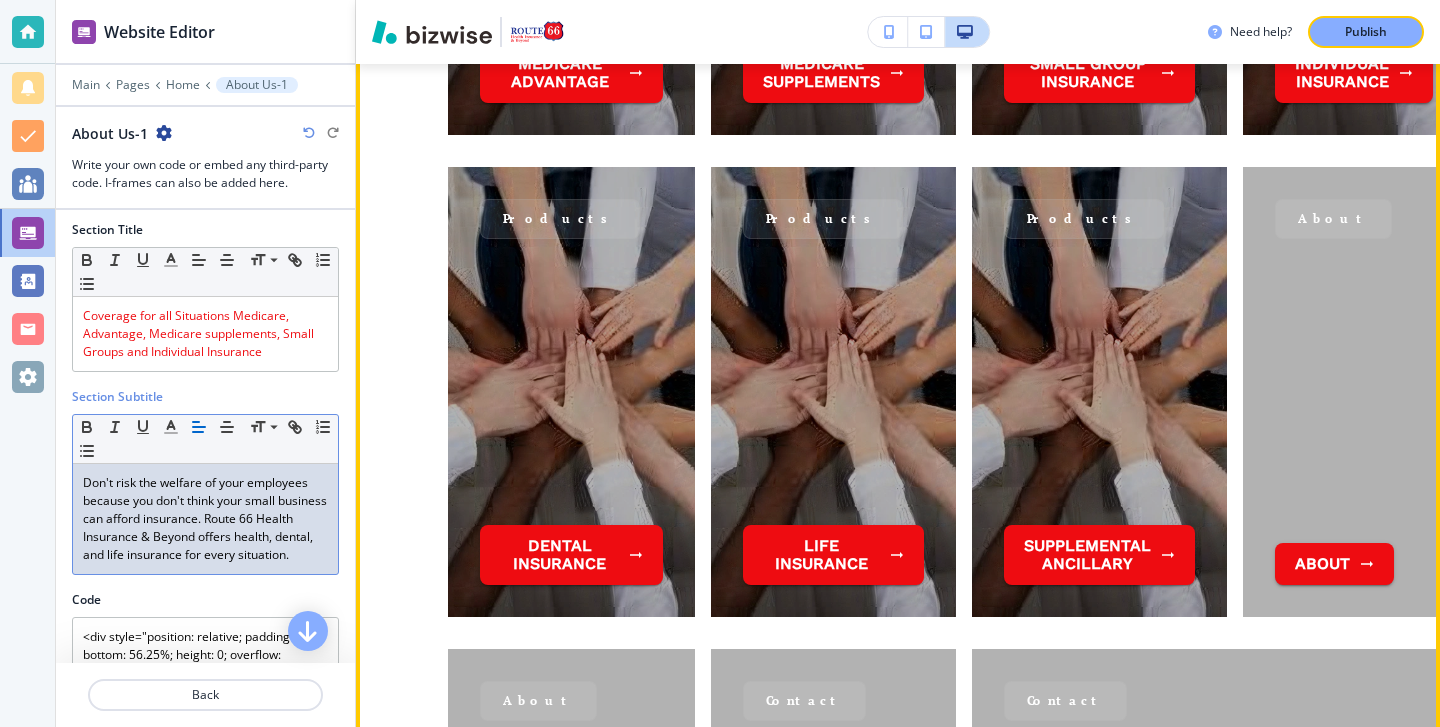 scroll, scrollTop: 3312, scrollLeft: 0, axis: vertical 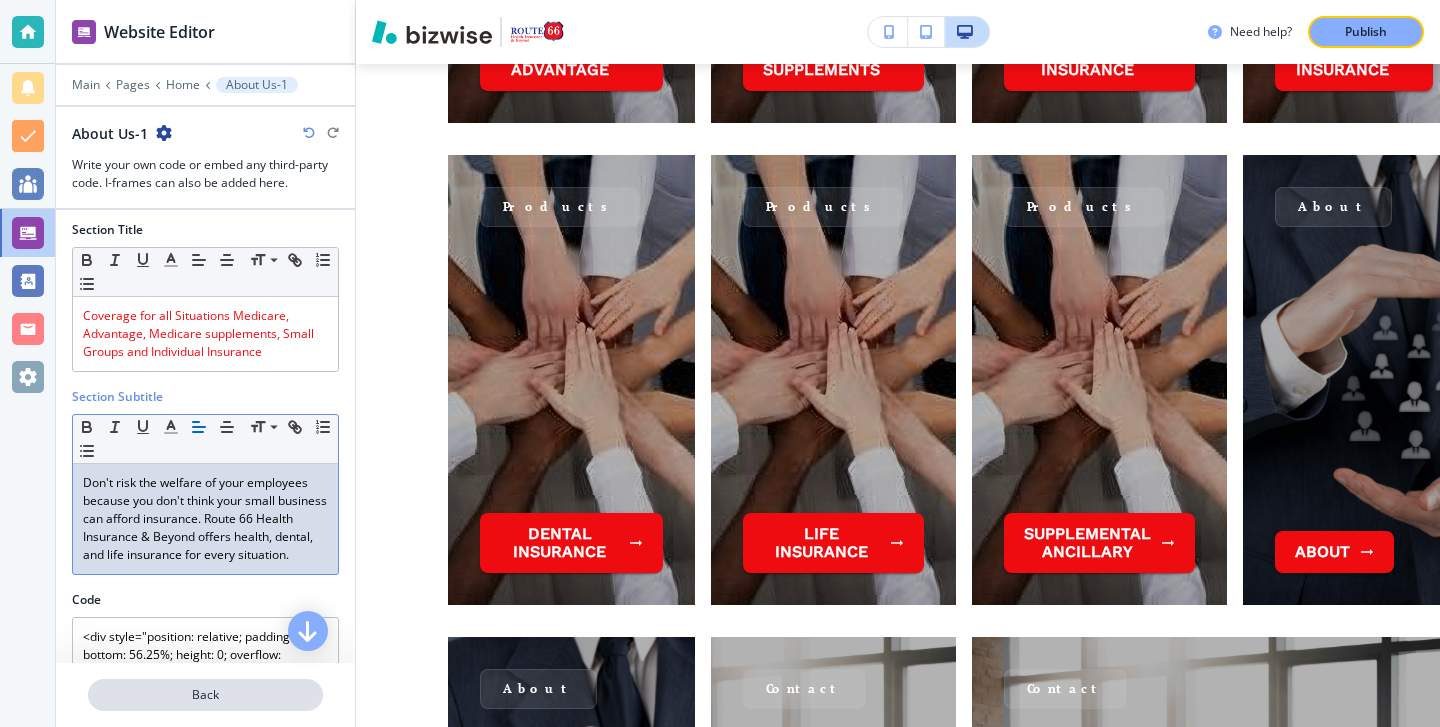 click on "Back" at bounding box center [205, 695] 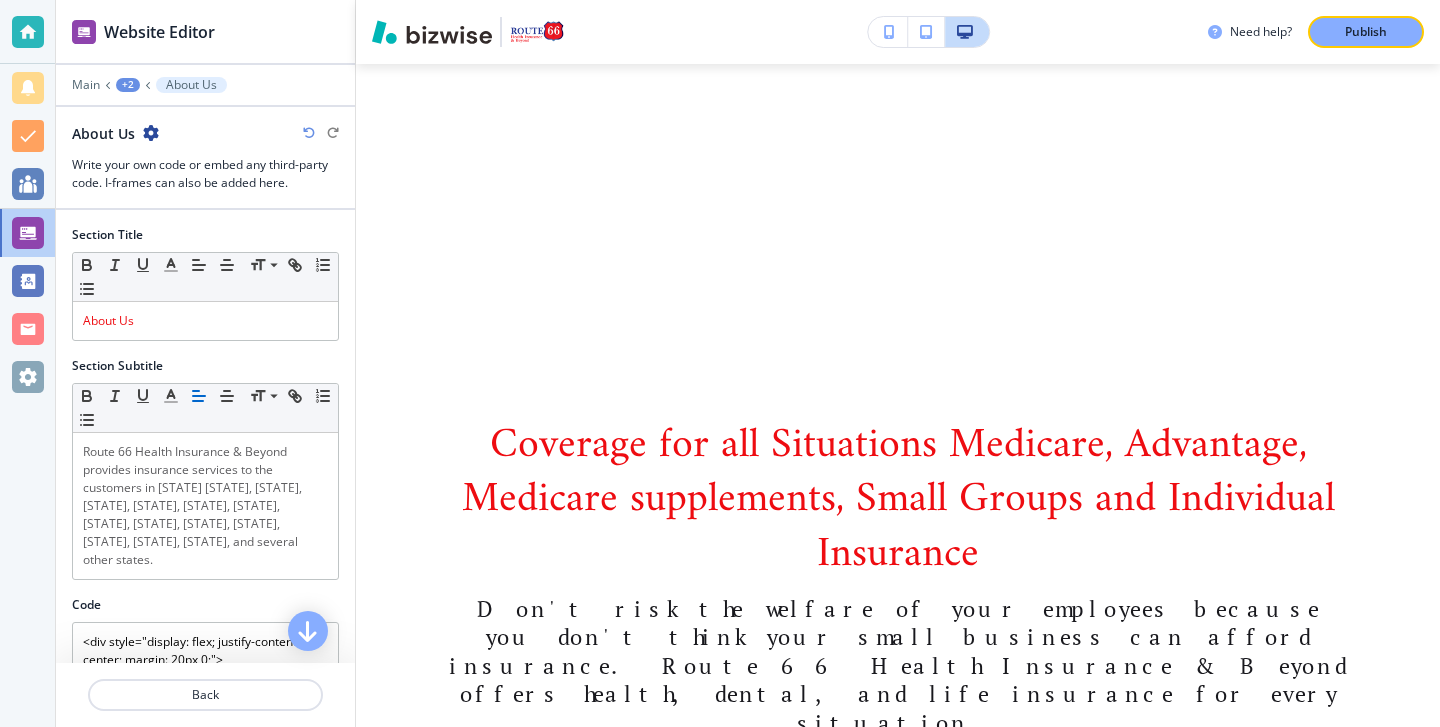 scroll, scrollTop: 725, scrollLeft: 0, axis: vertical 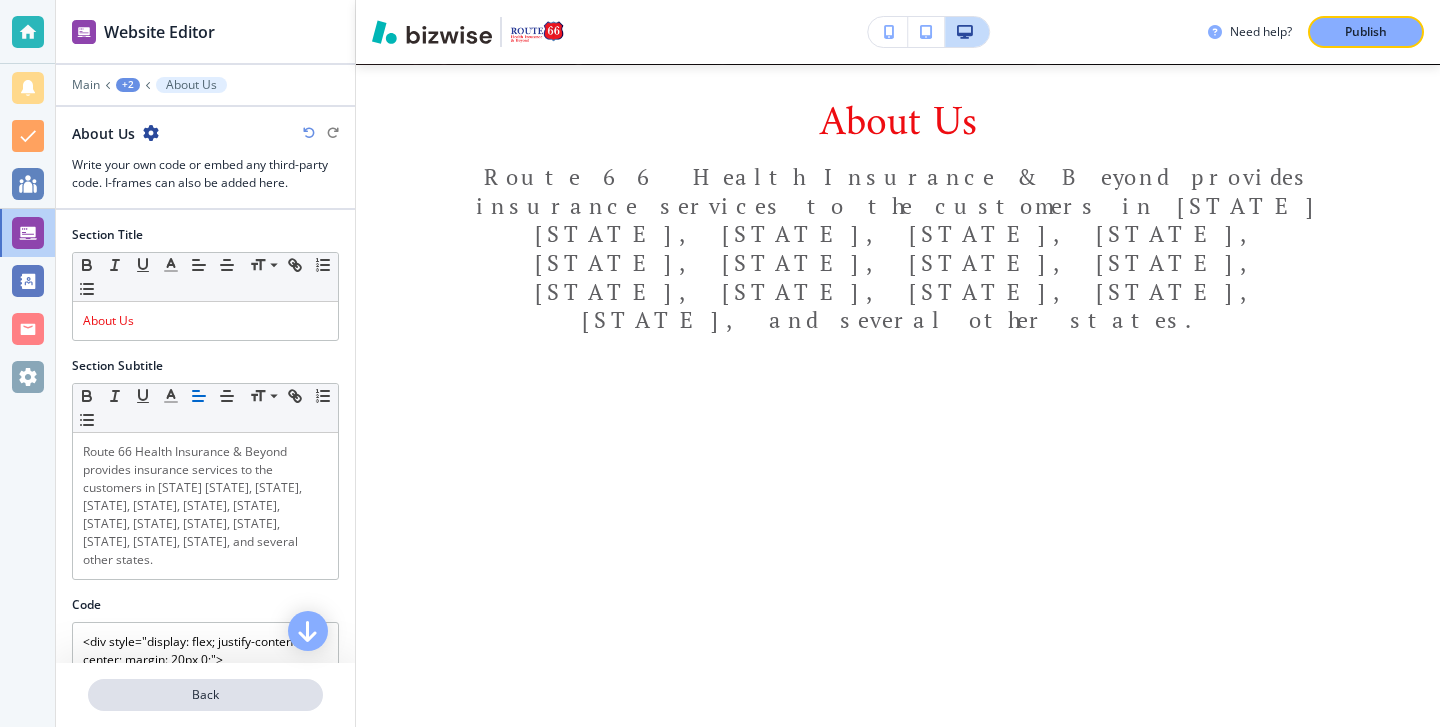 click on "Back" at bounding box center [205, 695] 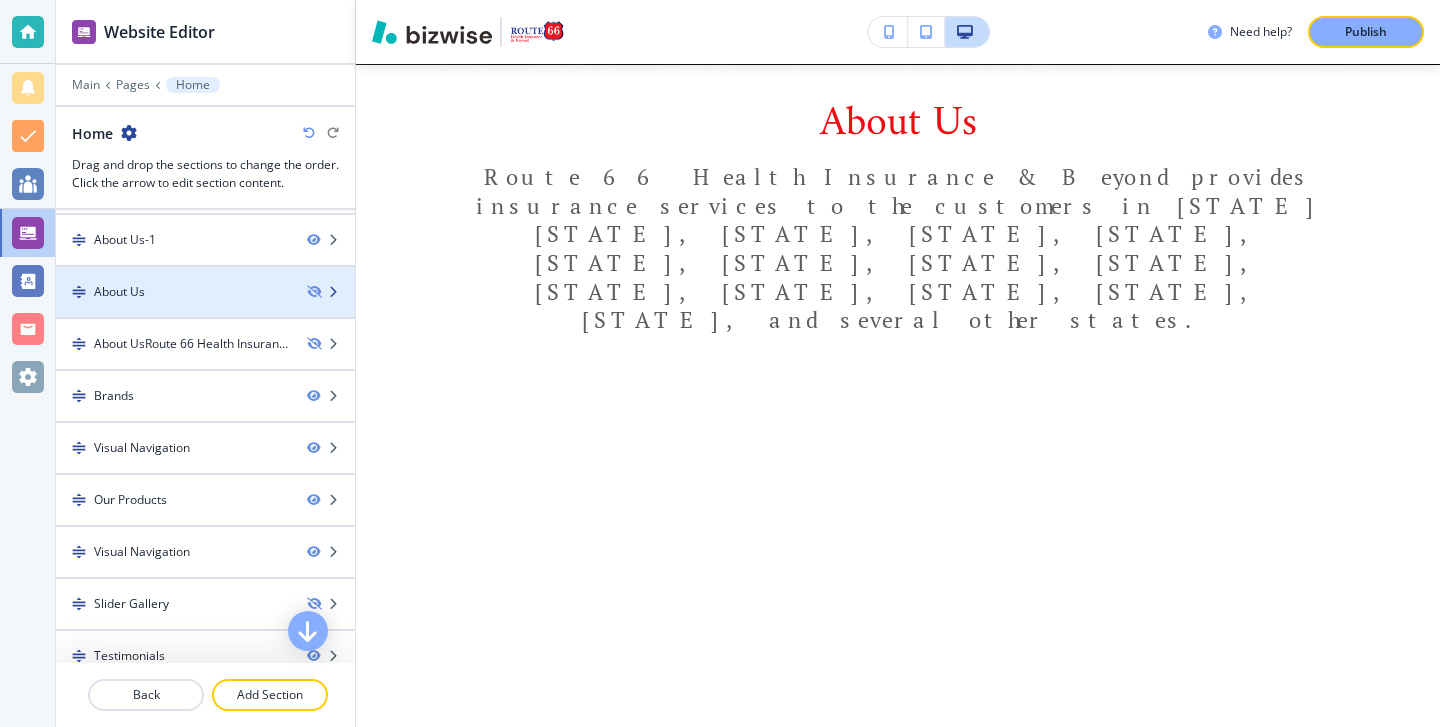 scroll, scrollTop: 81, scrollLeft: 0, axis: vertical 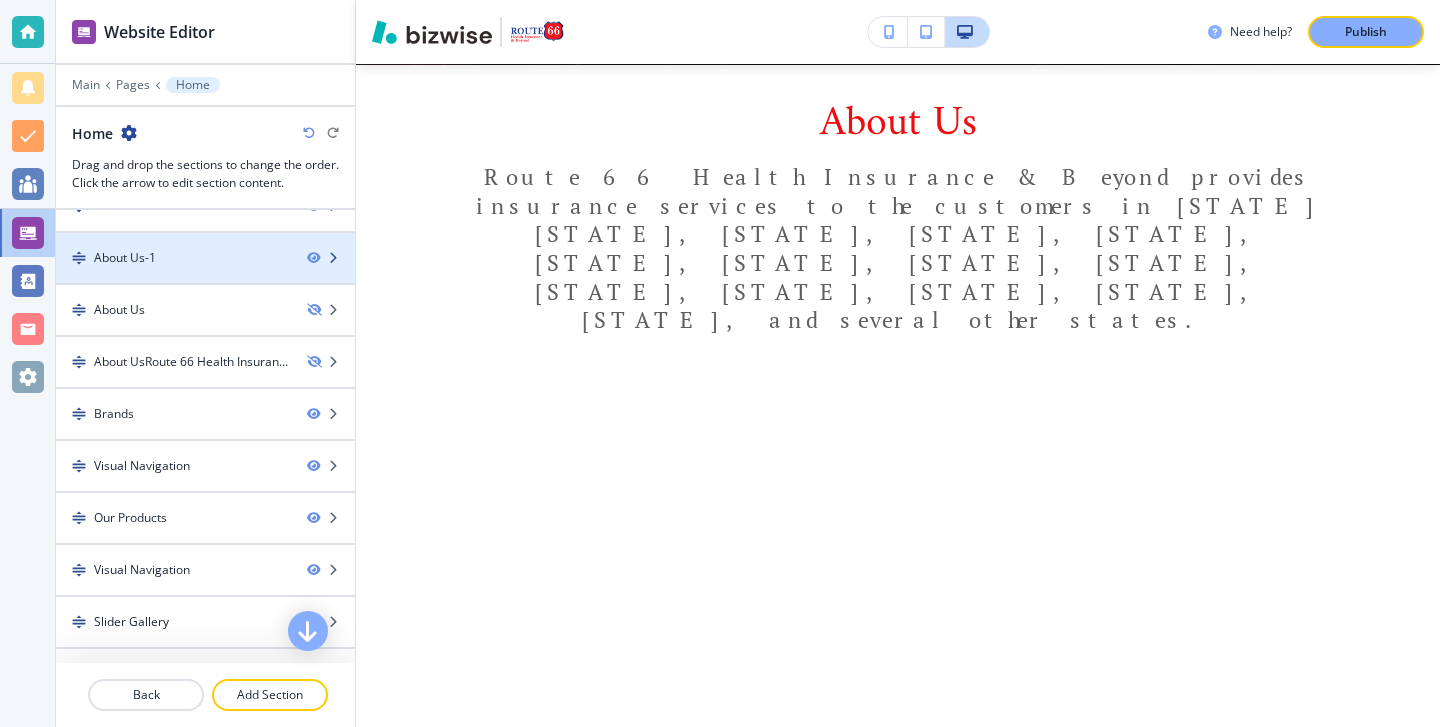 type 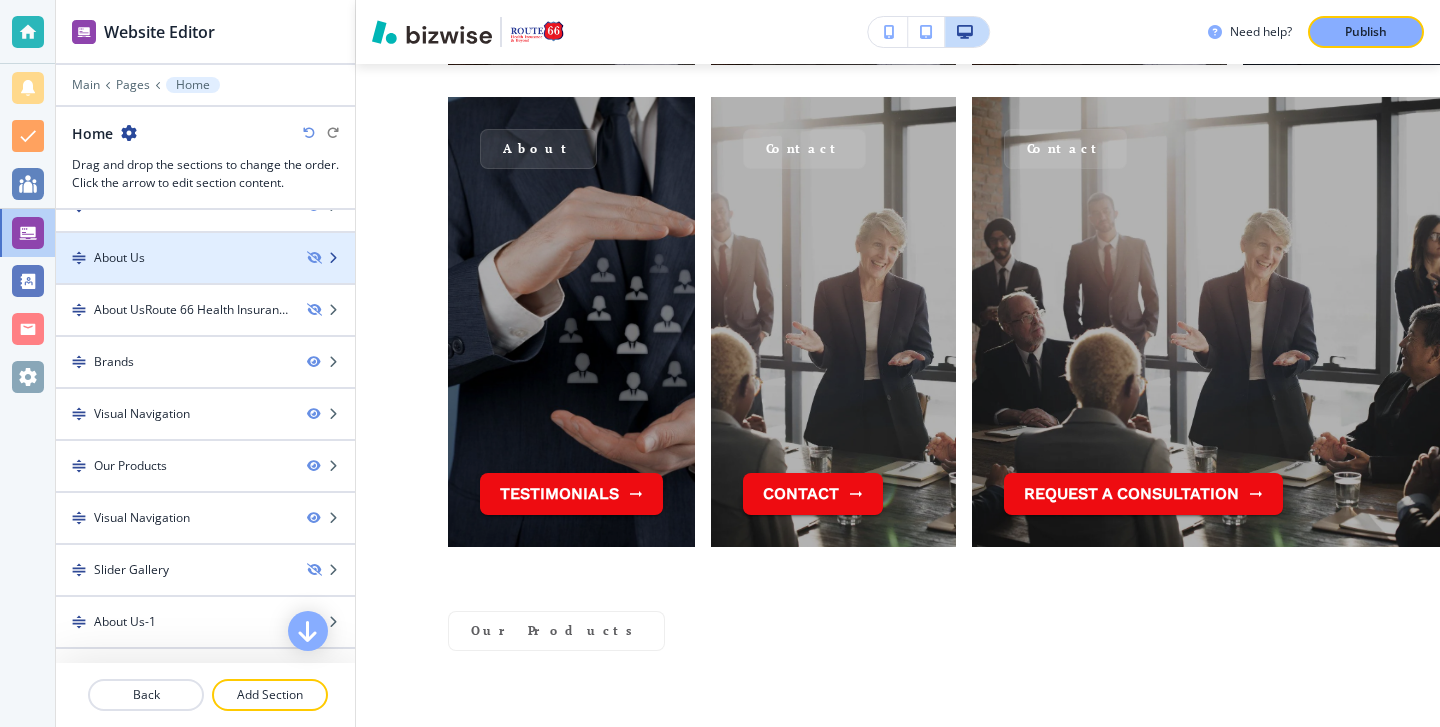 scroll, scrollTop: 3886, scrollLeft: 0, axis: vertical 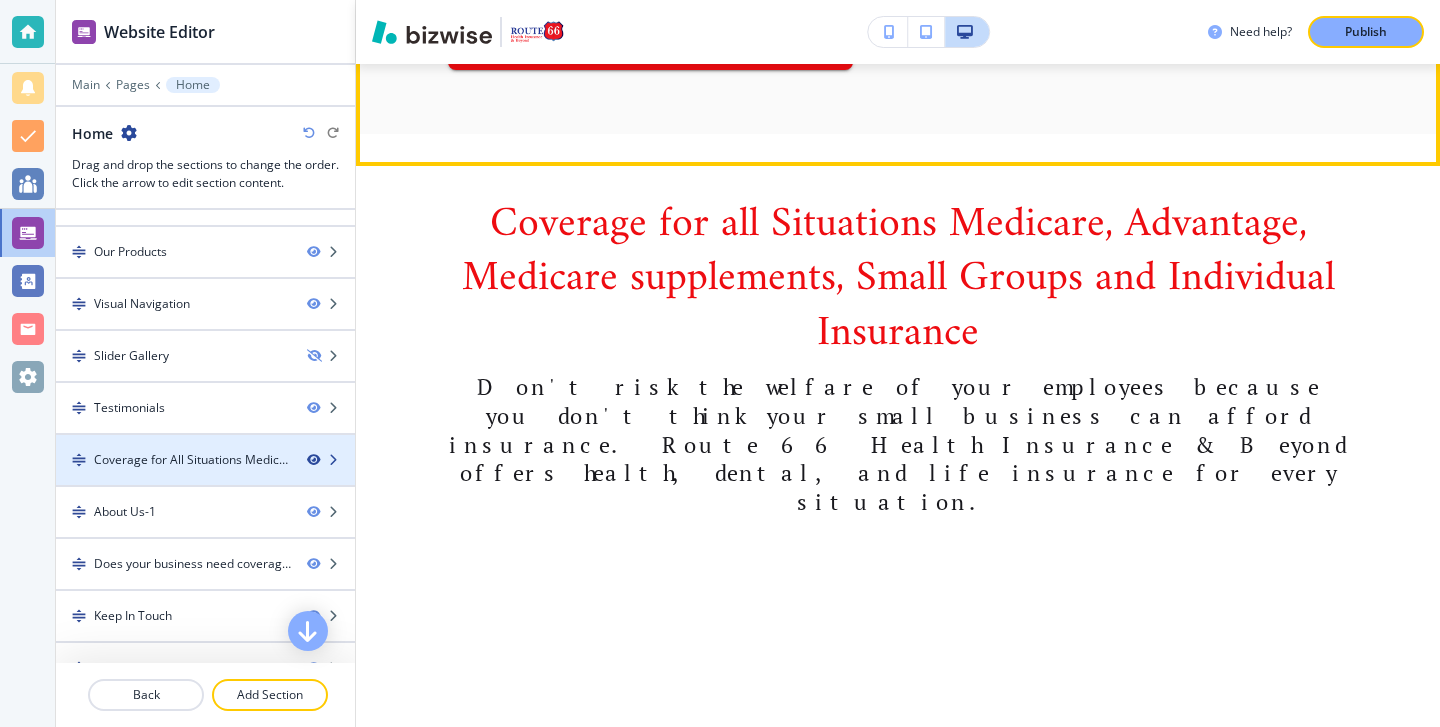 click at bounding box center [313, 460] 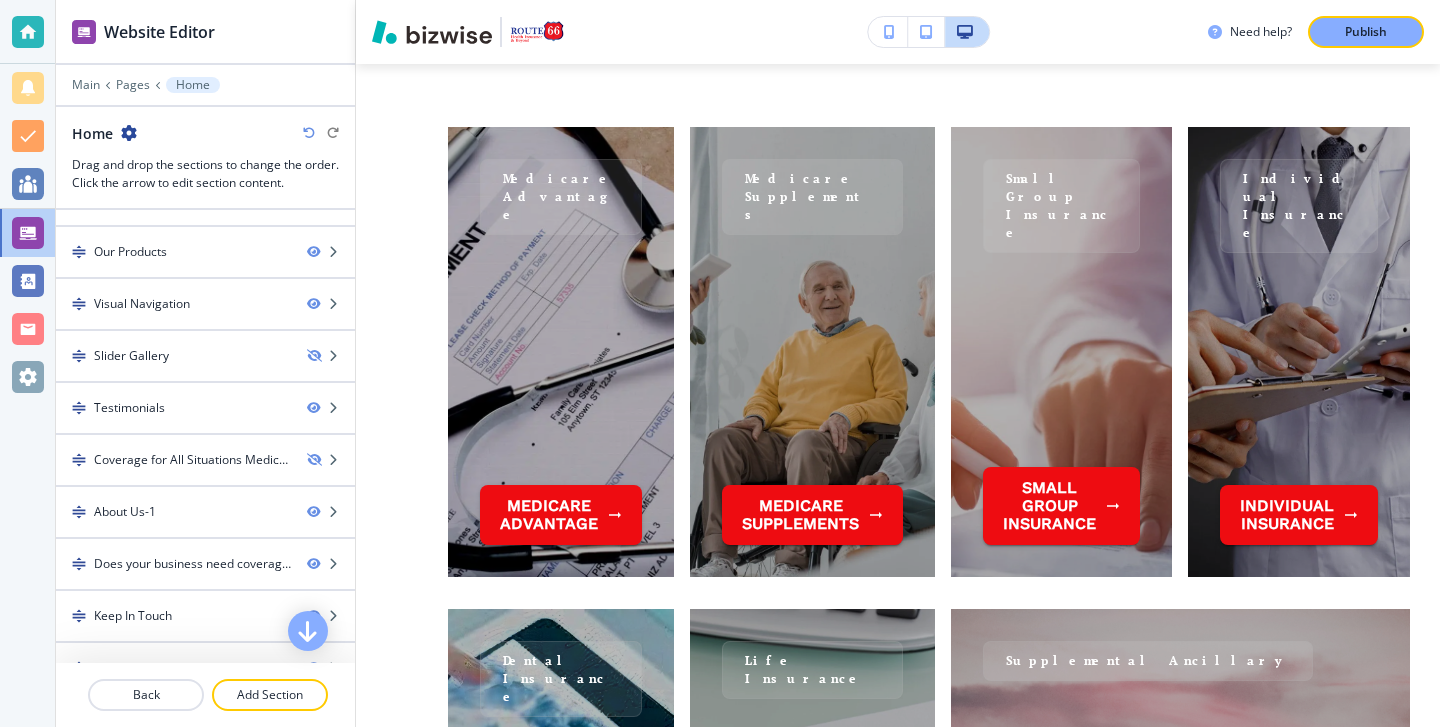 scroll, scrollTop: 3788, scrollLeft: 0, axis: vertical 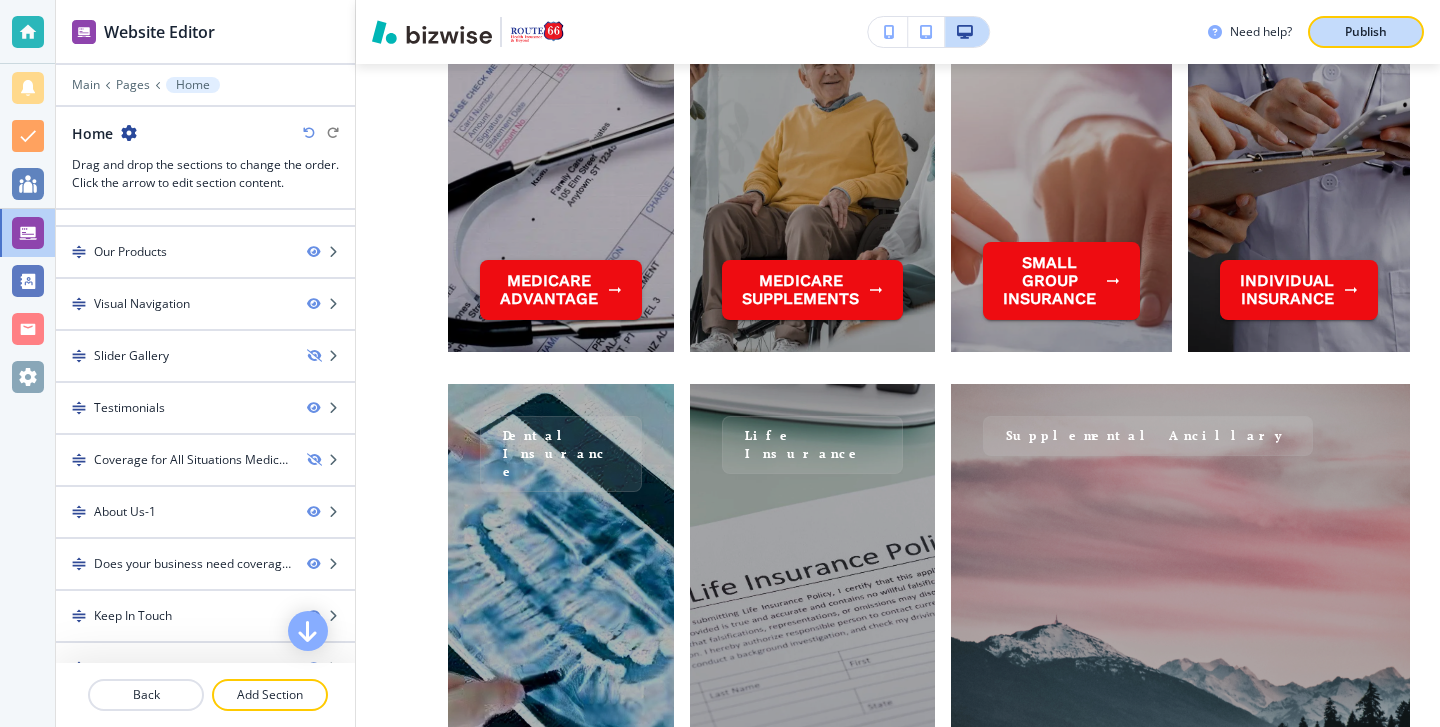 click on "Publish" at bounding box center (1366, 32) 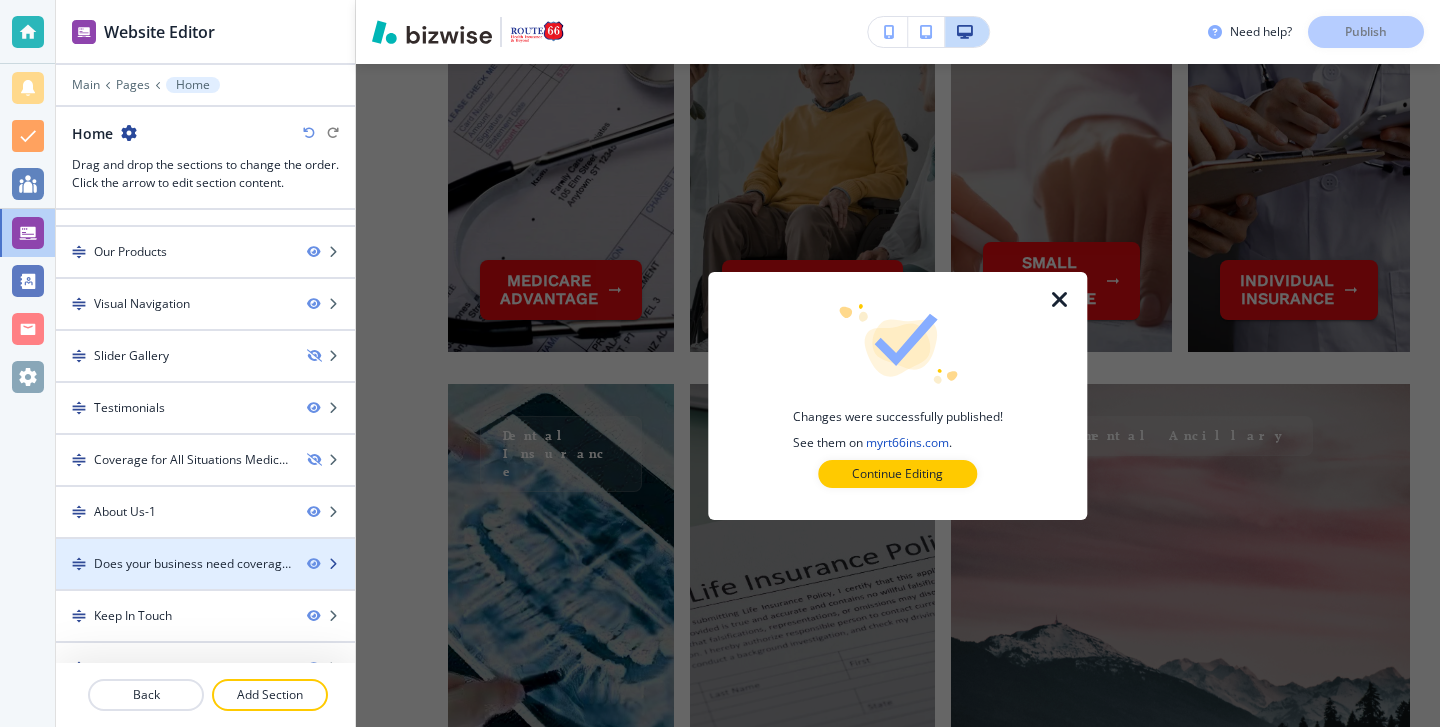 scroll, scrollTop: 327, scrollLeft: 0, axis: vertical 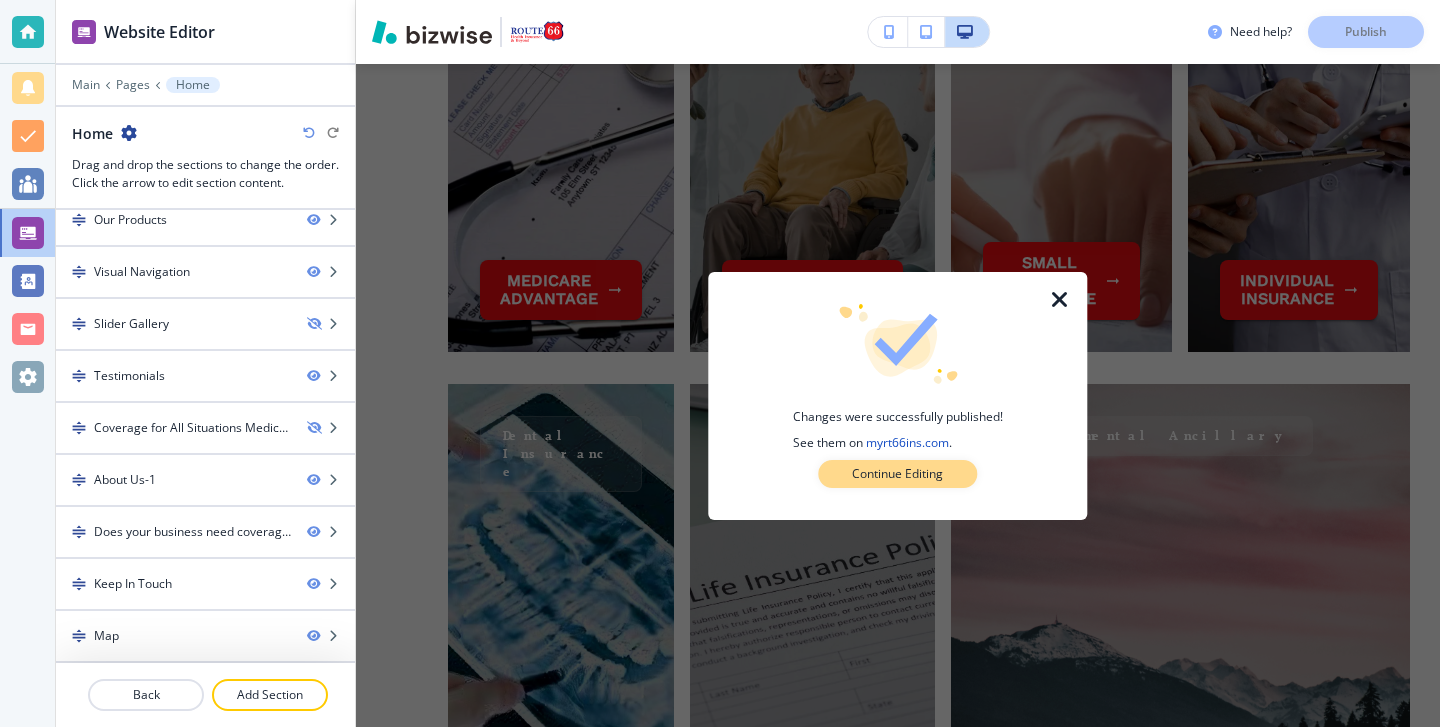 click on "Continue Editing" at bounding box center (897, 474) 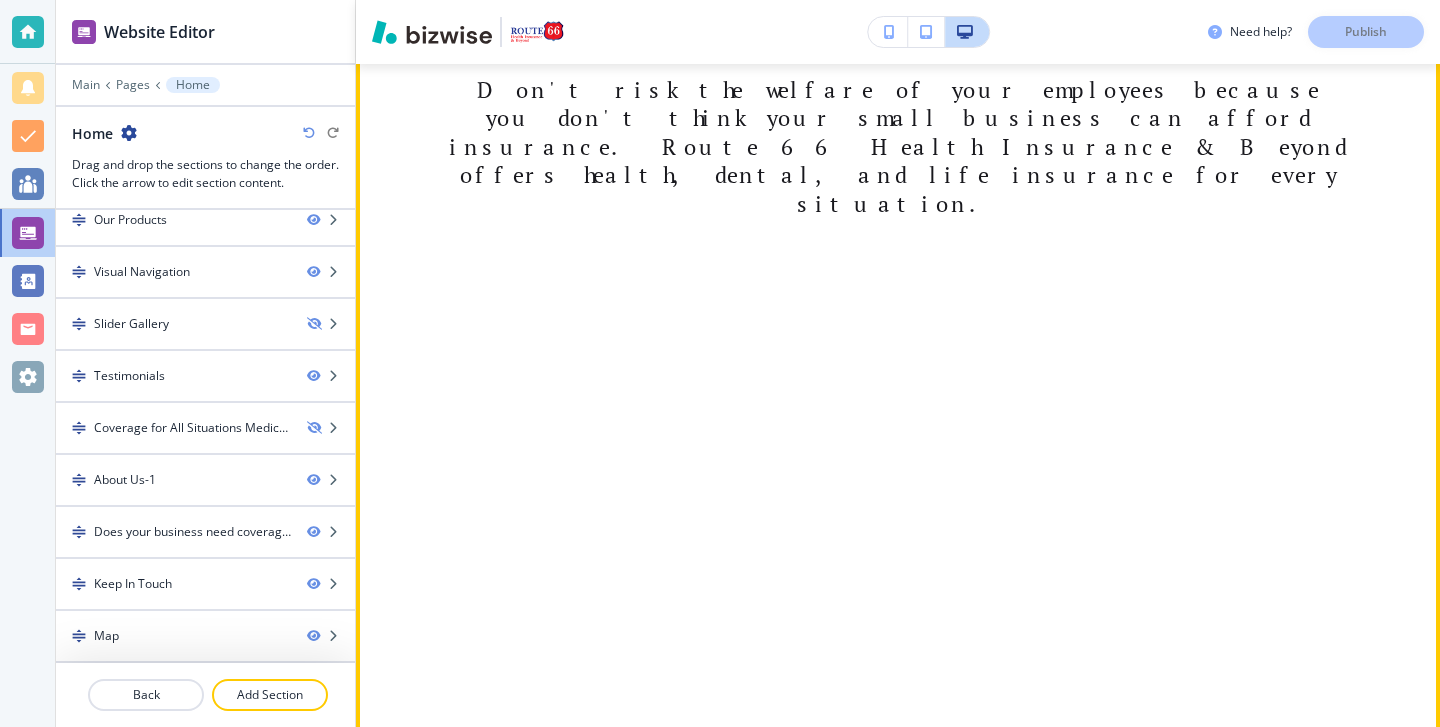 scroll, scrollTop: 5616, scrollLeft: 0, axis: vertical 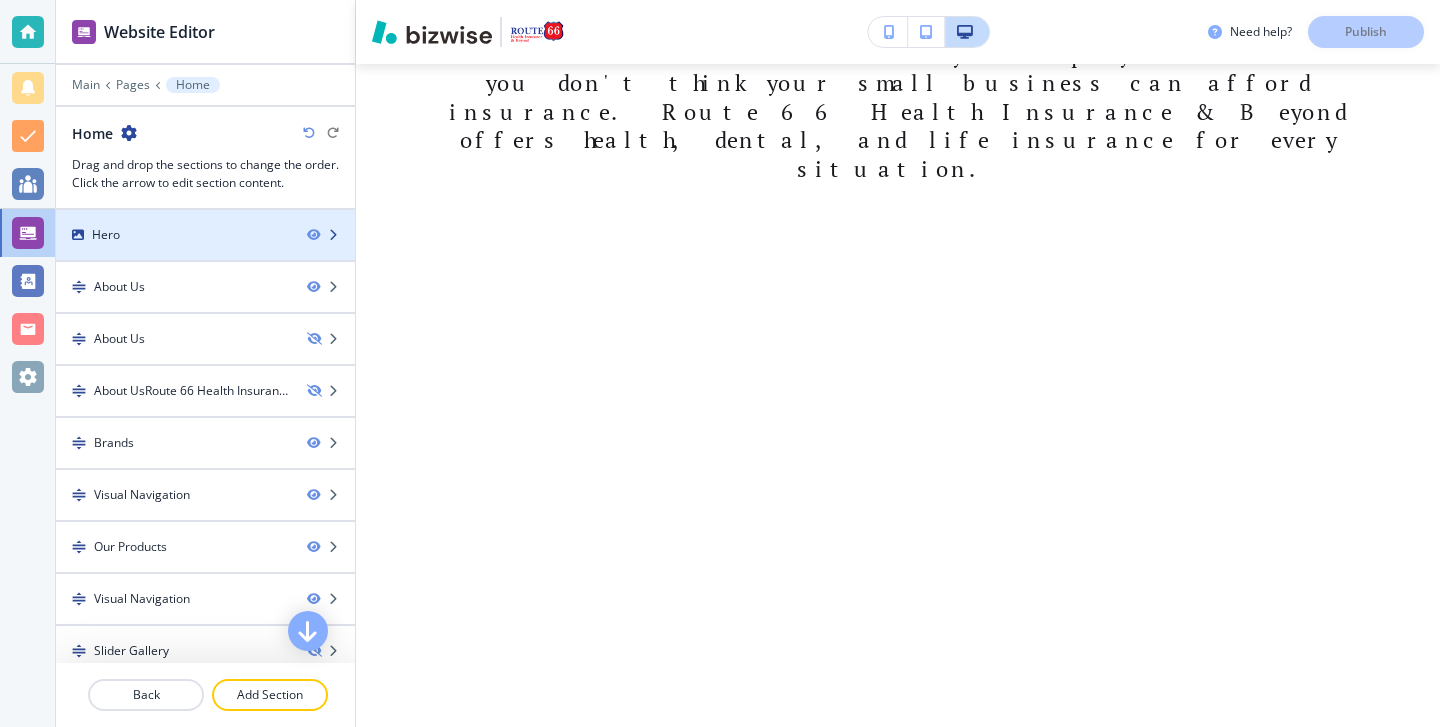 click on "Hero" at bounding box center (173, 235) 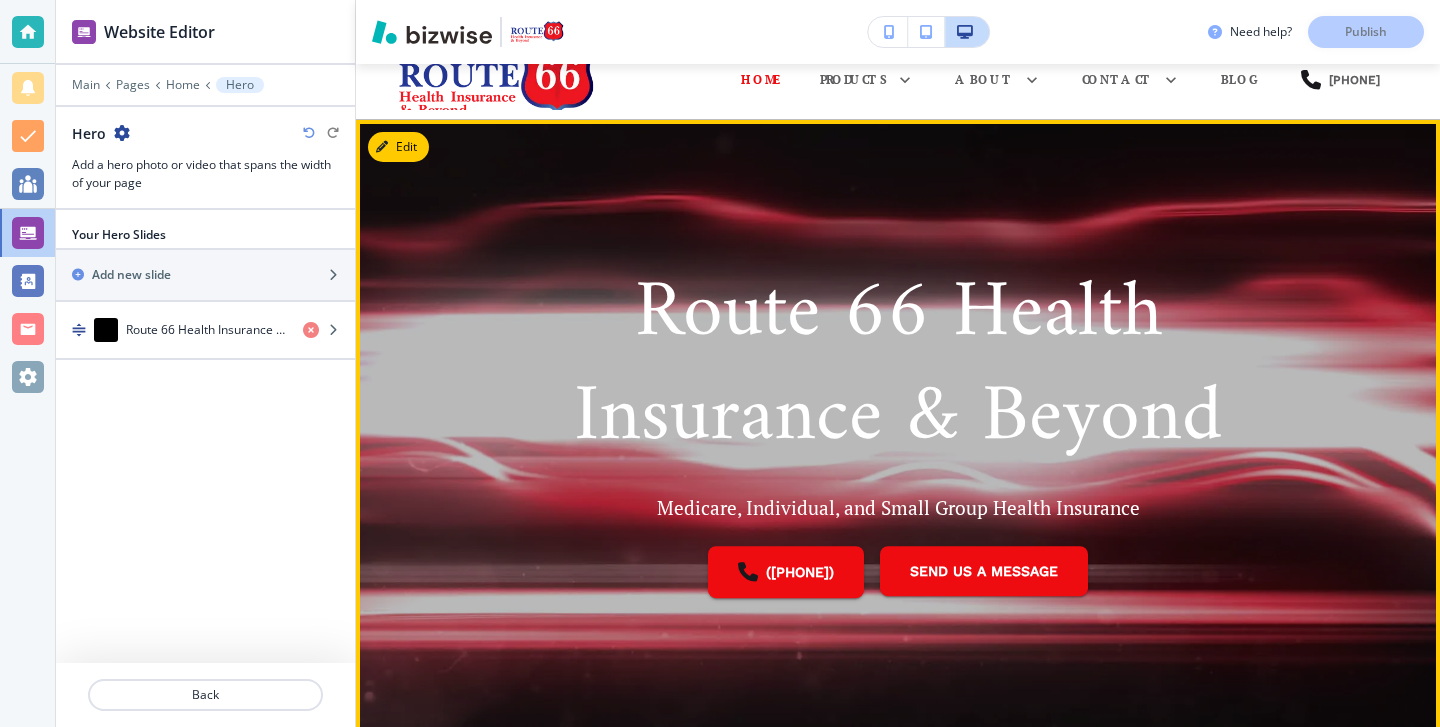 scroll, scrollTop: 23, scrollLeft: 0, axis: vertical 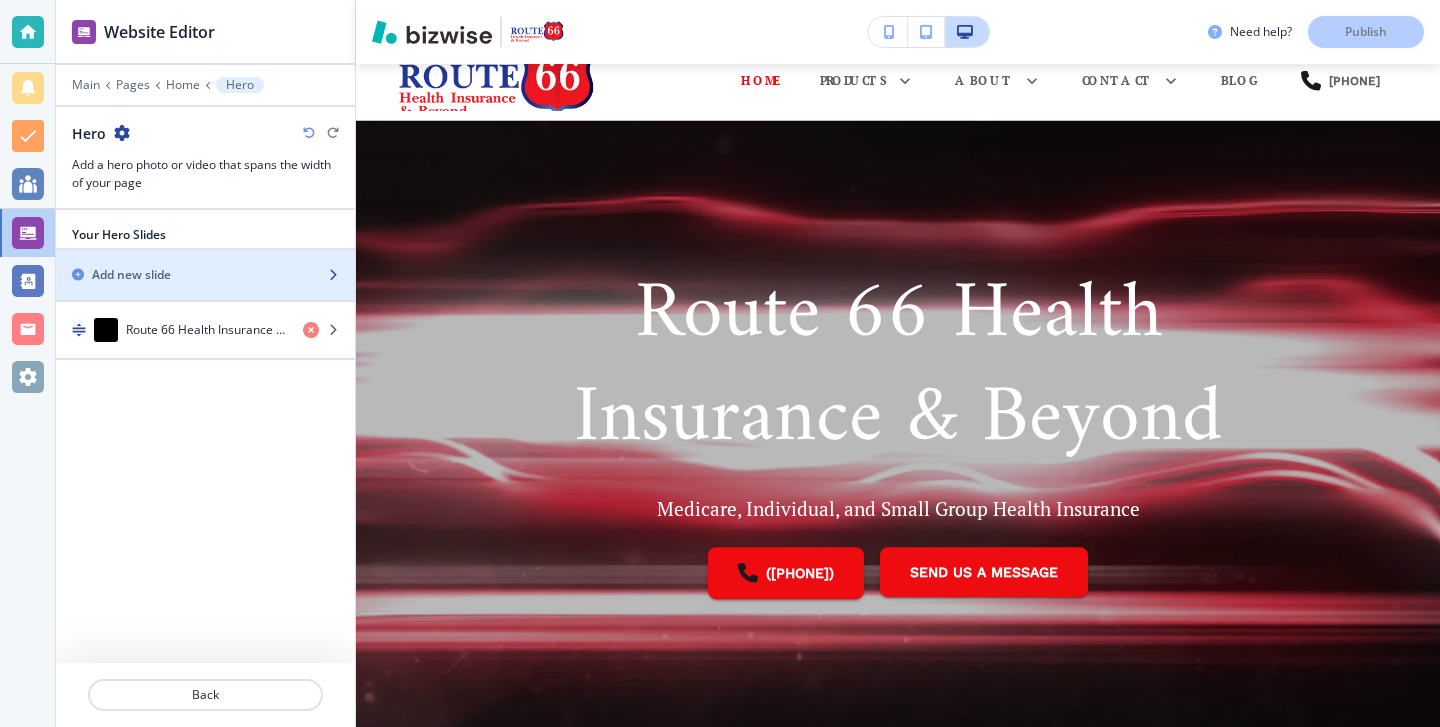 click on "Add new slide" at bounding box center (183, 275) 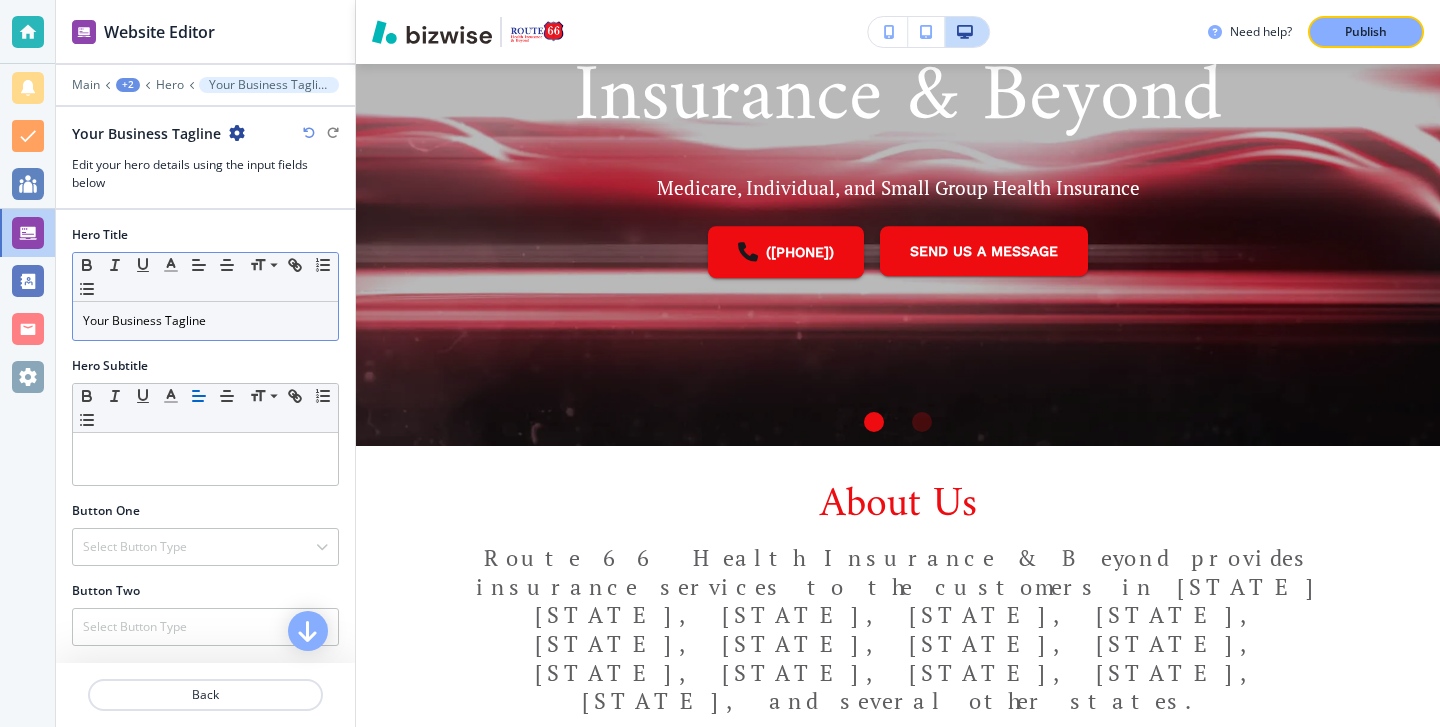 scroll, scrollTop: 351, scrollLeft: 0, axis: vertical 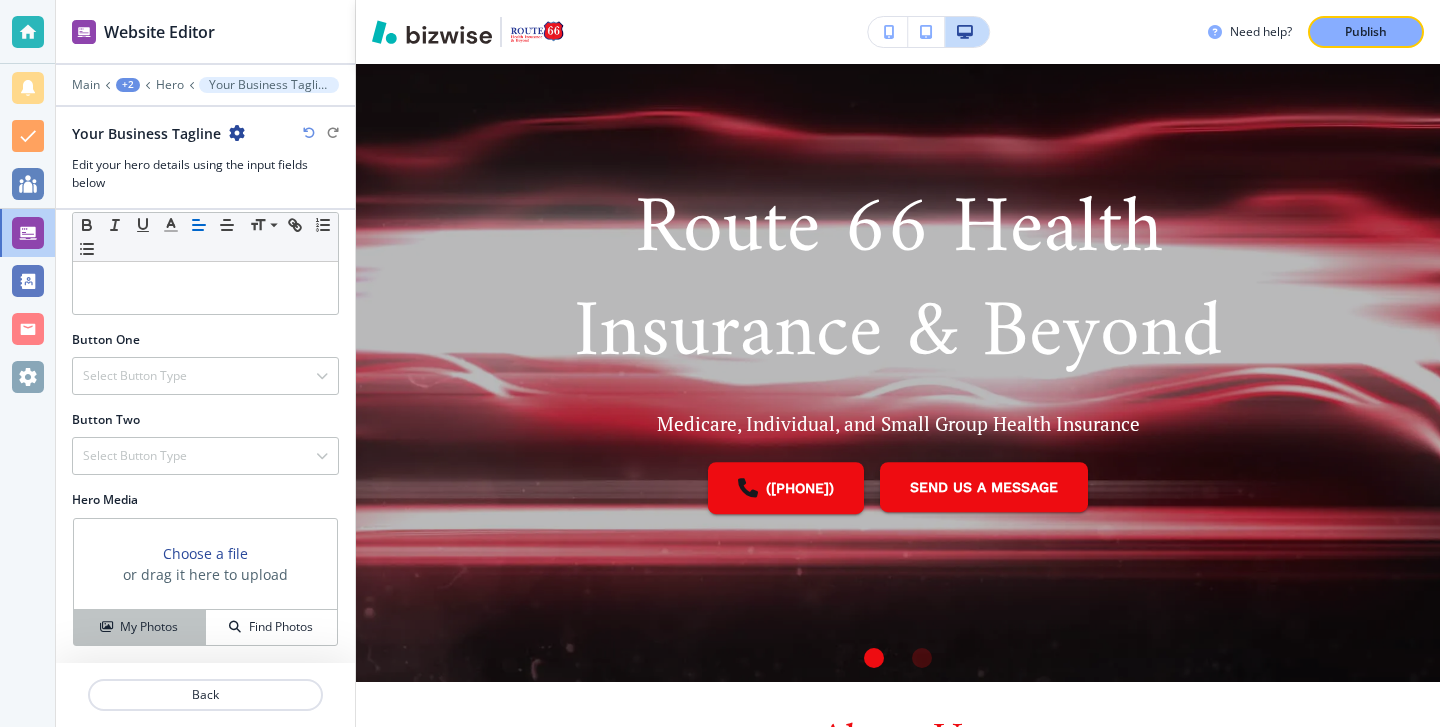 click on "My Photos" at bounding box center [149, 627] 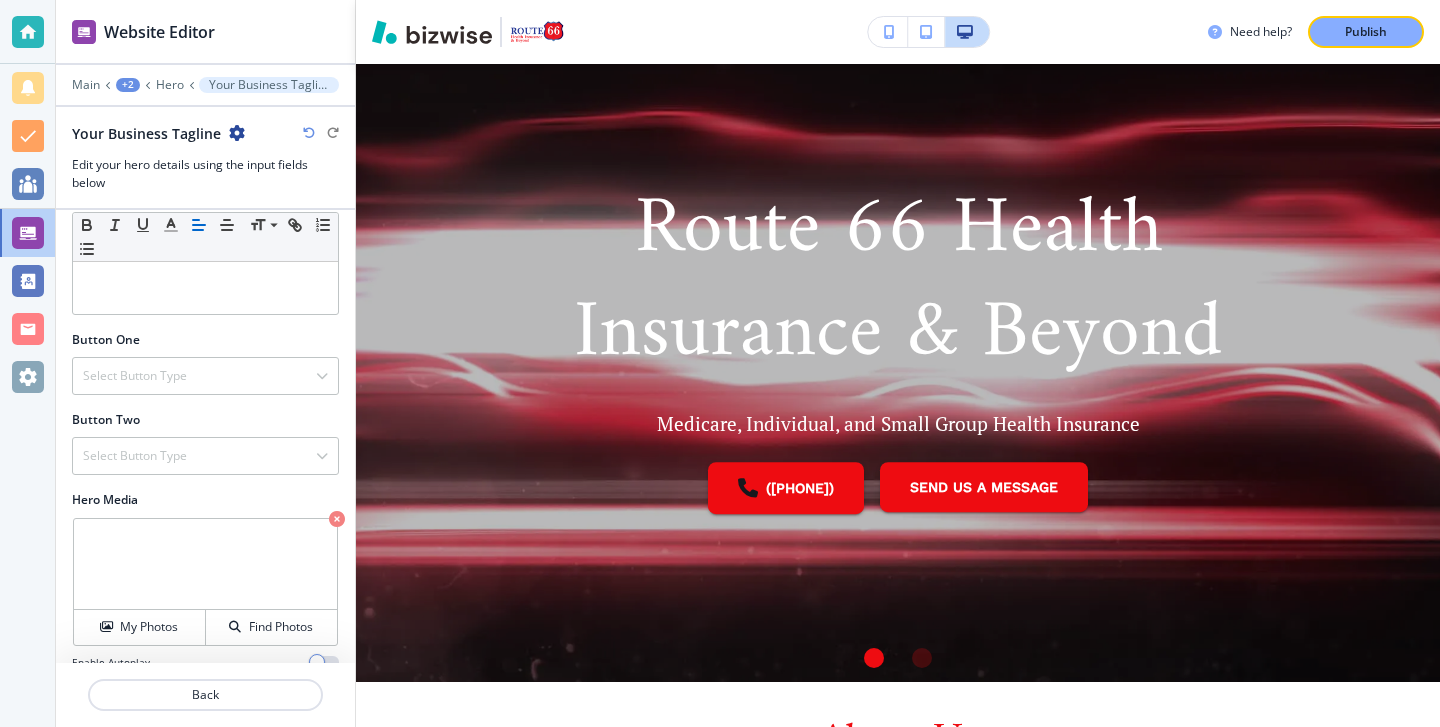 click at bounding box center (922, 658) 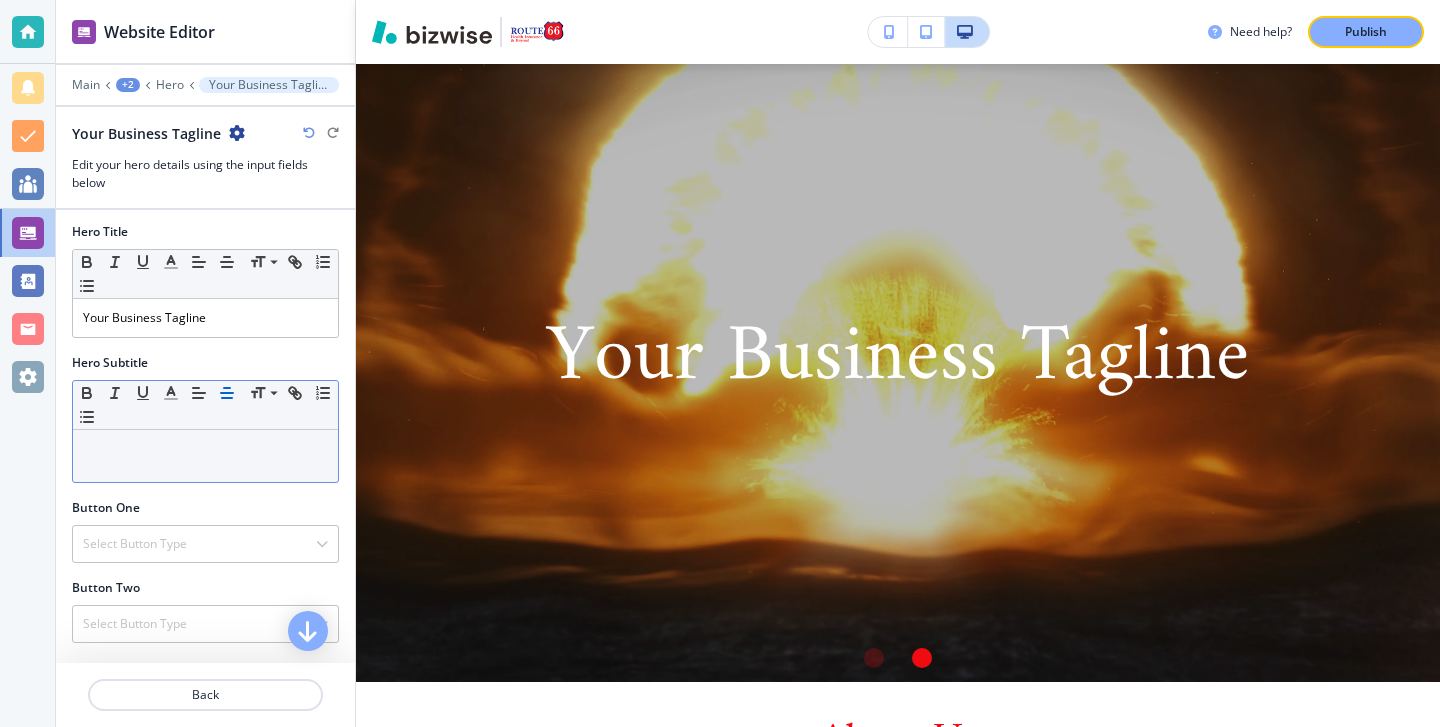 scroll, scrollTop: 0, scrollLeft: 0, axis: both 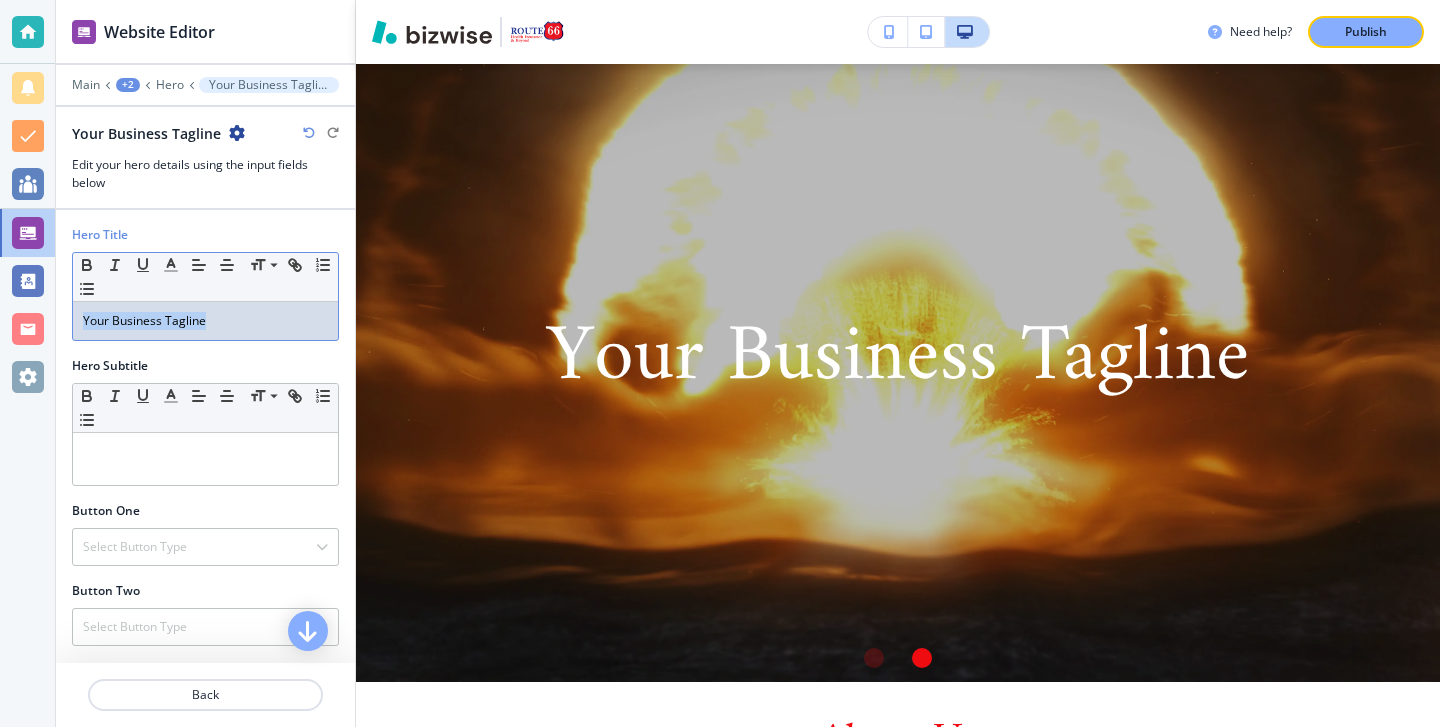 drag, startPoint x: 241, startPoint y: 313, endPoint x: 66, endPoint y: 311, distance: 175.01143 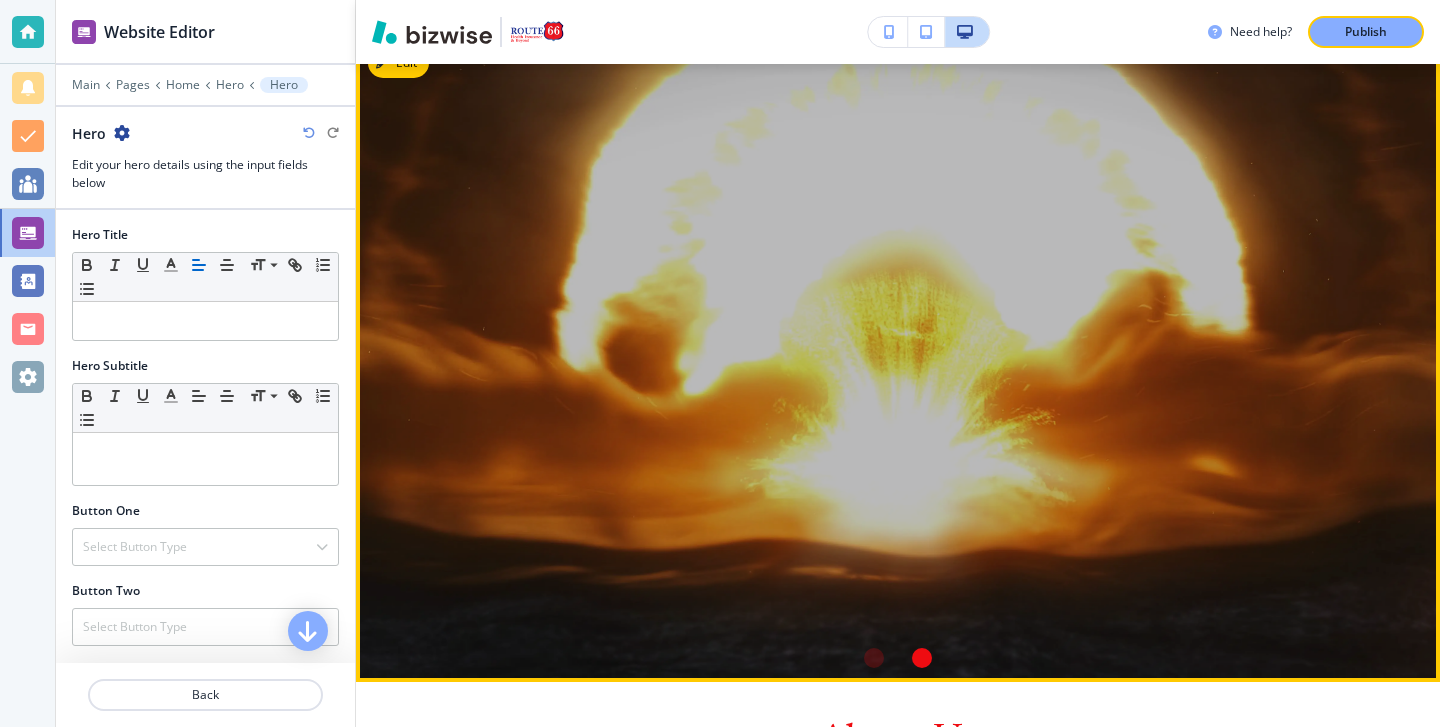 click at bounding box center [874, 658] 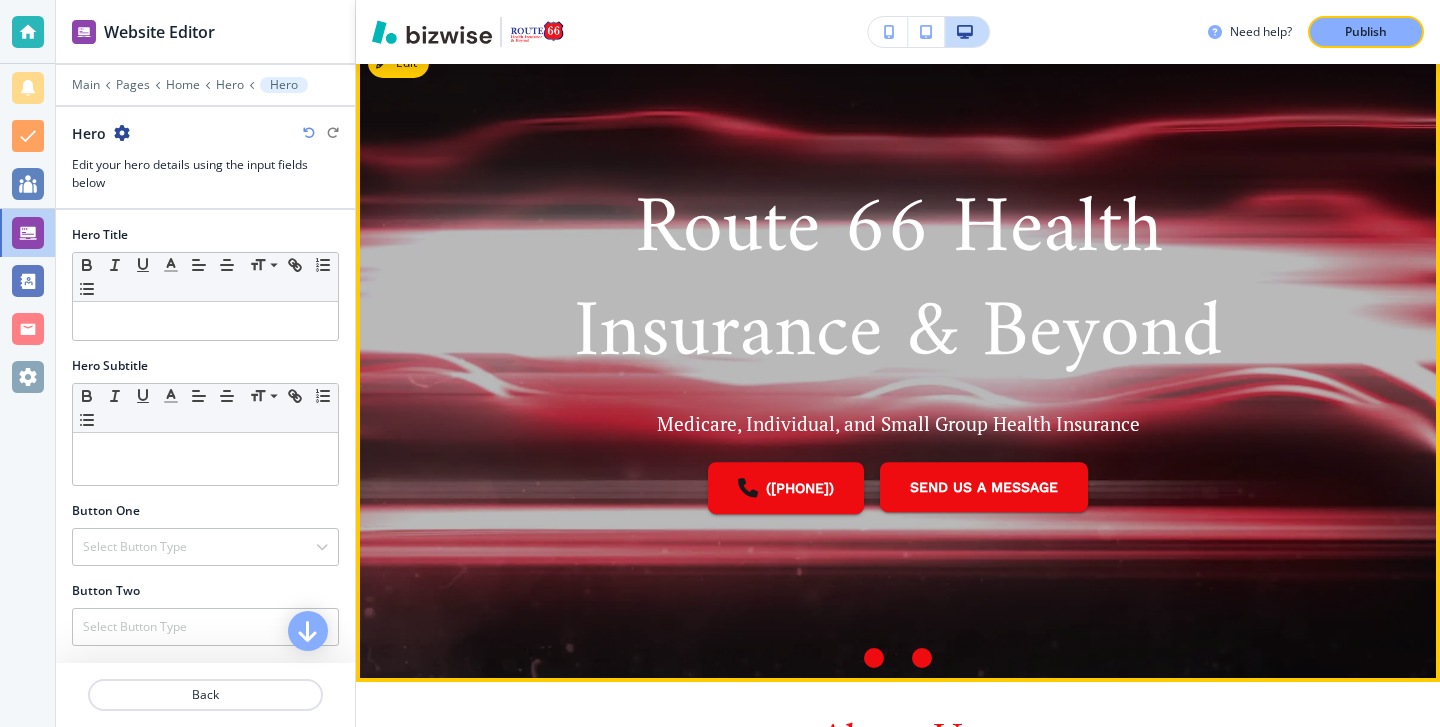 click at bounding box center (922, 658) 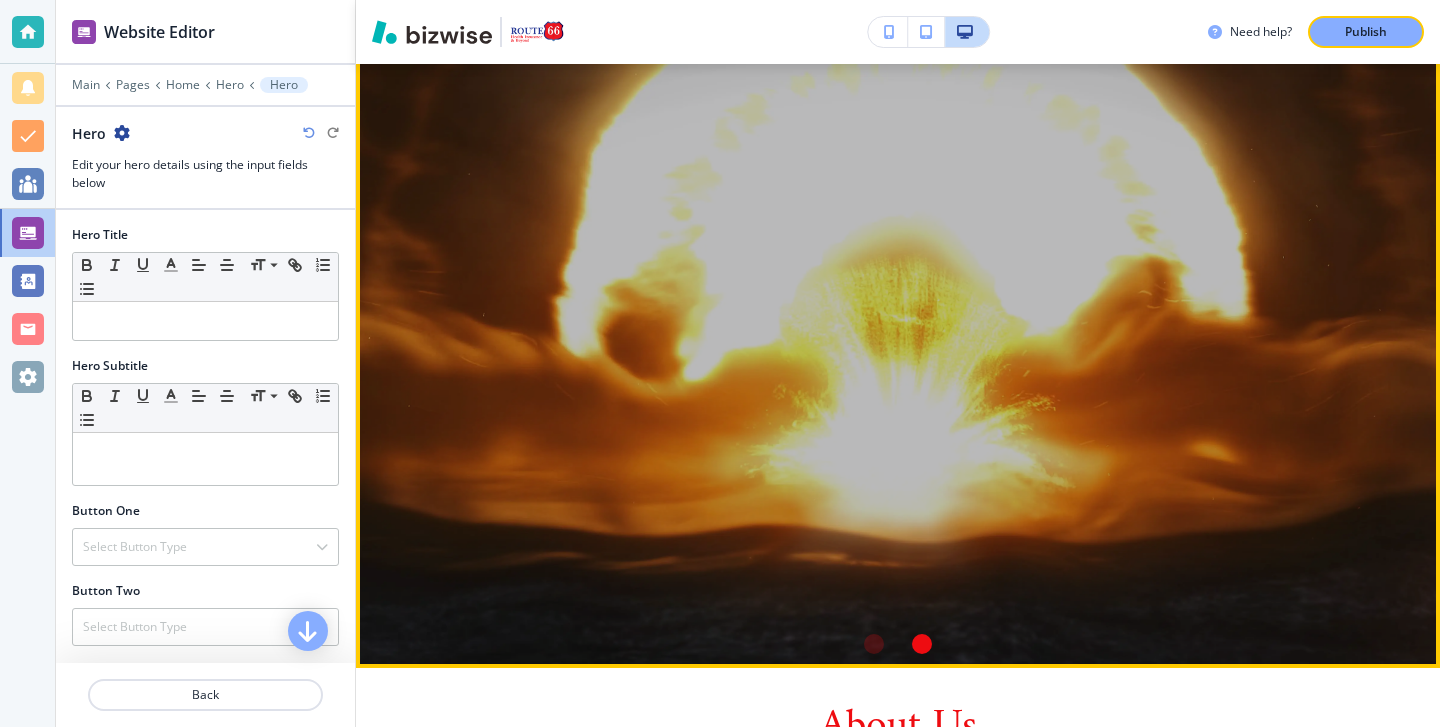 scroll, scrollTop: 115, scrollLeft: 0, axis: vertical 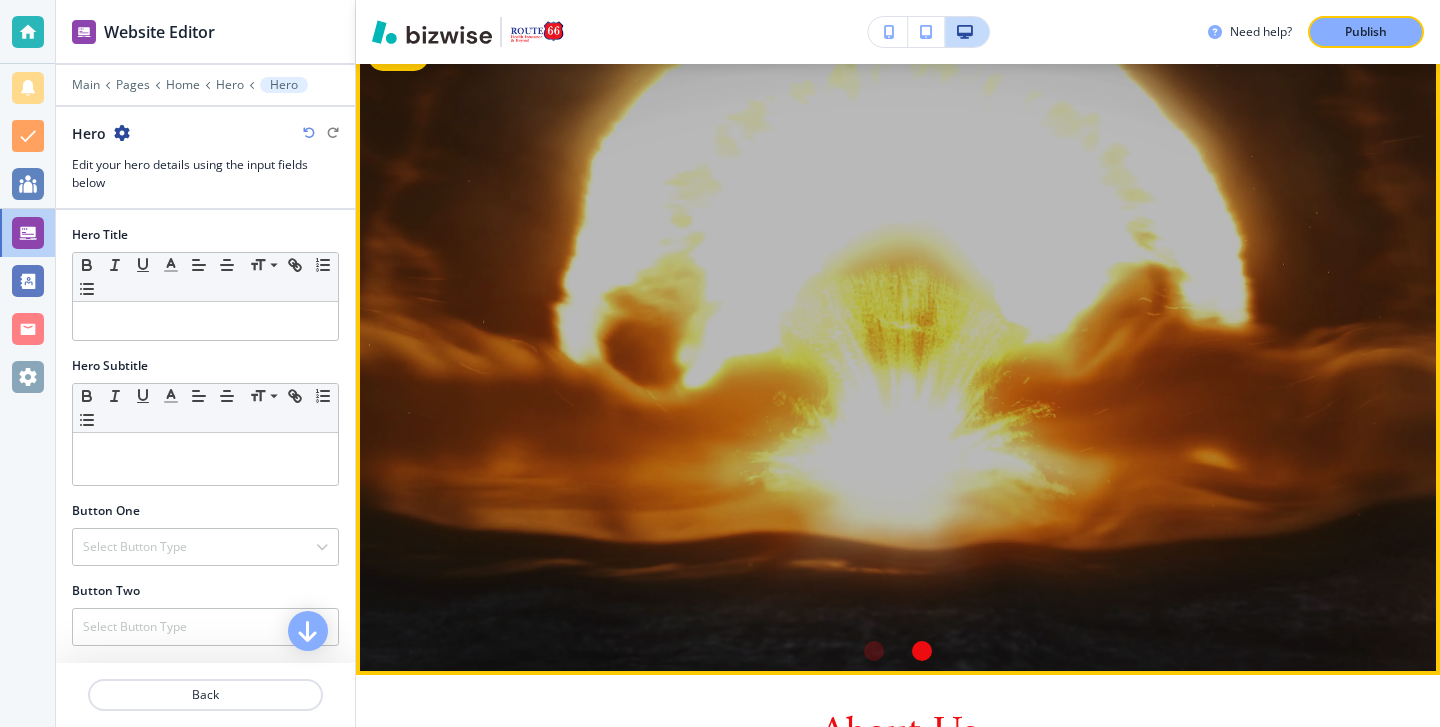 click at bounding box center (874, 651) 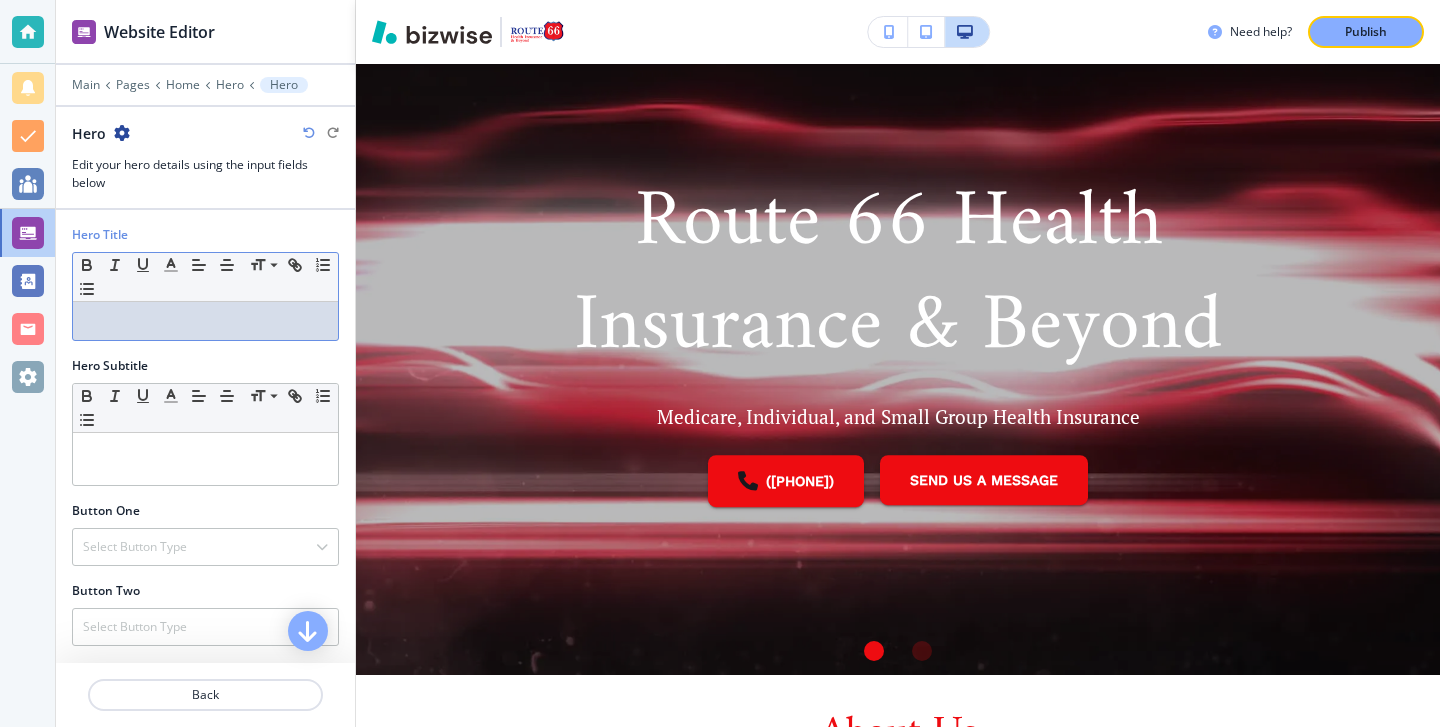 click at bounding box center [205, 321] 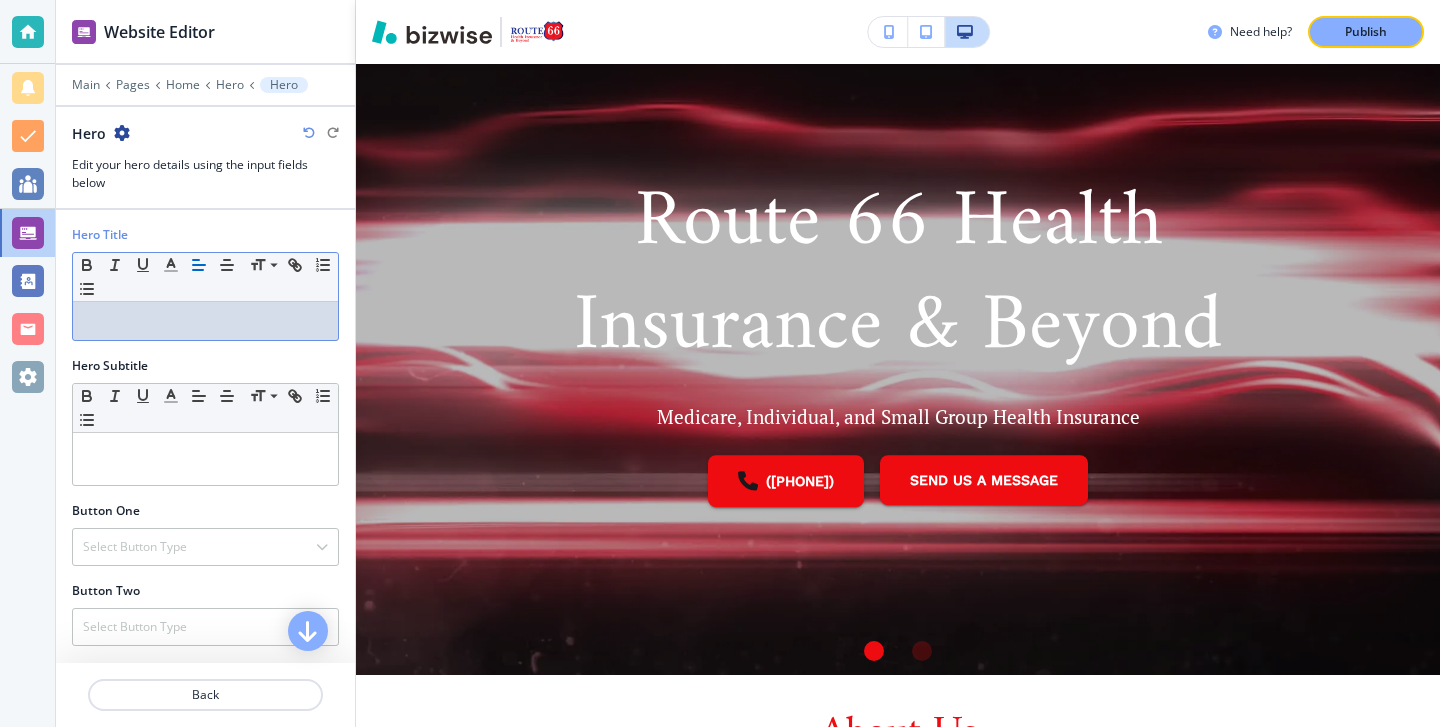 type 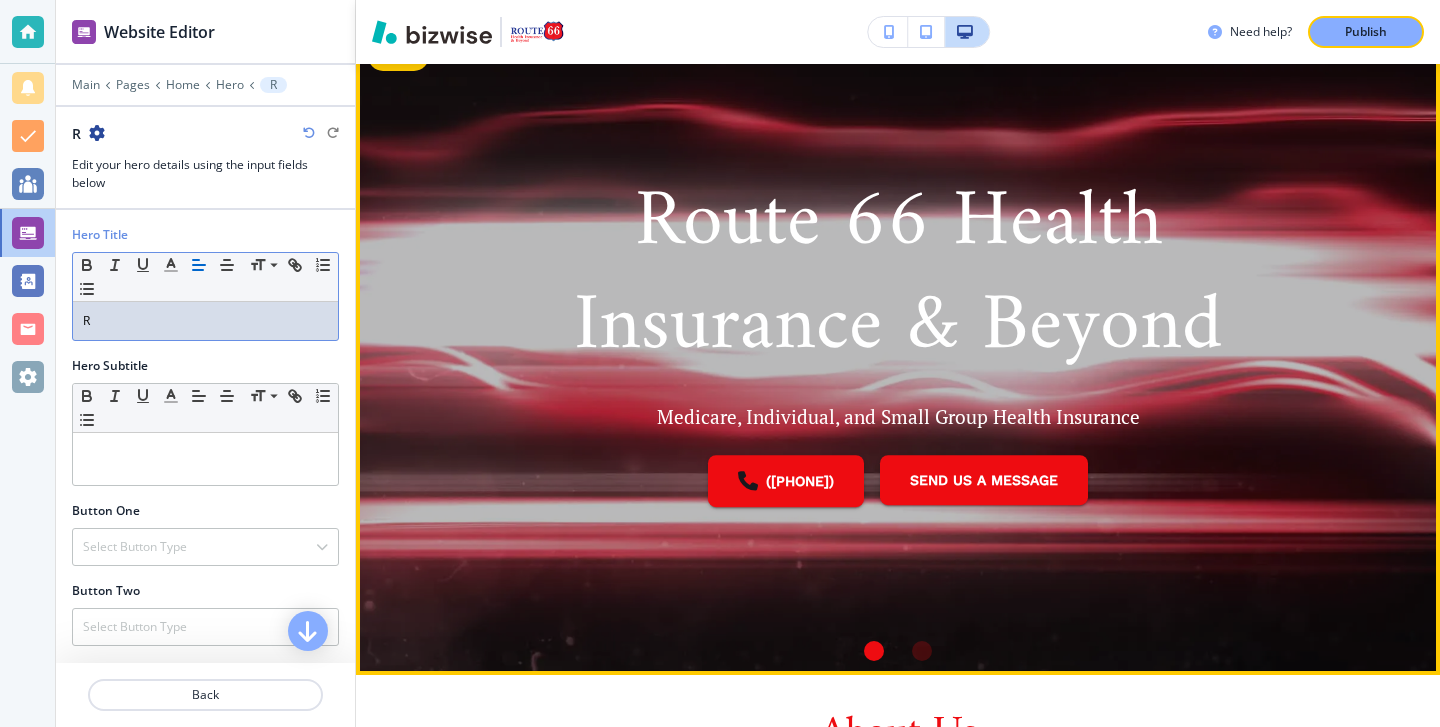 click at bounding box center (922, 651) 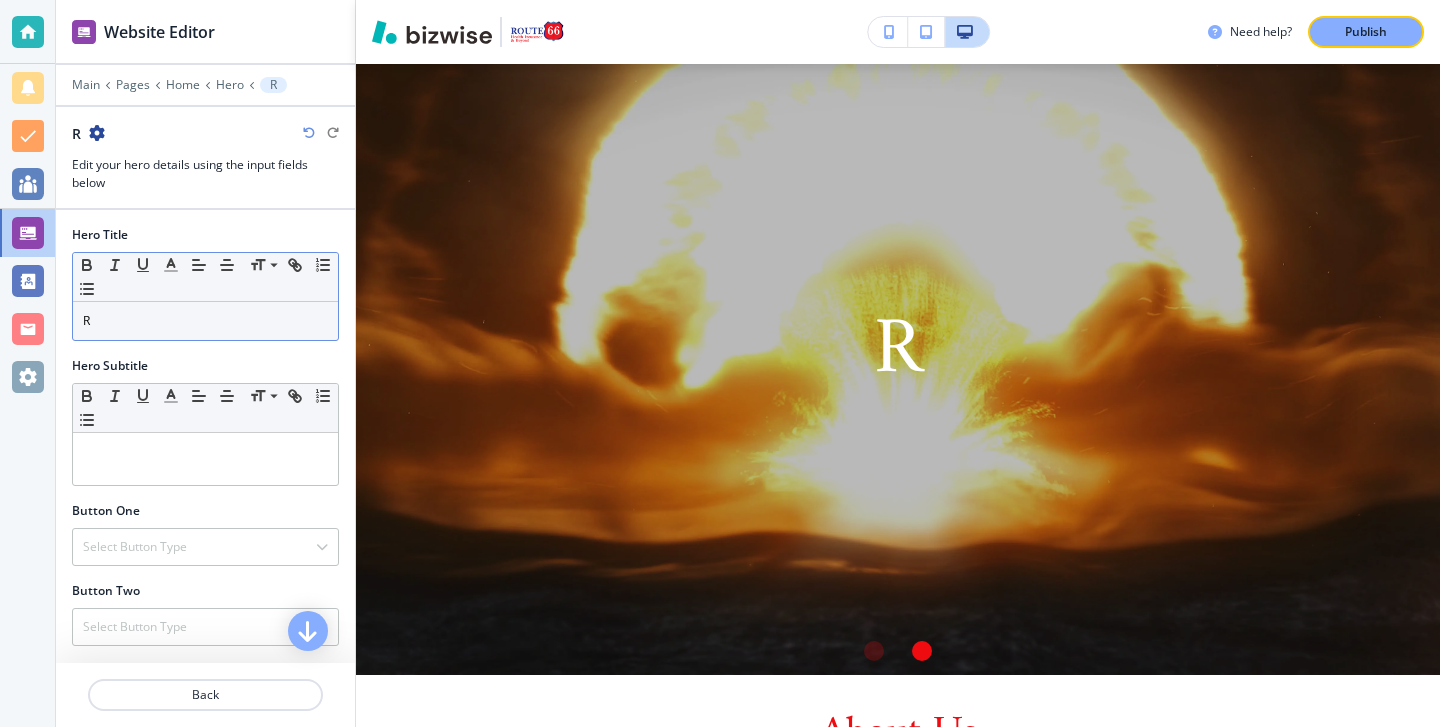 click on "R" at bounding box center (205, 321) 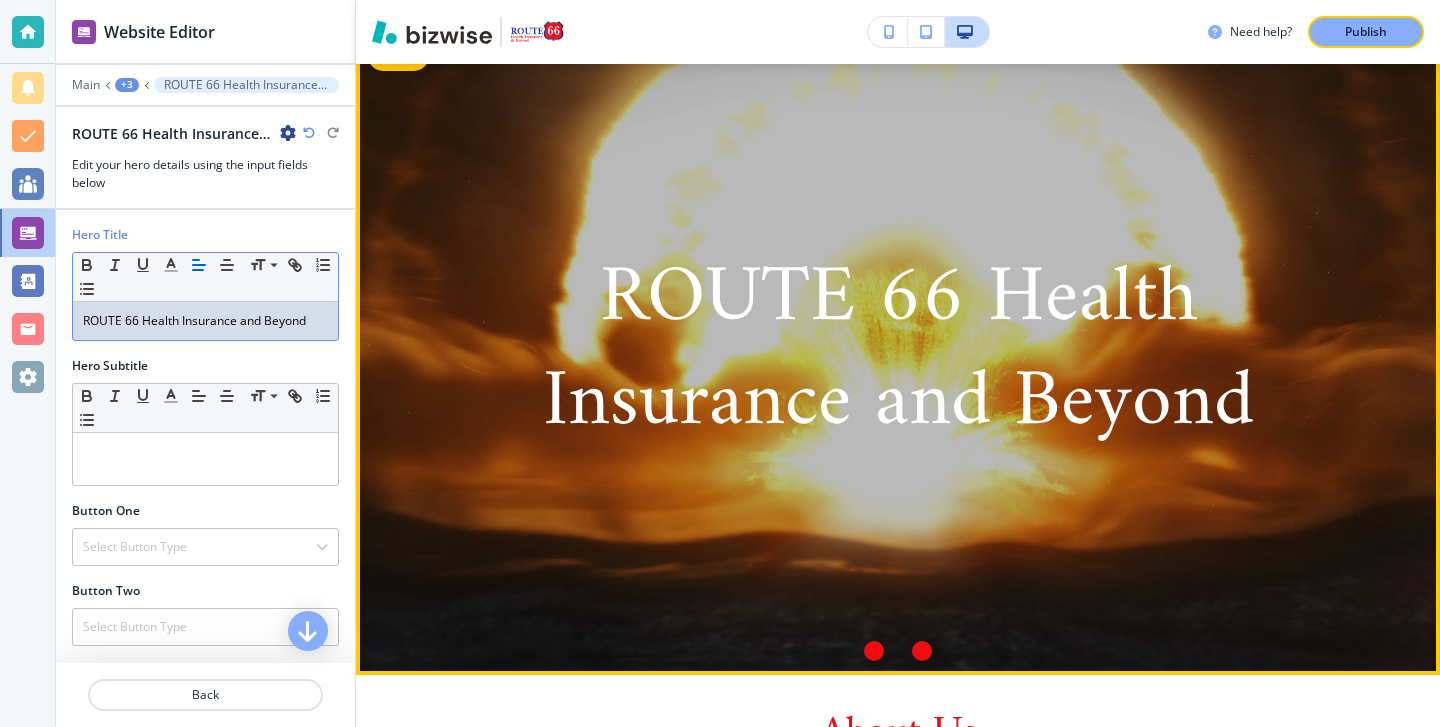 click at bounding box center (874, 651) 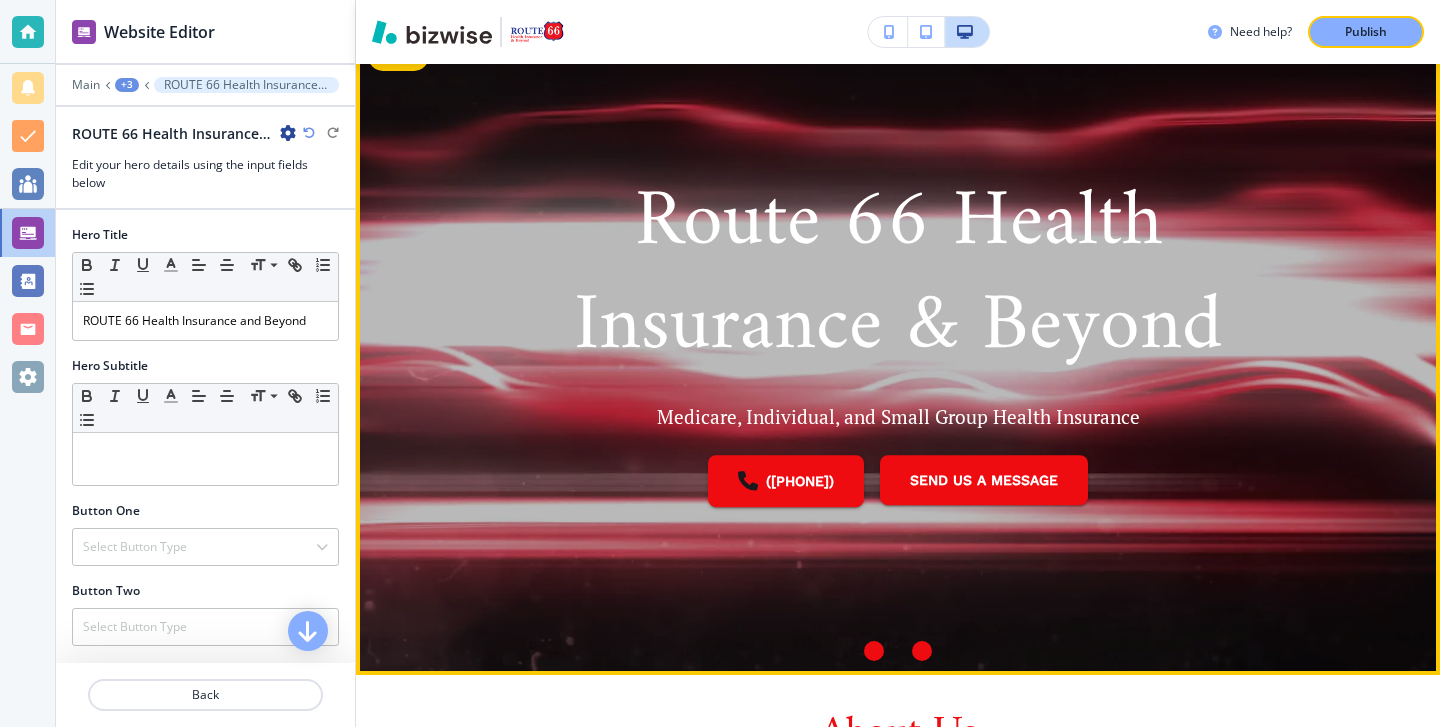 click at bounding box center [922, 651] 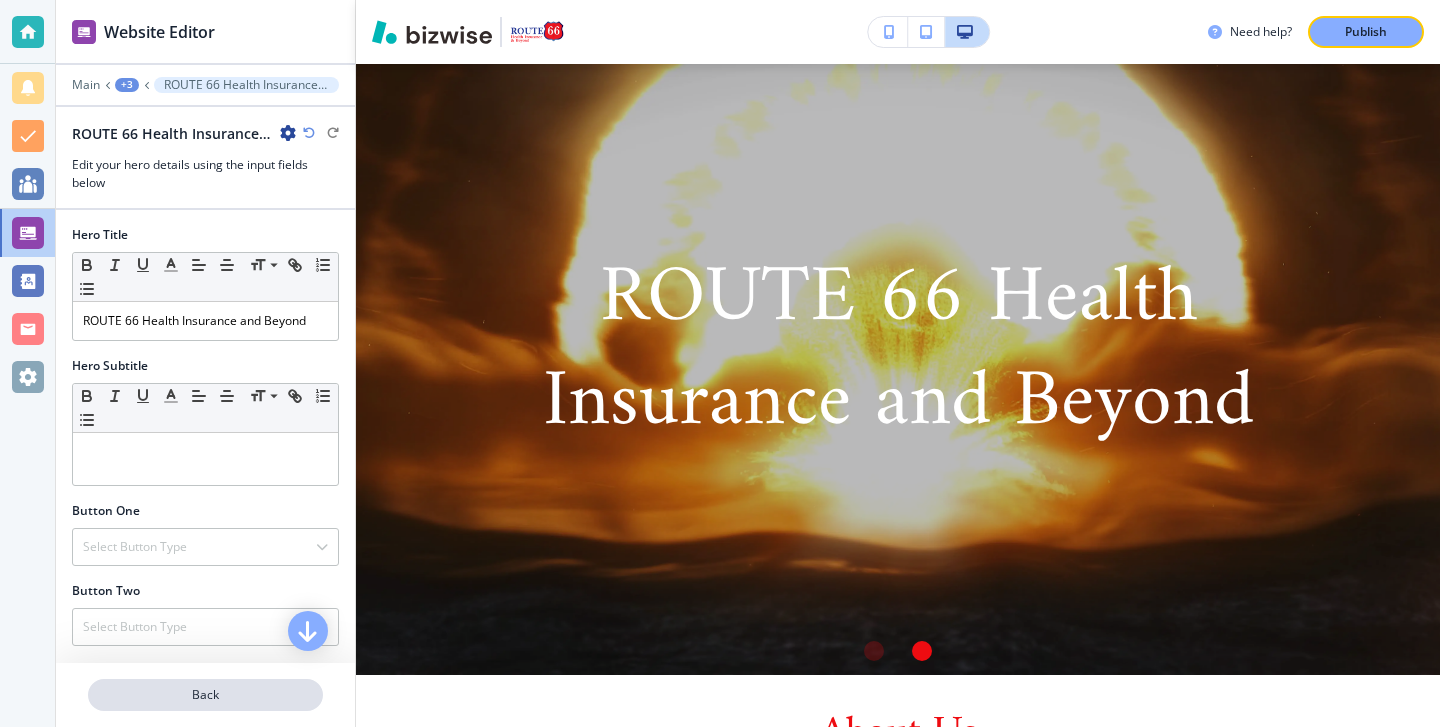 click on "Back" at bounding box center (205, 695) 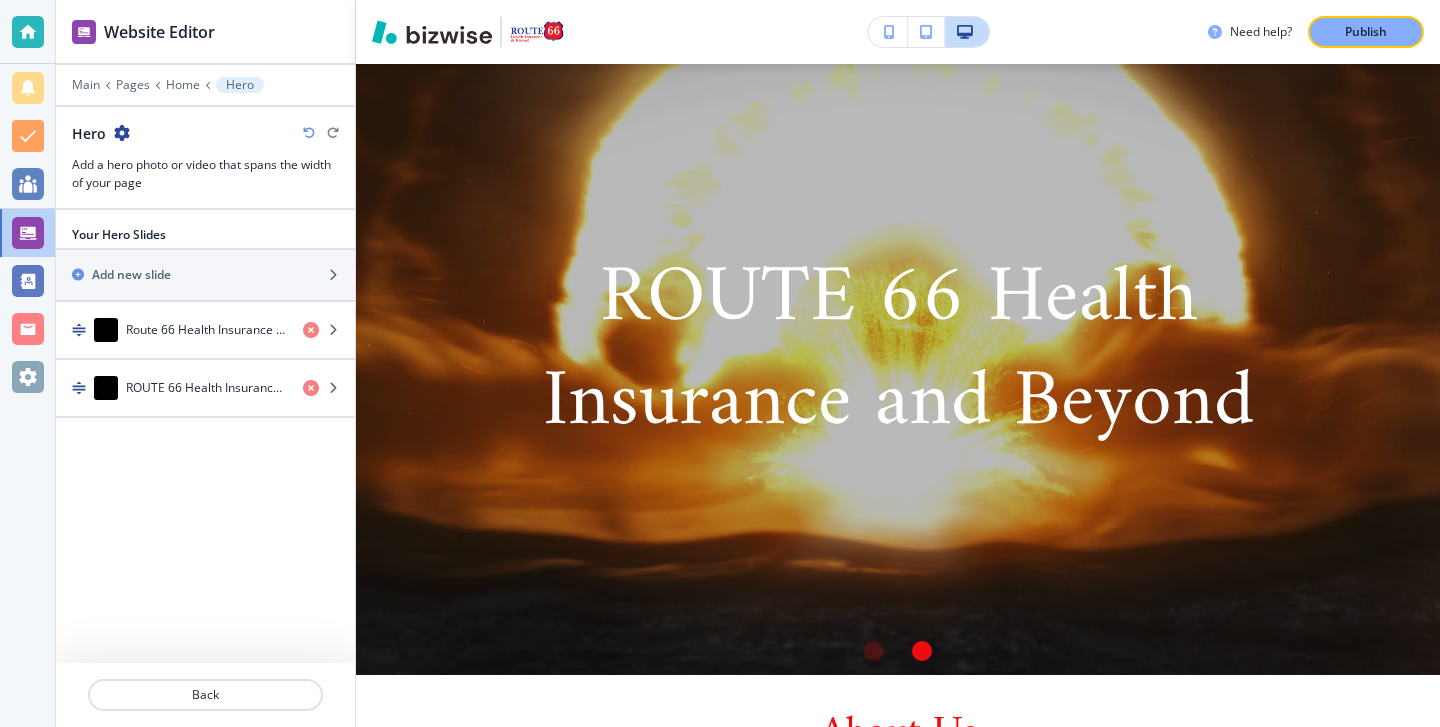 scroll, scrollTop: 80, scrollLeft: 0, axis: vertical 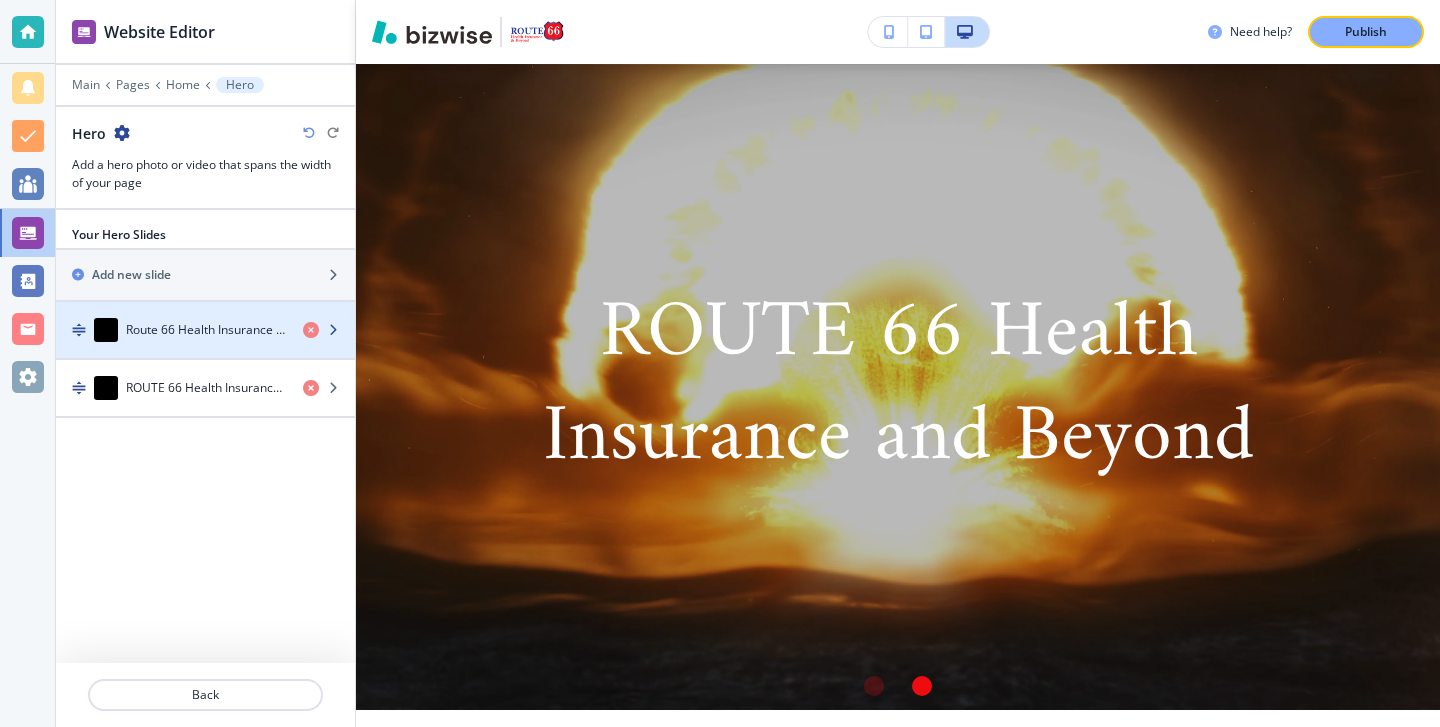 click at bounding box center [205, 350] 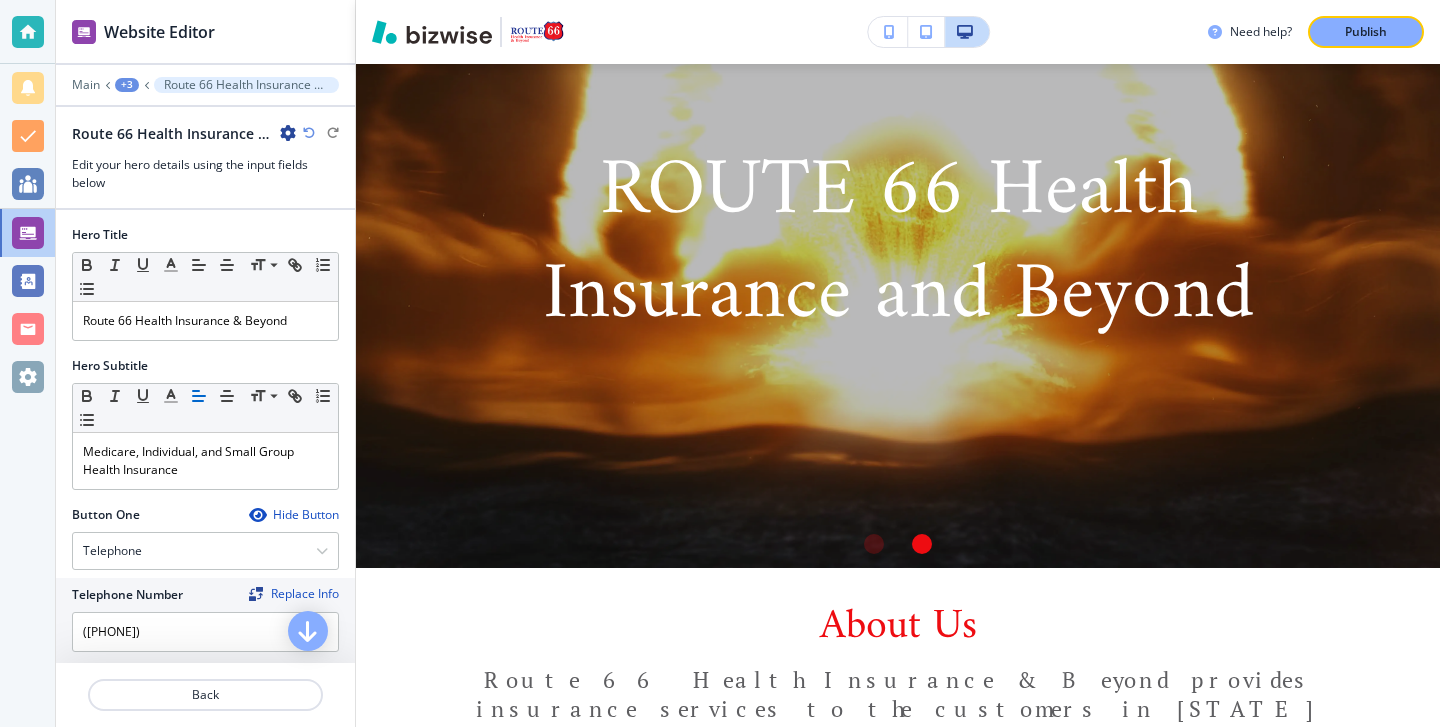 scroll, scrollTop: 223, scrollLeft: 0, axis: vertical 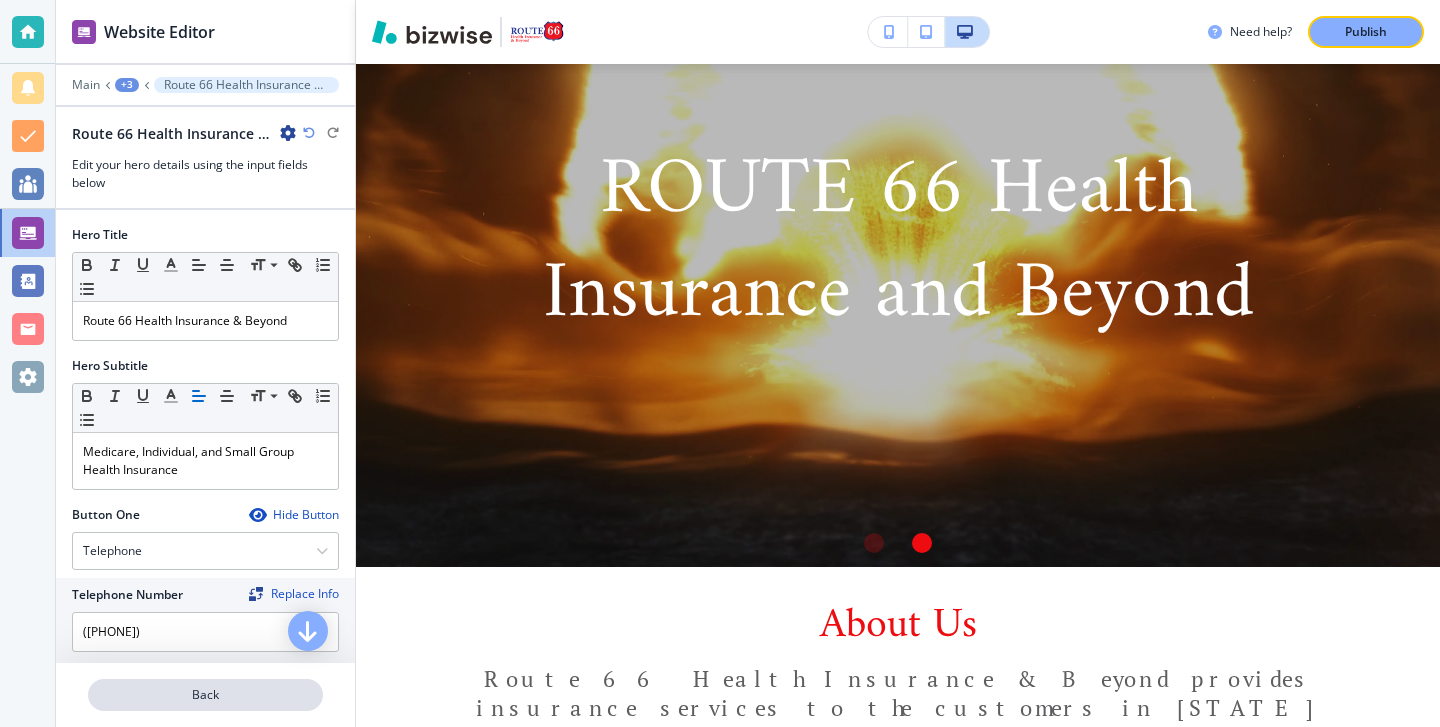 click on "Back" at bounding box center [205, 695] 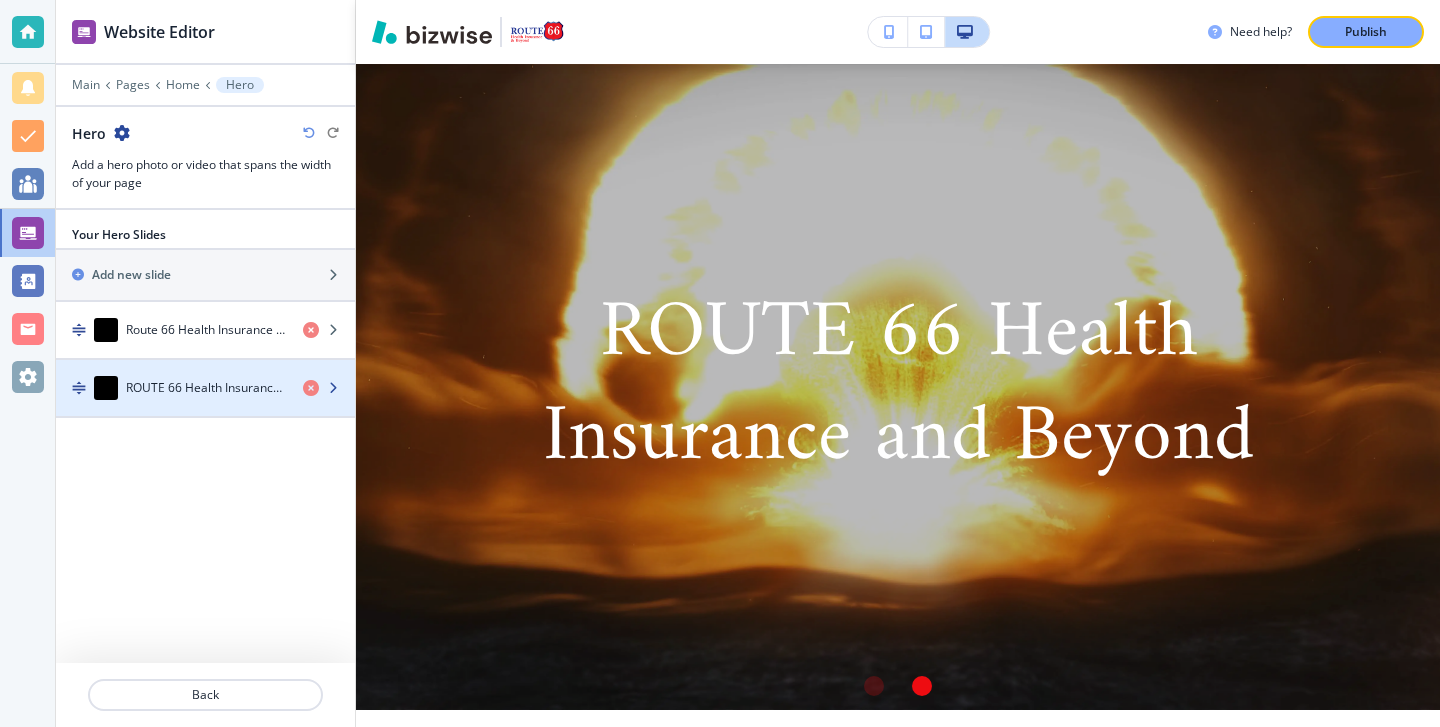 click at bounding box center [205, 368] 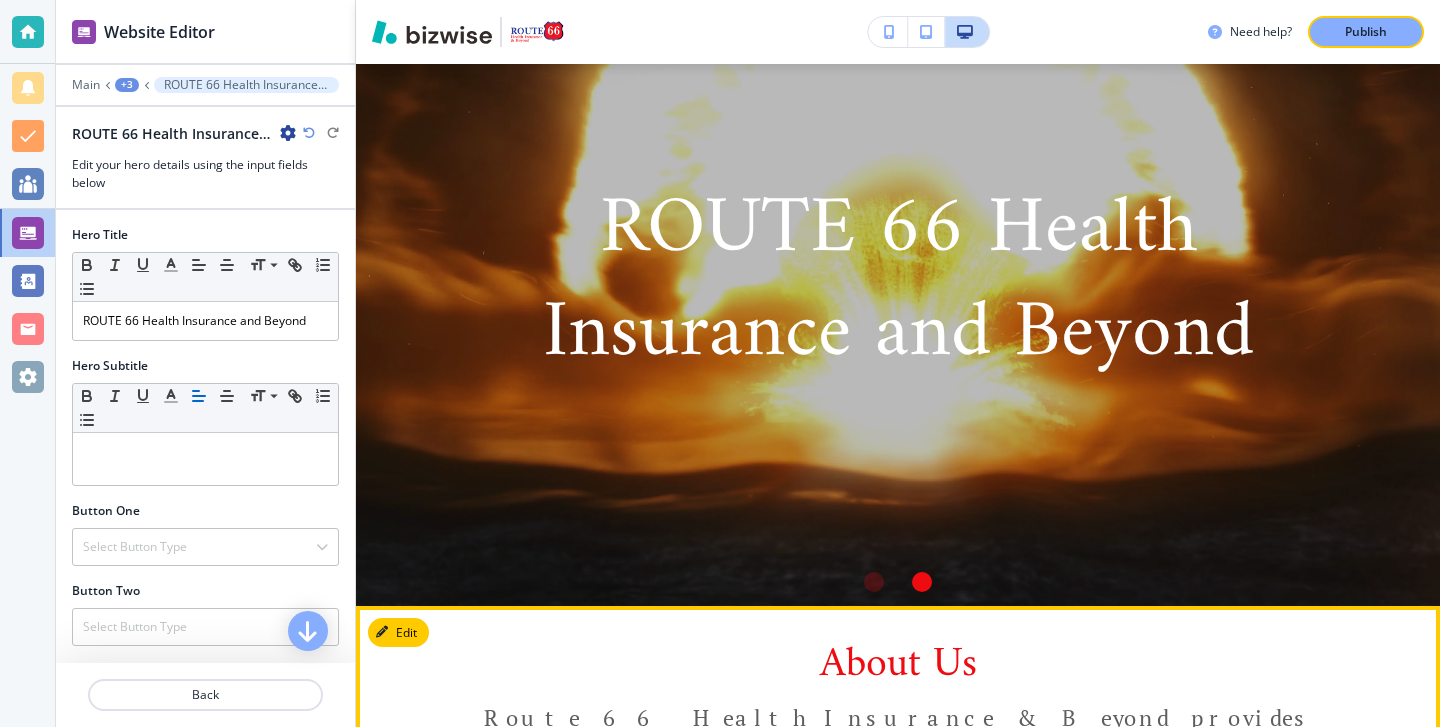 scroll, scrollTop: 224, scrollLeft: 0, axis: vertical 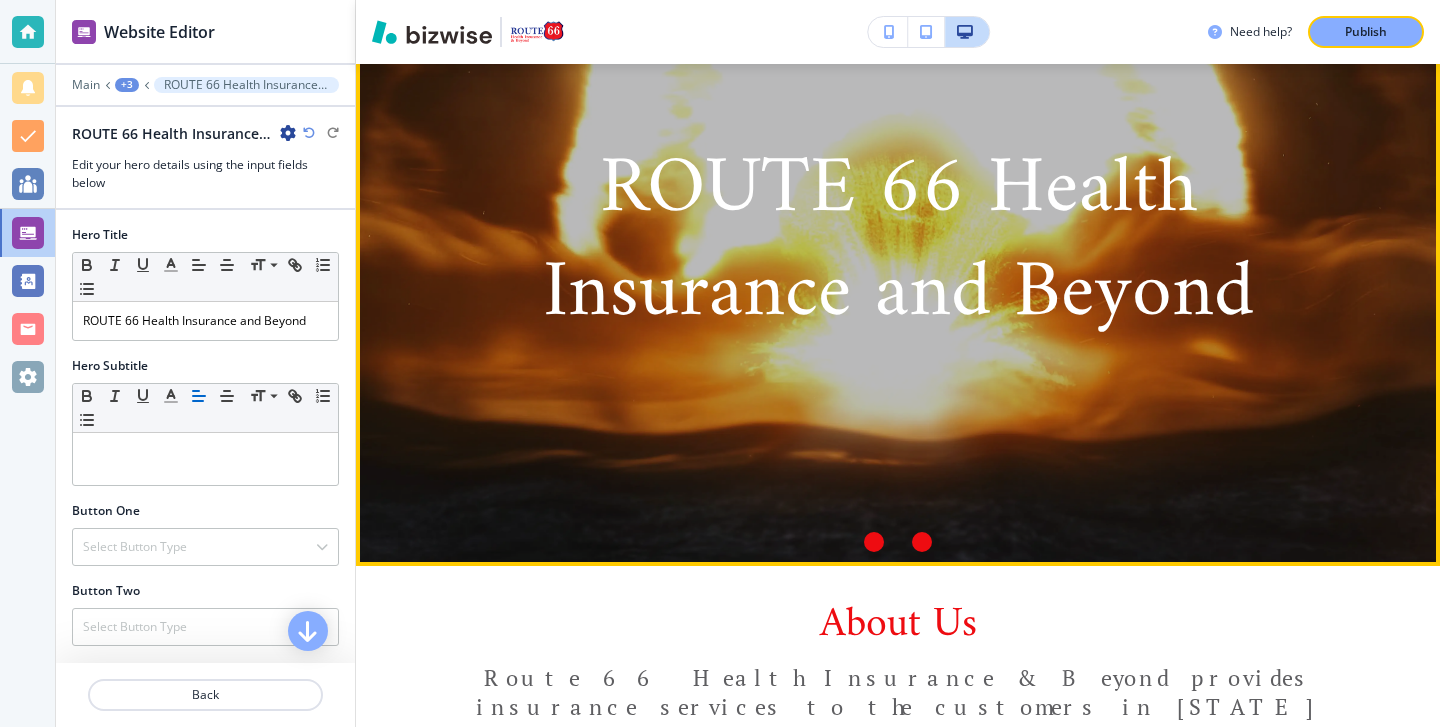 click at bounding box center (874, 542) 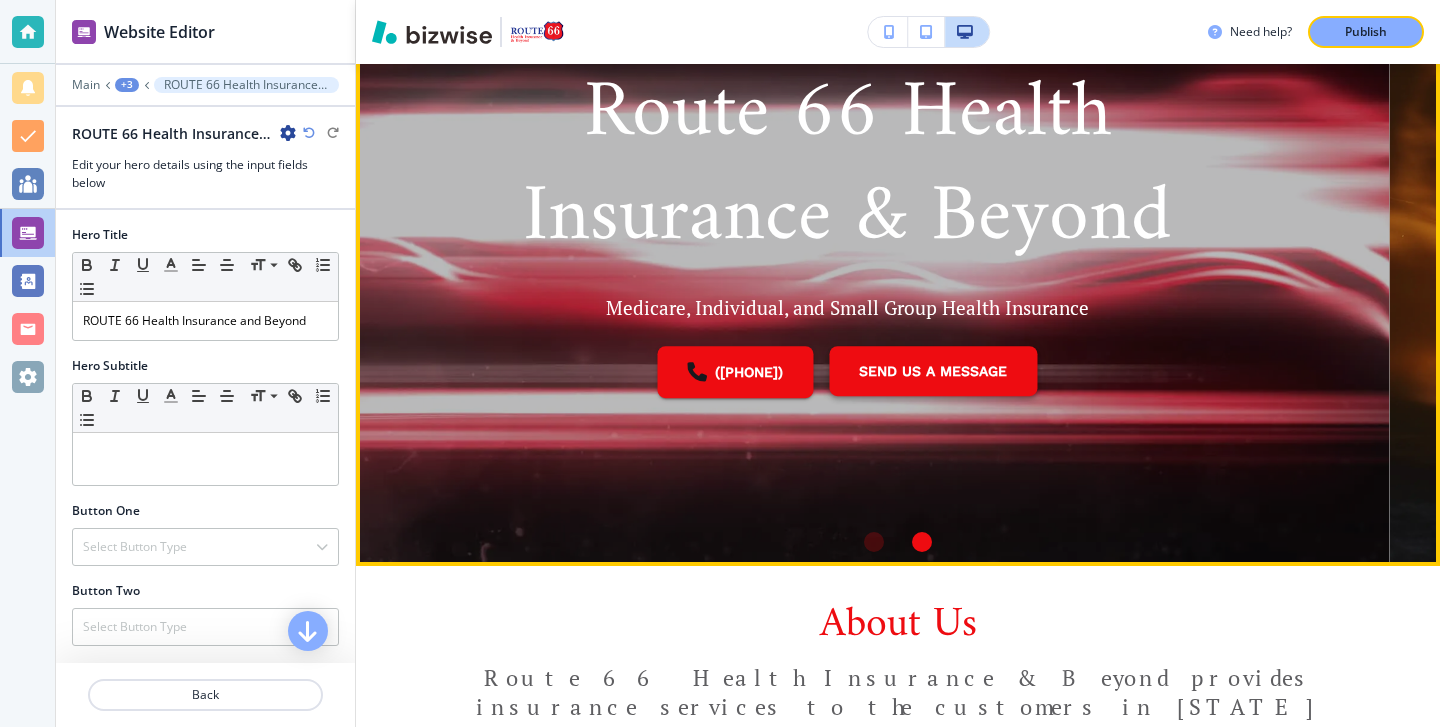 scroll, scrollTop: 0, scrollLeft: 0, axis: both 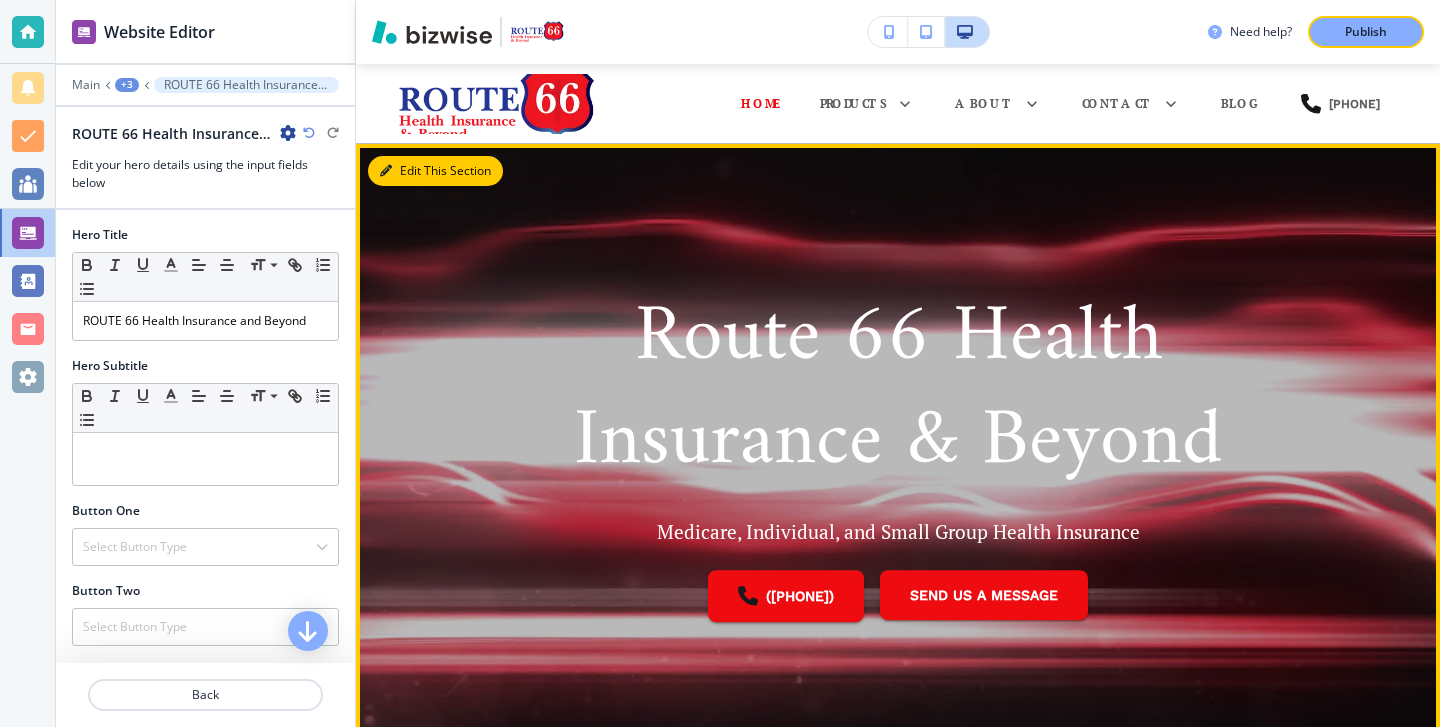 click on "Edit This Section" at bounding box center [435, 171] 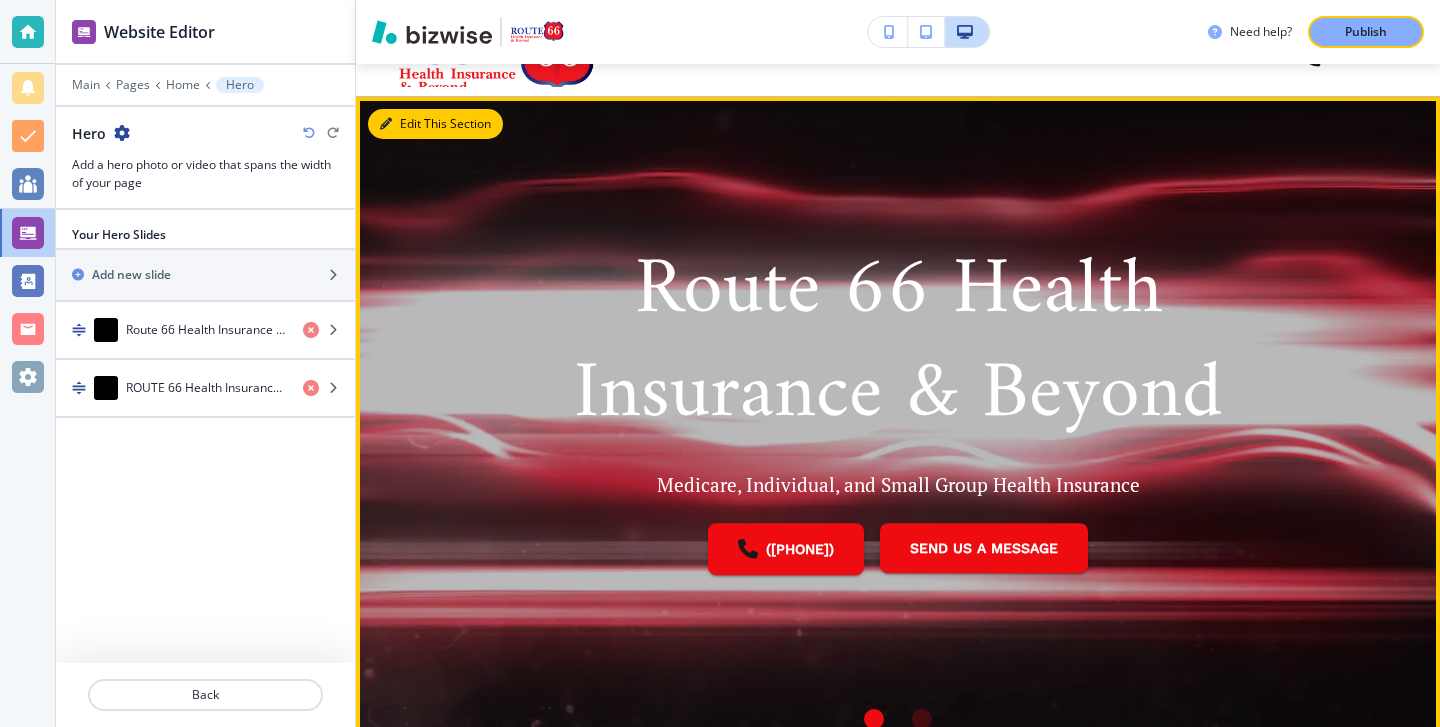 scroll, scrollTop: 80, scrollLeft: 0, axis: vertical 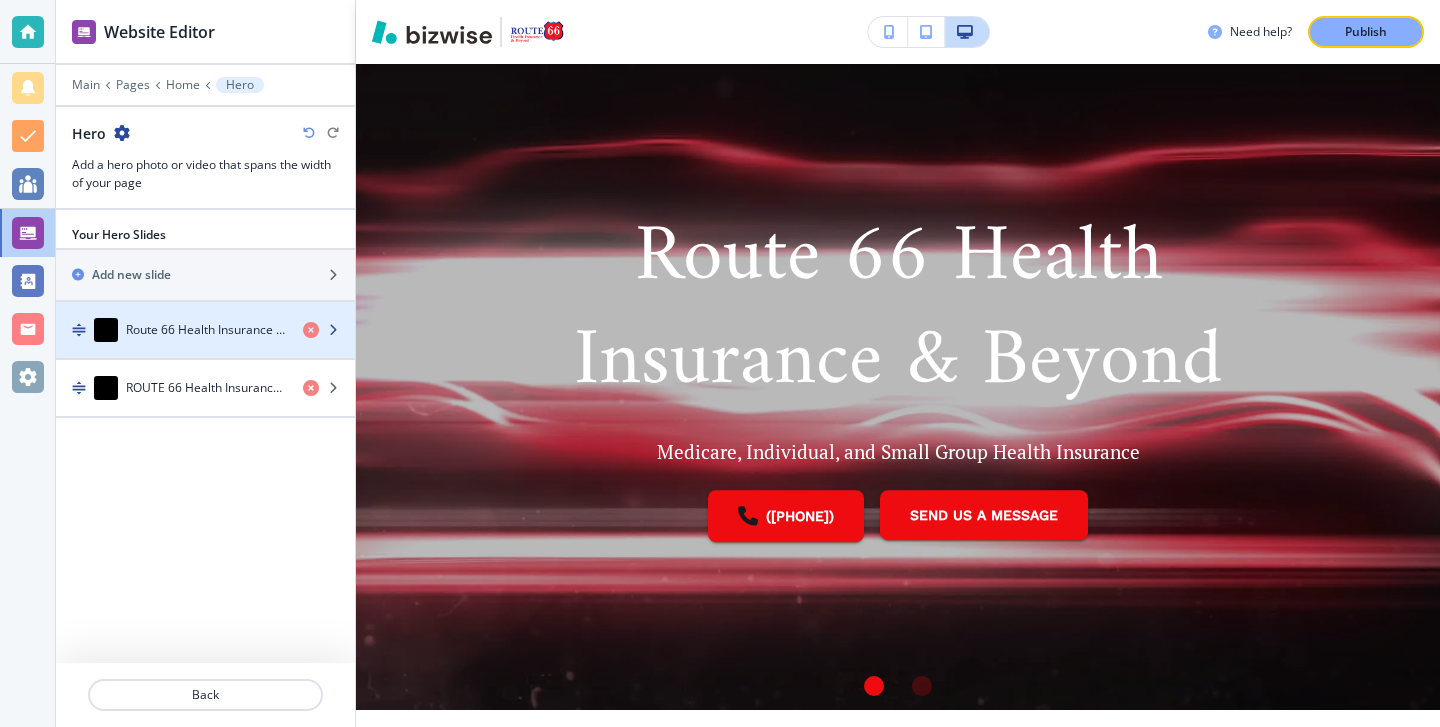 click at bounding box center (205, 350) 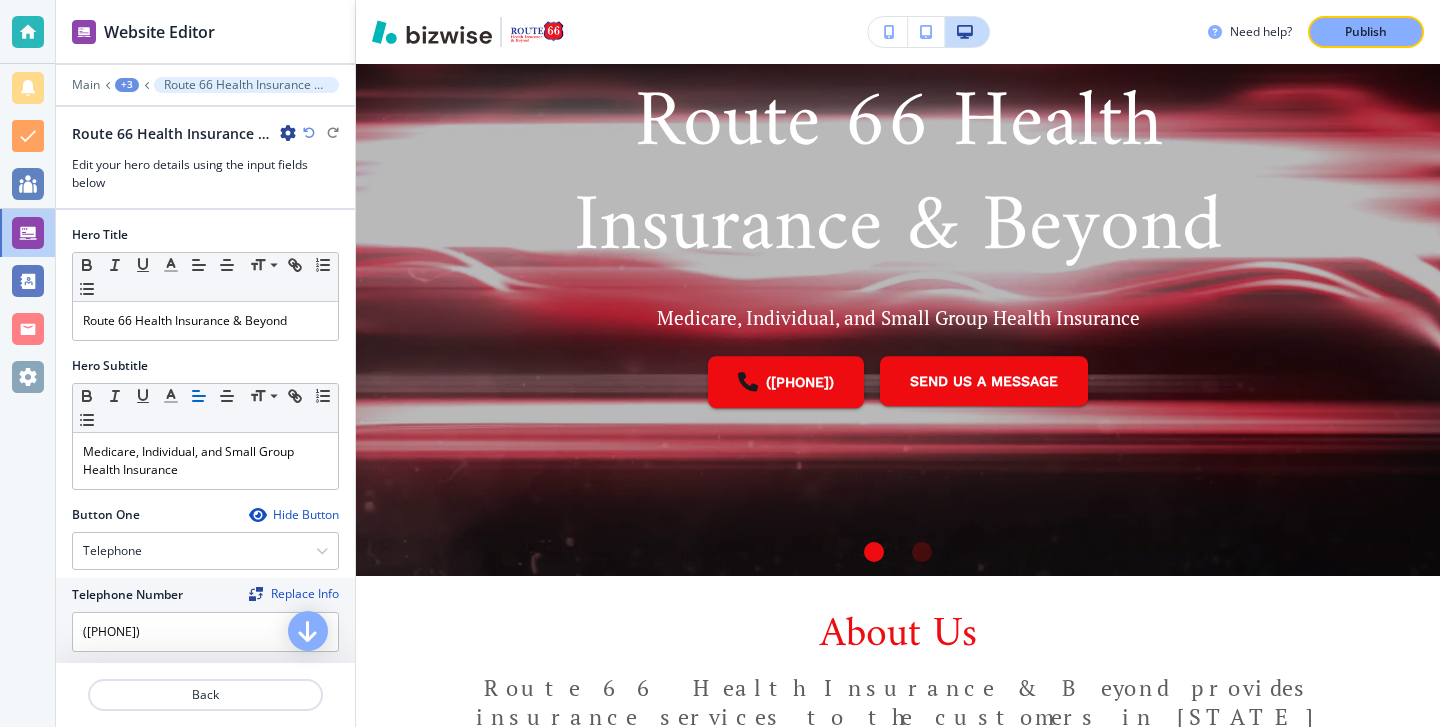 scroll, scrollTop: 223, scrollLeft: 0, axis: vertical 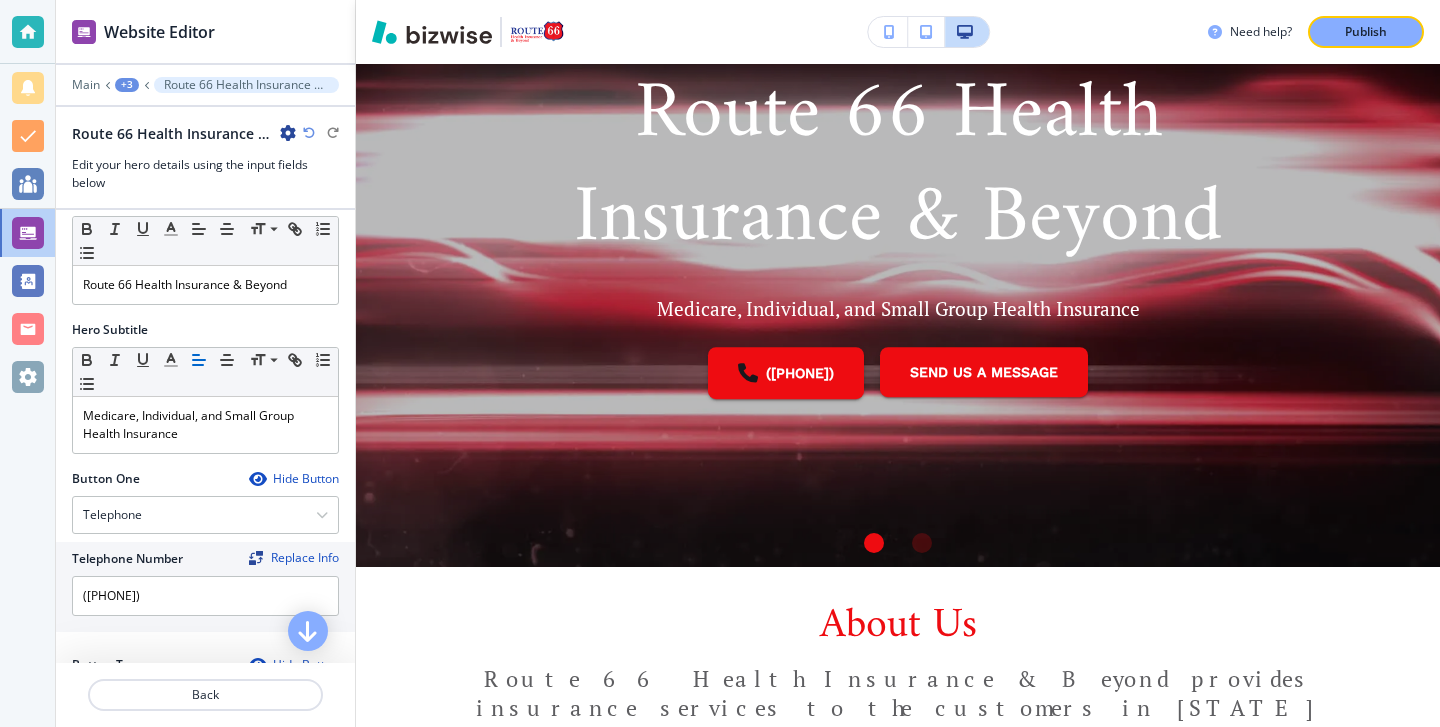 click at bounding box center (288, 133) 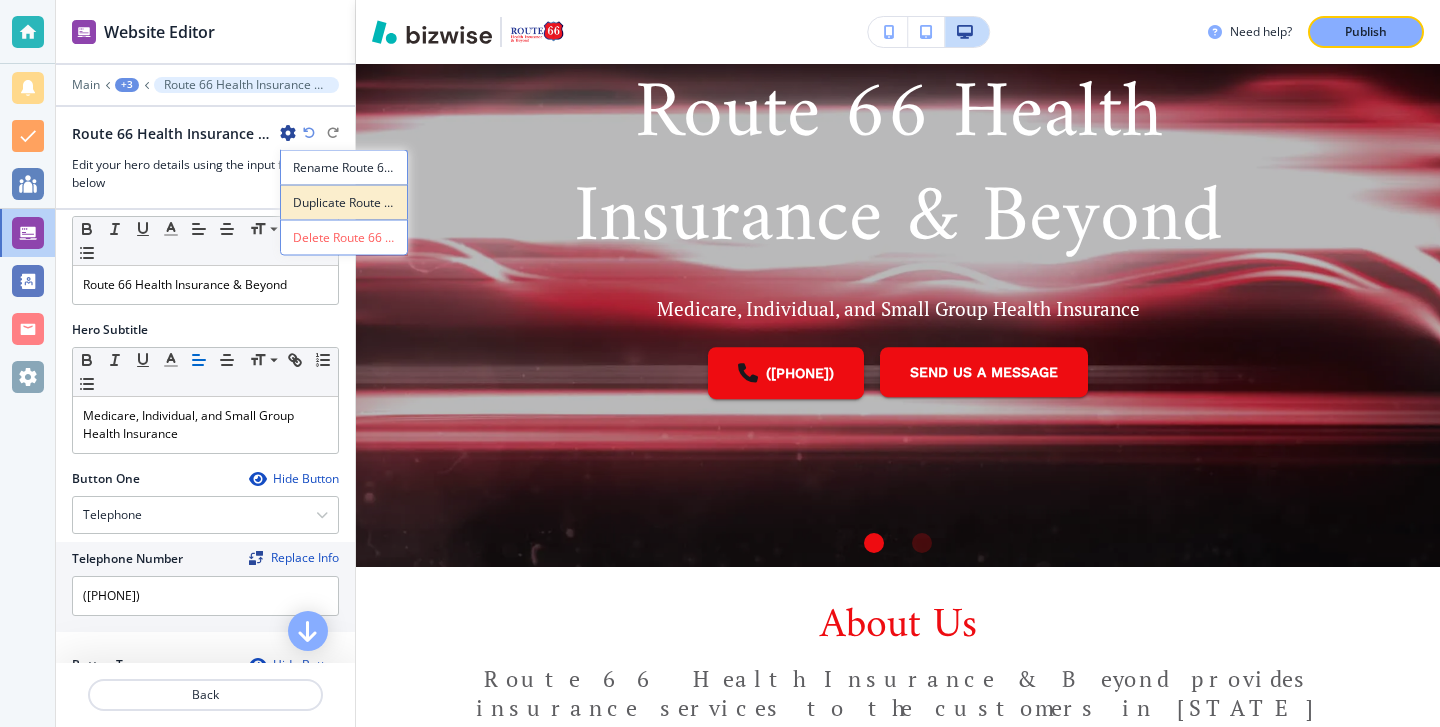 click on "Duplicate Route 66 Health Insurance & Beyond" at bounding box center (344, 203) 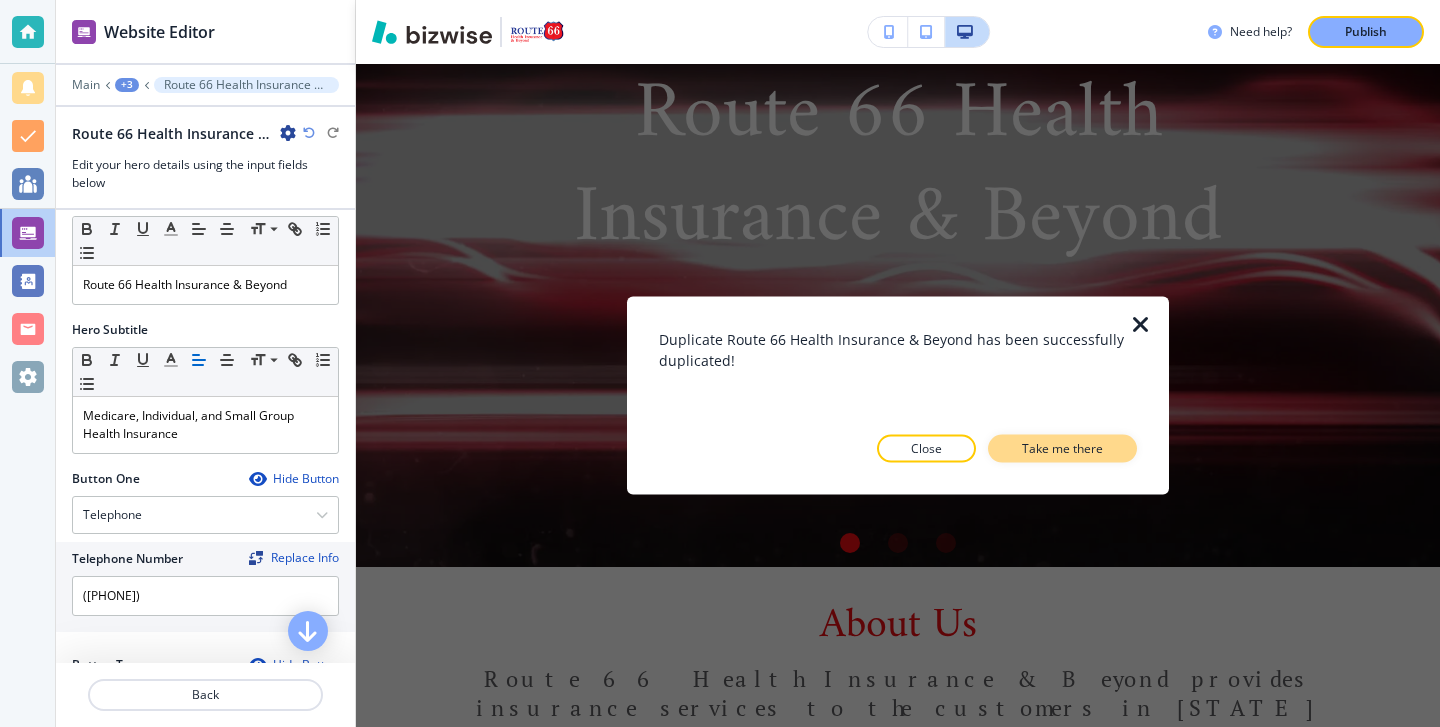 click on "Take me there" at bounding box center [1062, 449] 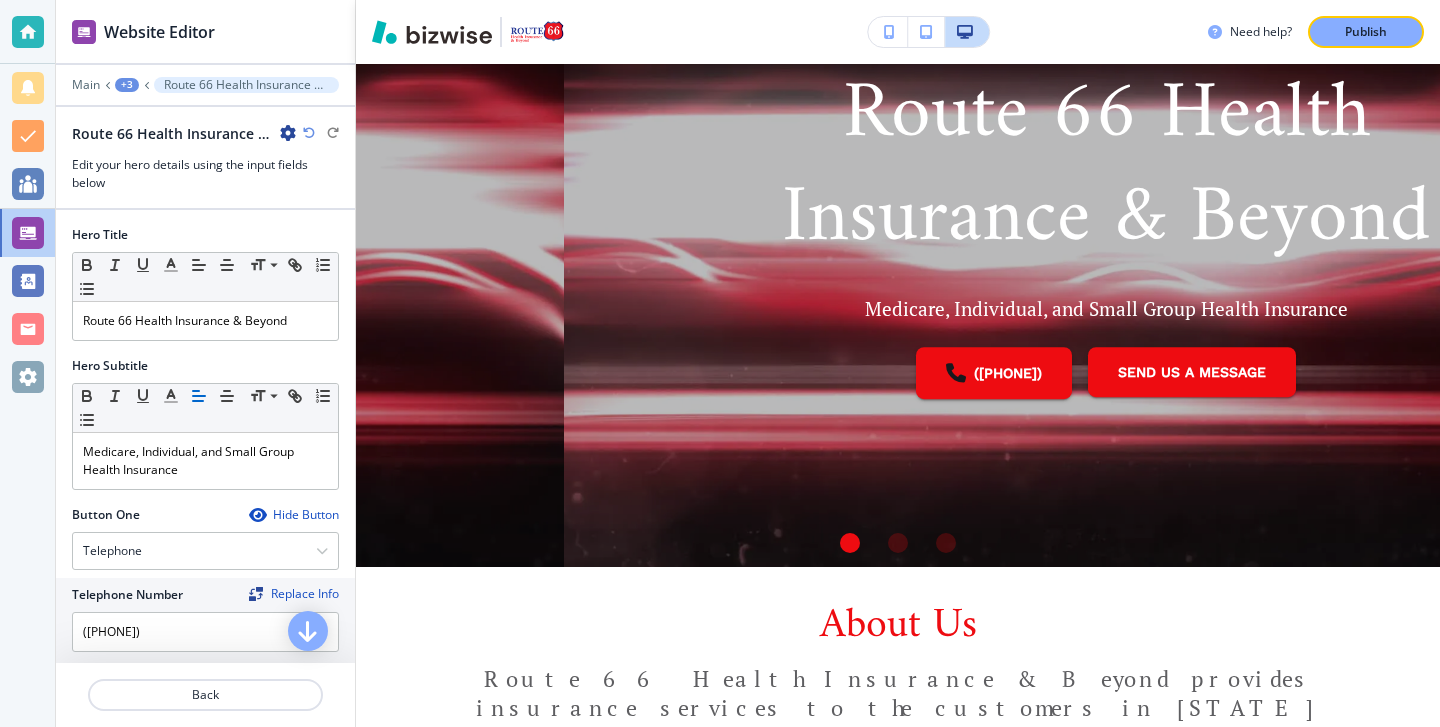 scroll, scrollTop: 0, scrollLeft: 902, axis: horizontal 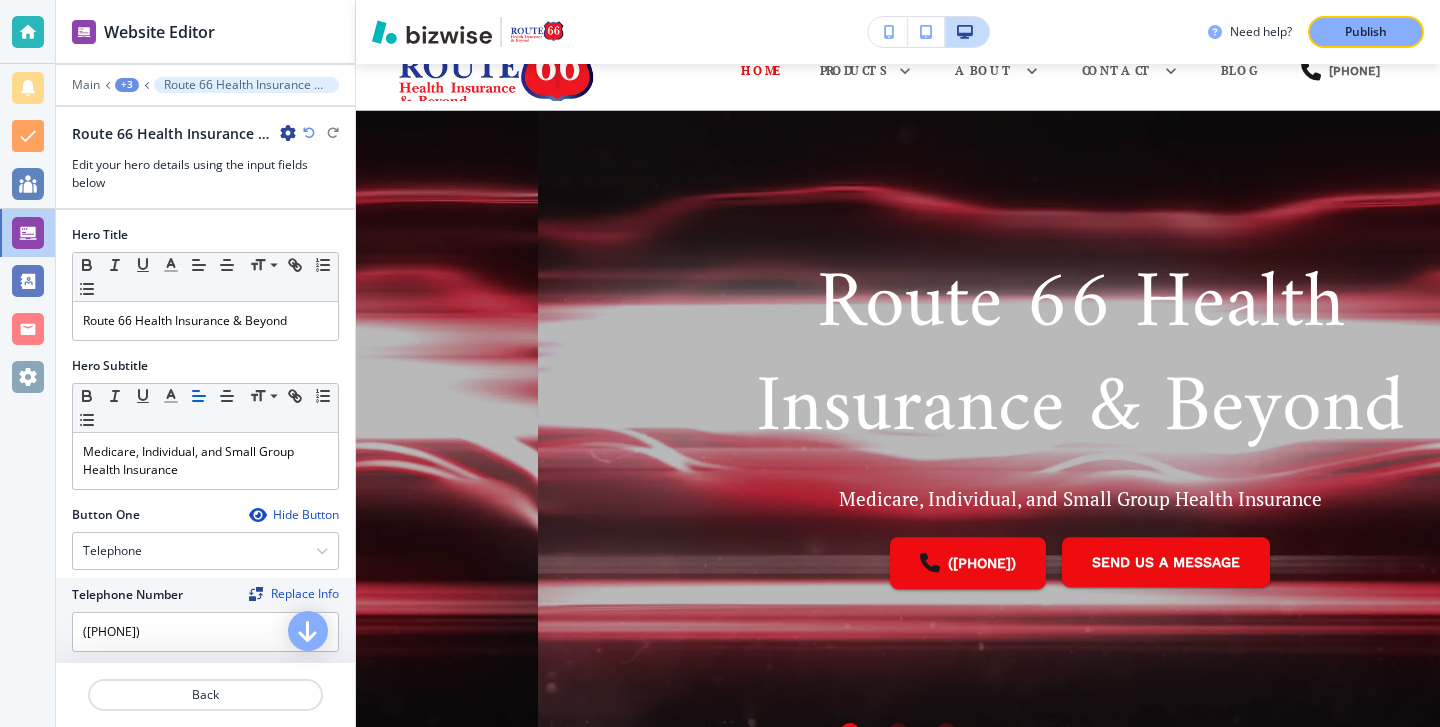click on "Route 66 Health Insurance & Beyond Medicare, Individual, and Small Group Health Insurance ([PHONE]) SEND US A MESSAGE" at bounding box center [1080, 434] 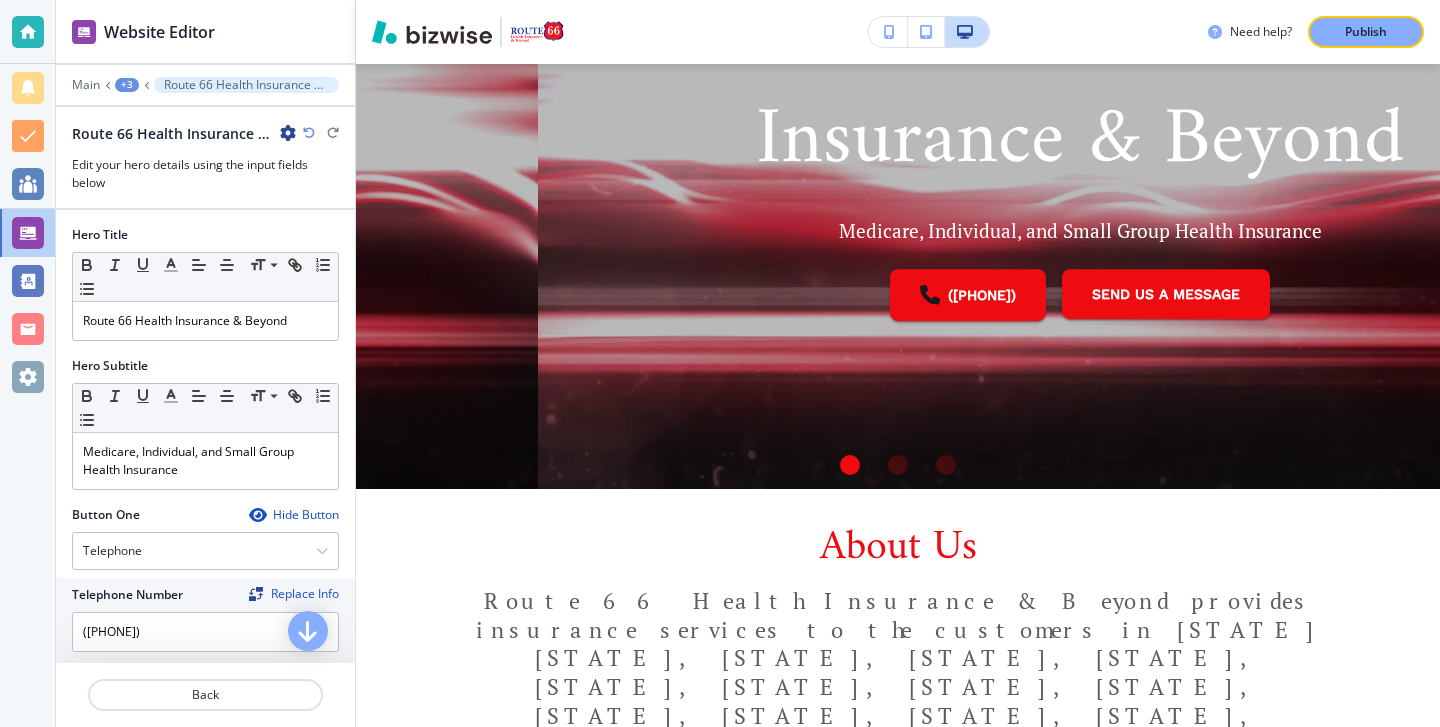 scroll, scrollTop: 404, scrollLeft: 0, axis: vertical 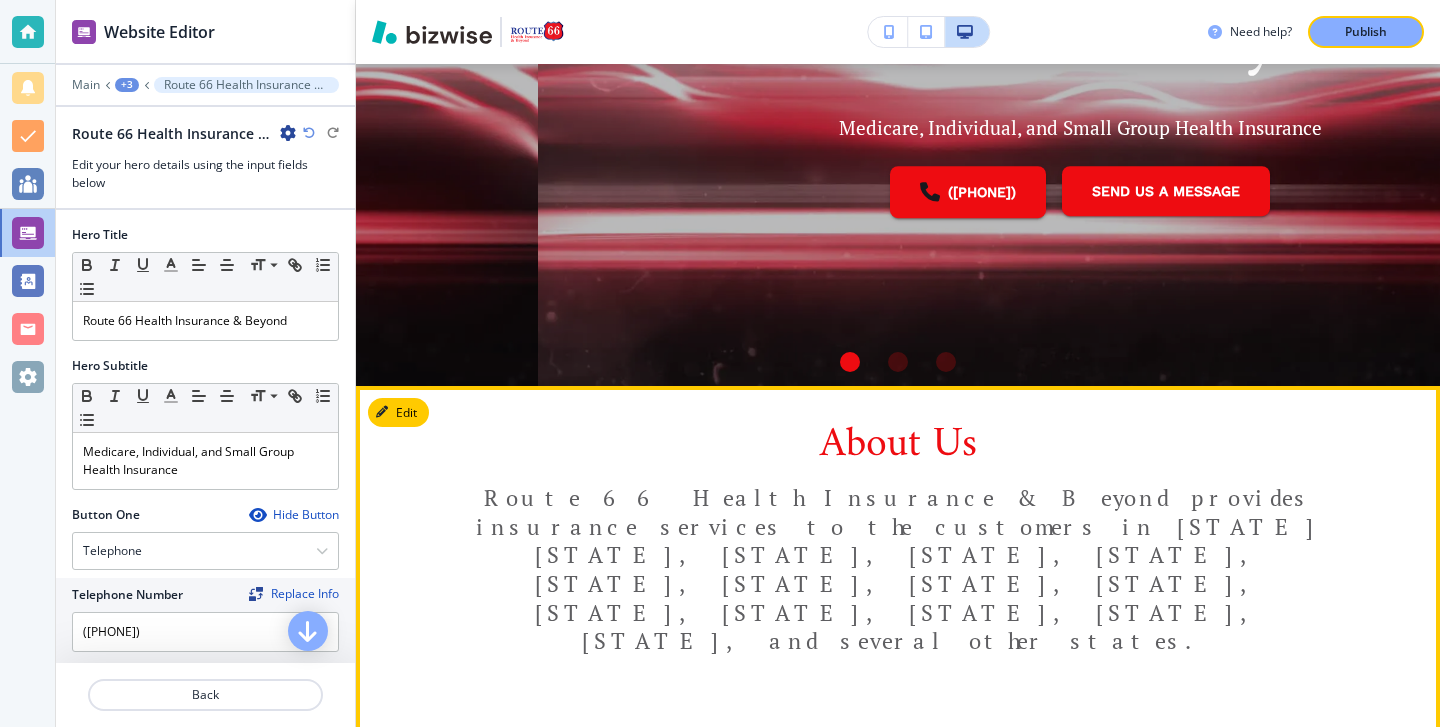click on "About Us" at bounding box center (898, 451) 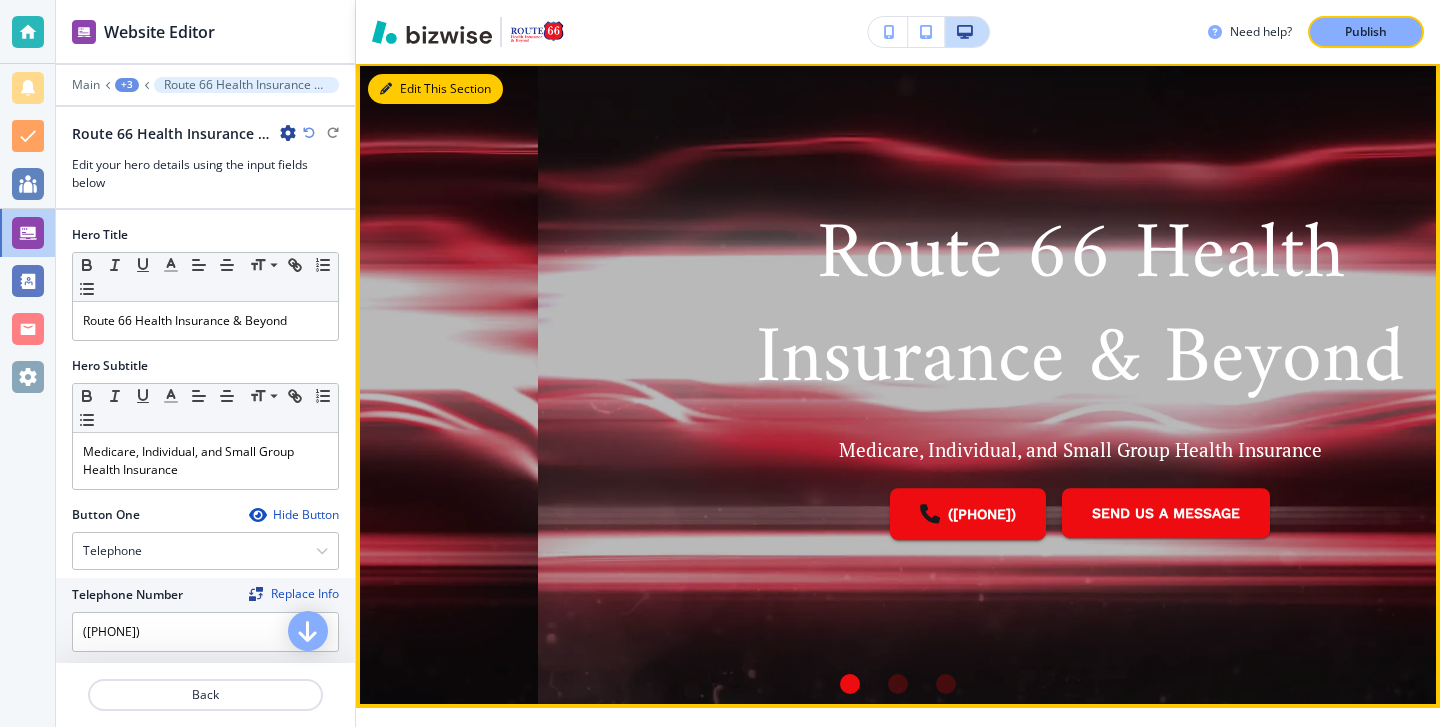 click on "Edit This Section" at bounding box center [435, 89] 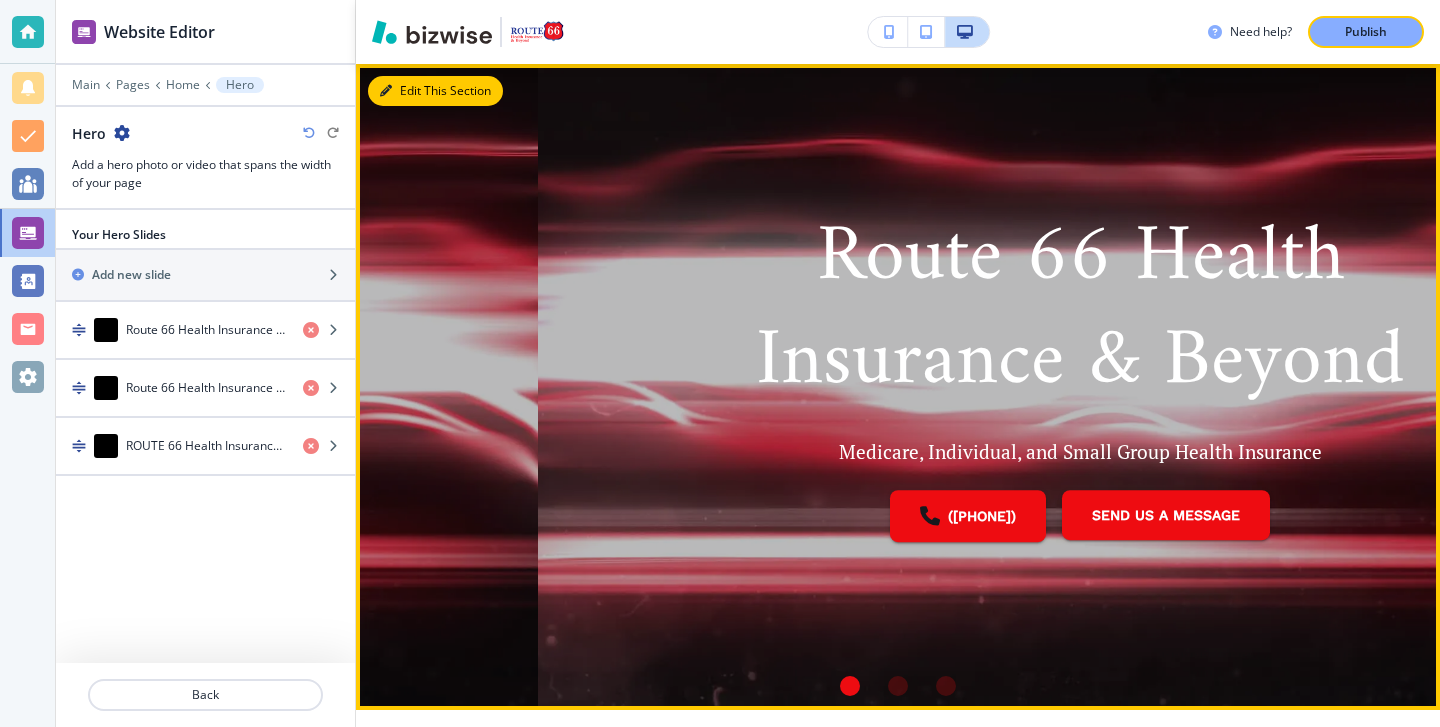 click on "Edit This Section" at bounding box center (435, 91) 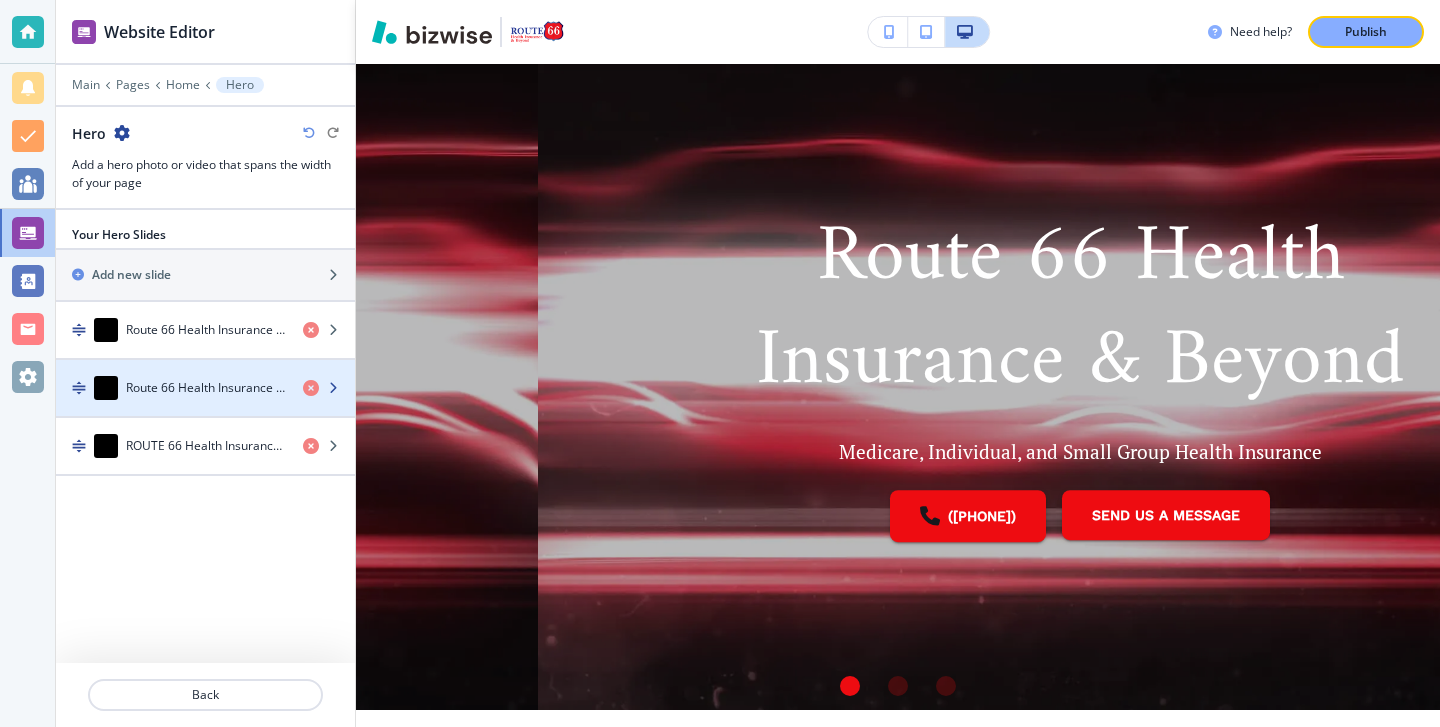 click at bounding box center [205, 408] 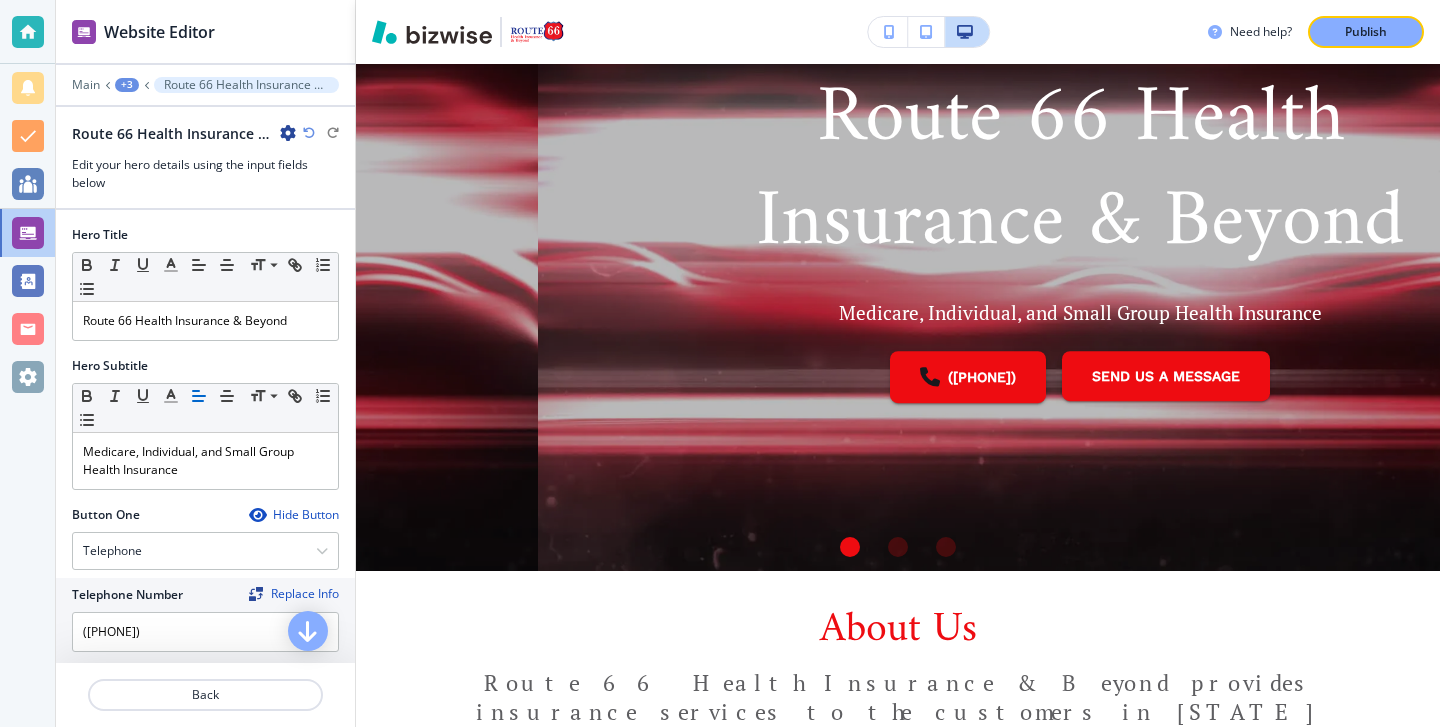 scroll, scrollTop: 223, scrollLeft: 0, axis: vertical 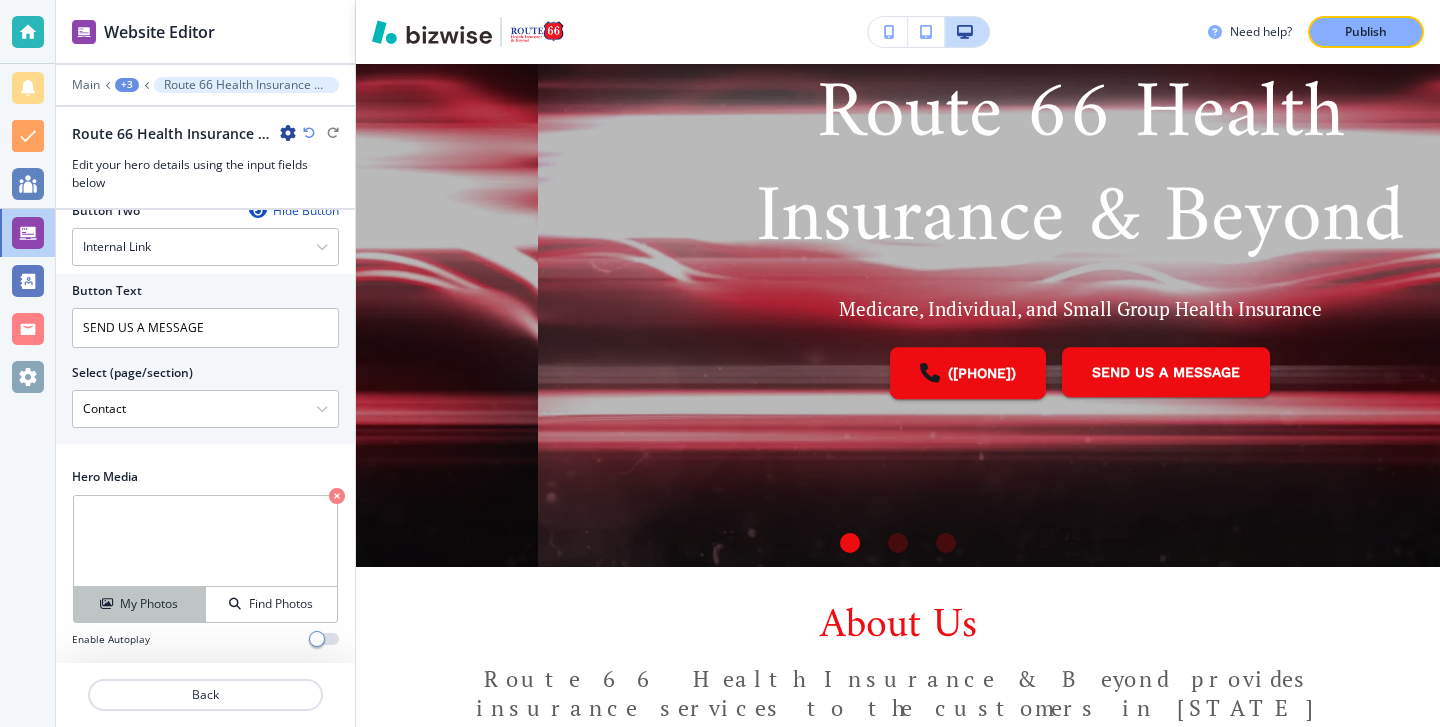 click on "My Photos" at bounding box center [140, 604] 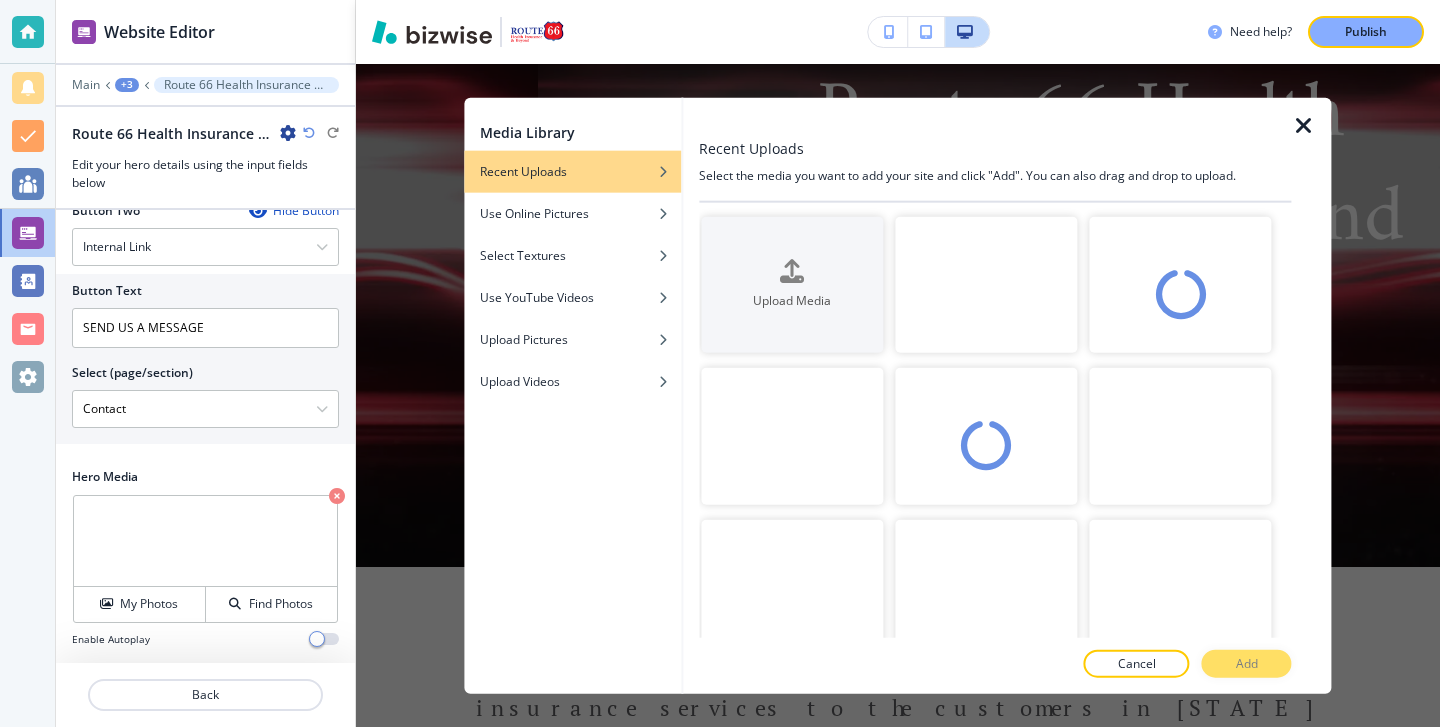 click at bounding box center [986, 284] 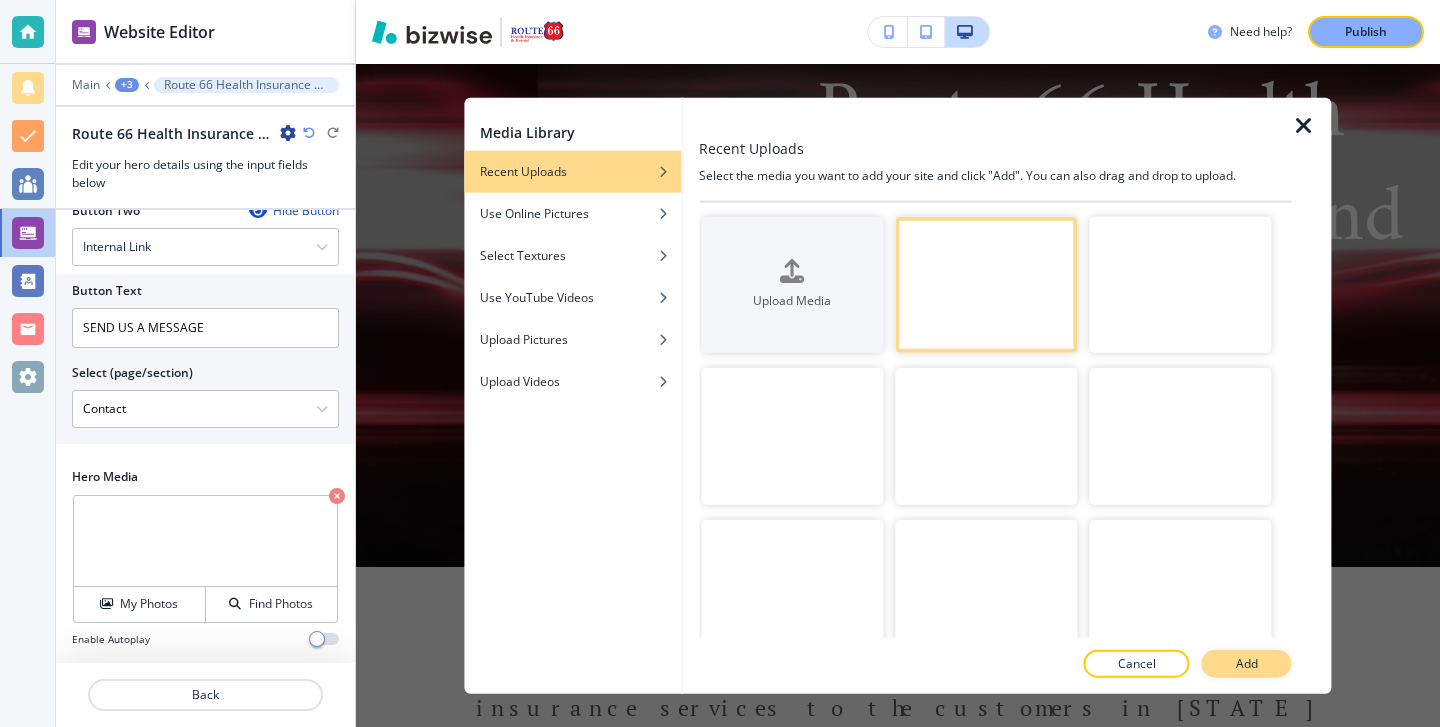 click on "Add" at bounding box center (1247, 664) 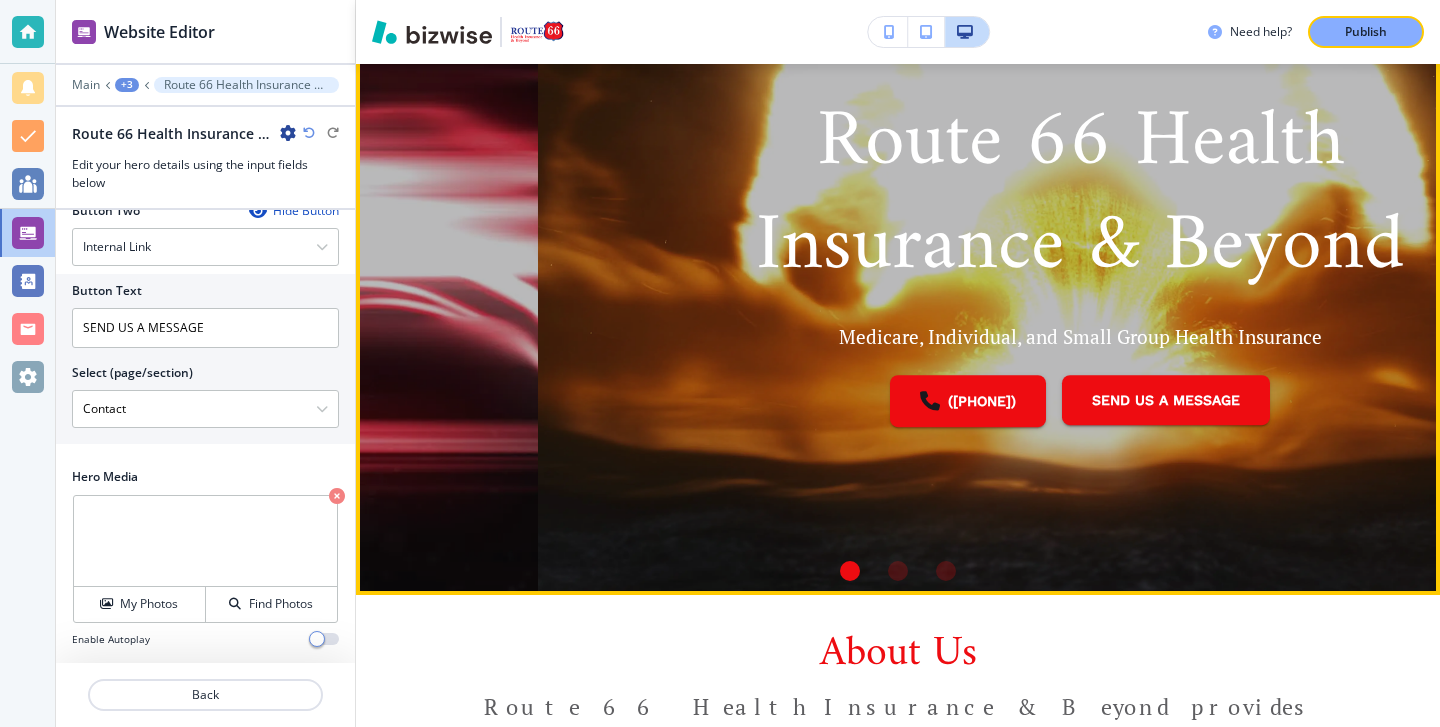 scroll, scrollTop: 144, scrollLeft: 0, axis: vertical 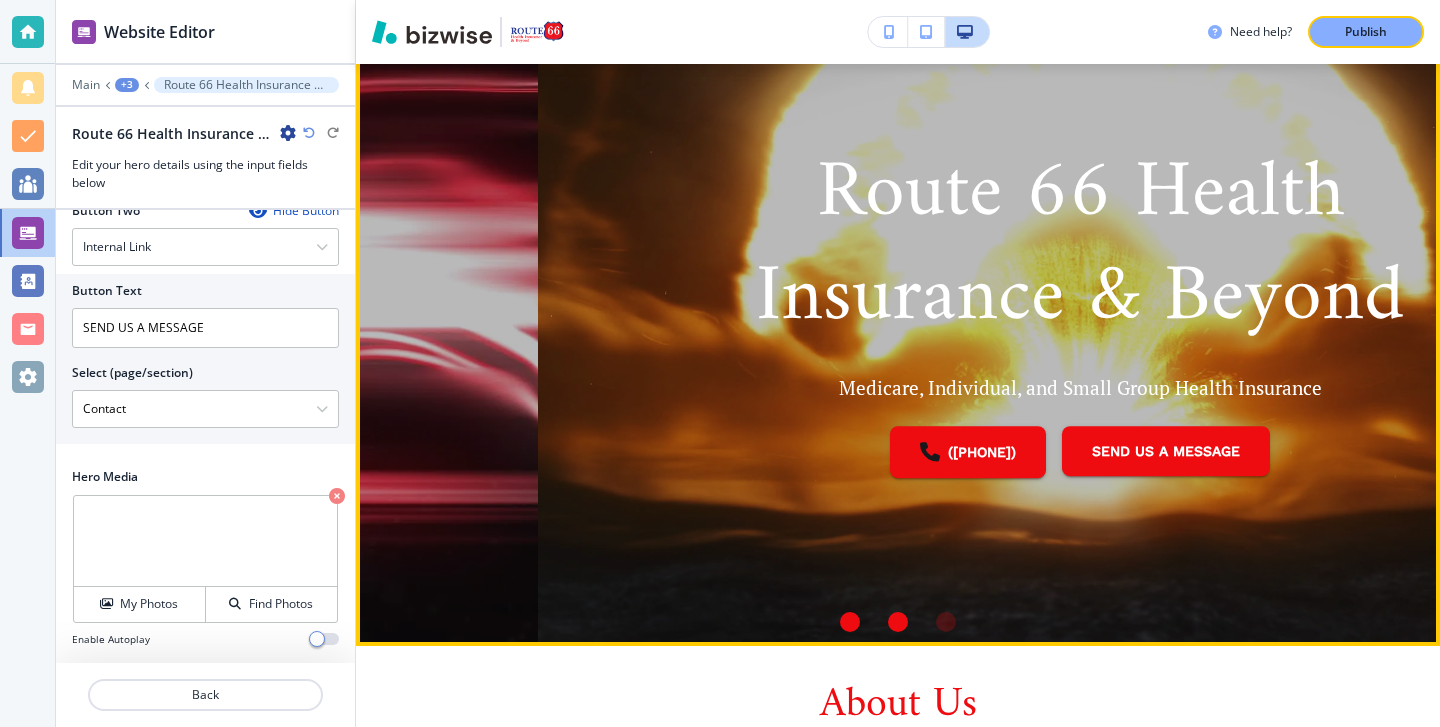 click at bounding box center (898, 622) 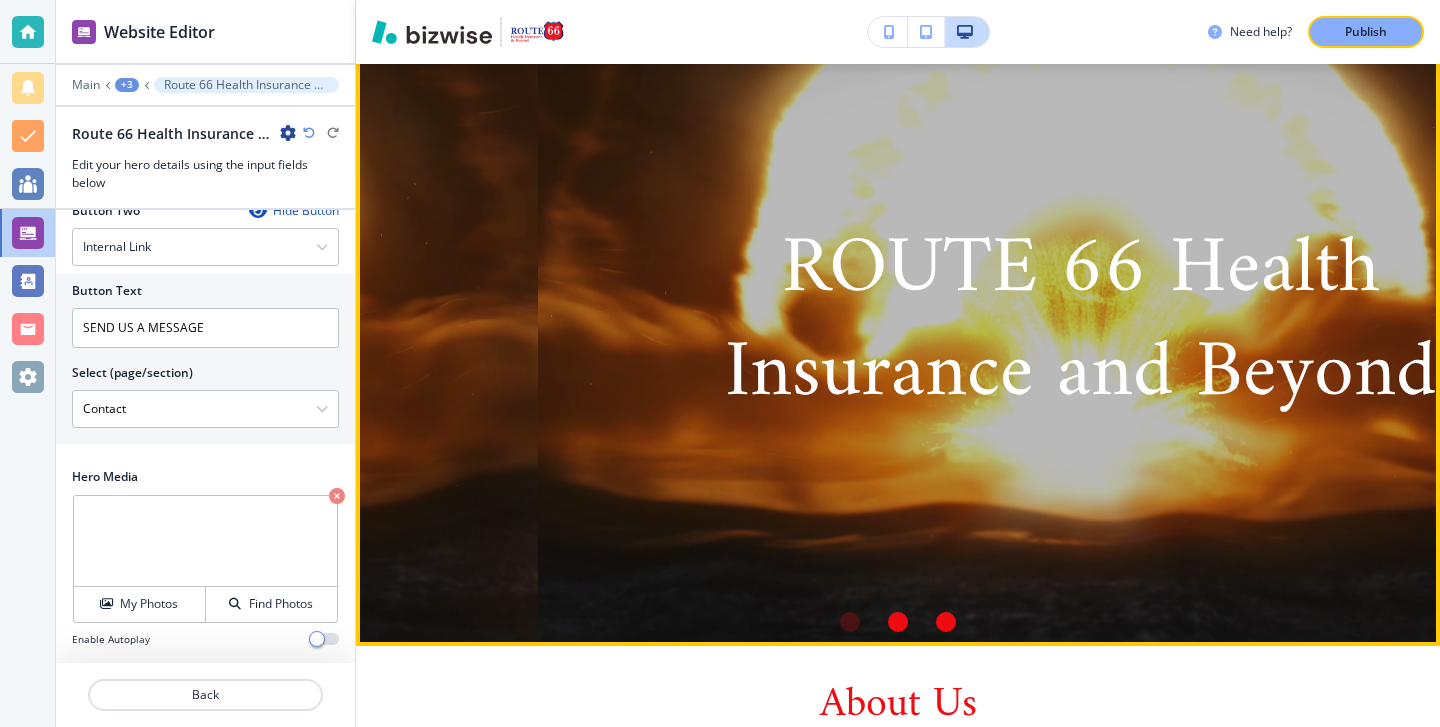 click at bounding box center (946, 622) 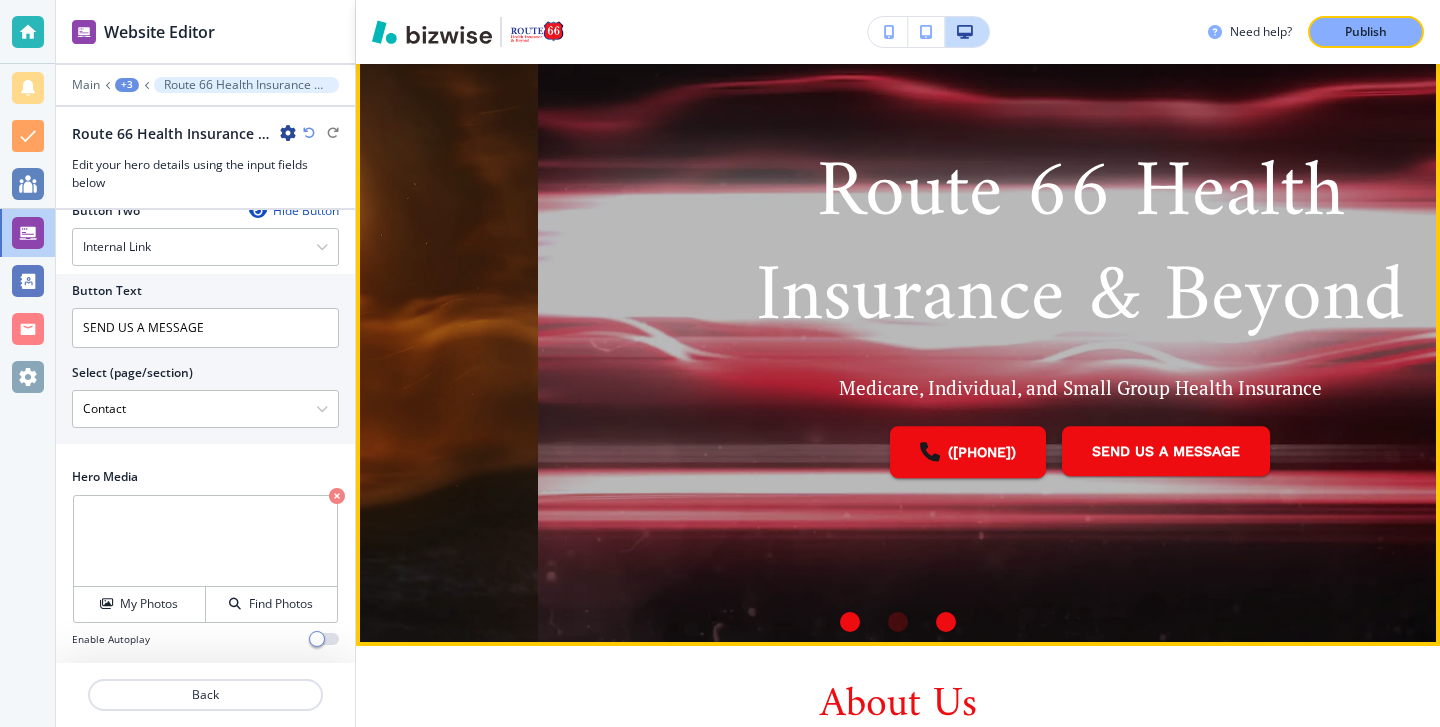 click at bounding box center (850, 622) 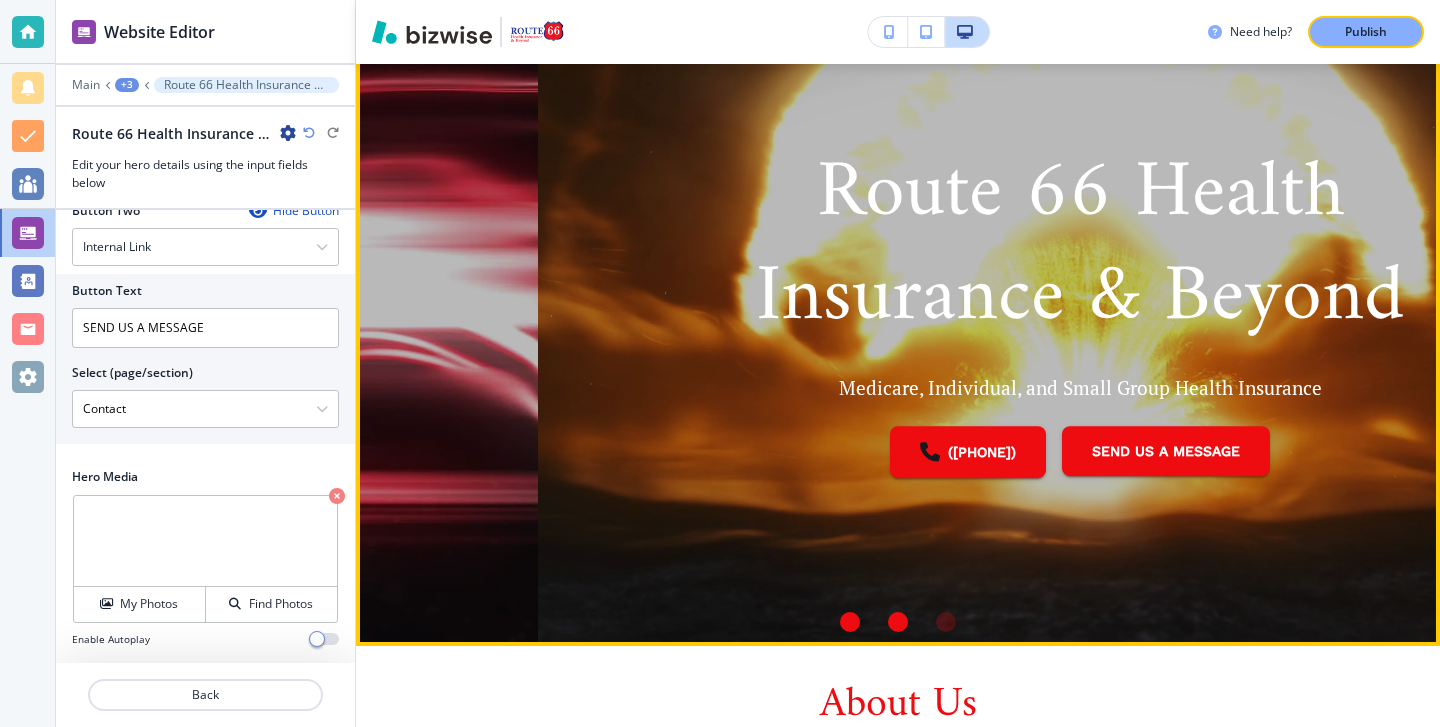 click at bounding box center [898, 622] 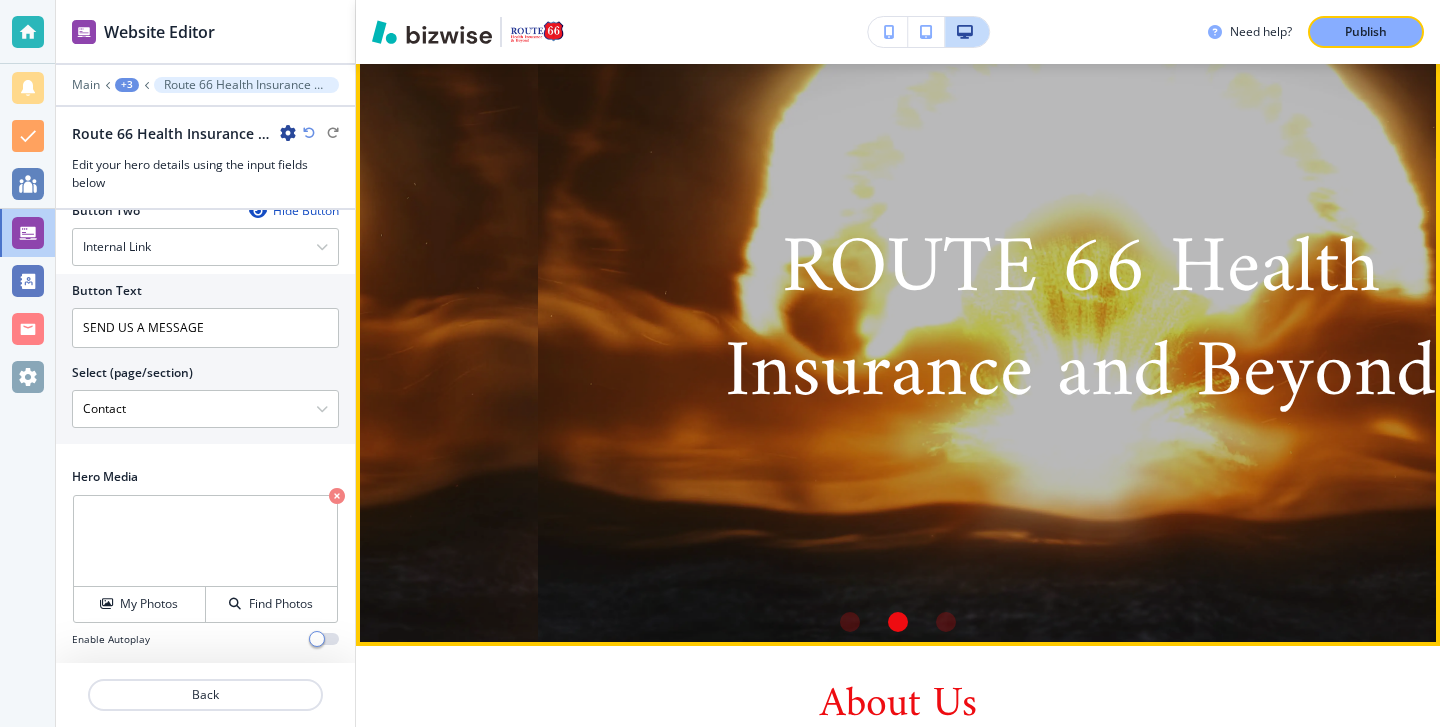click at bounding box center [946, 622] 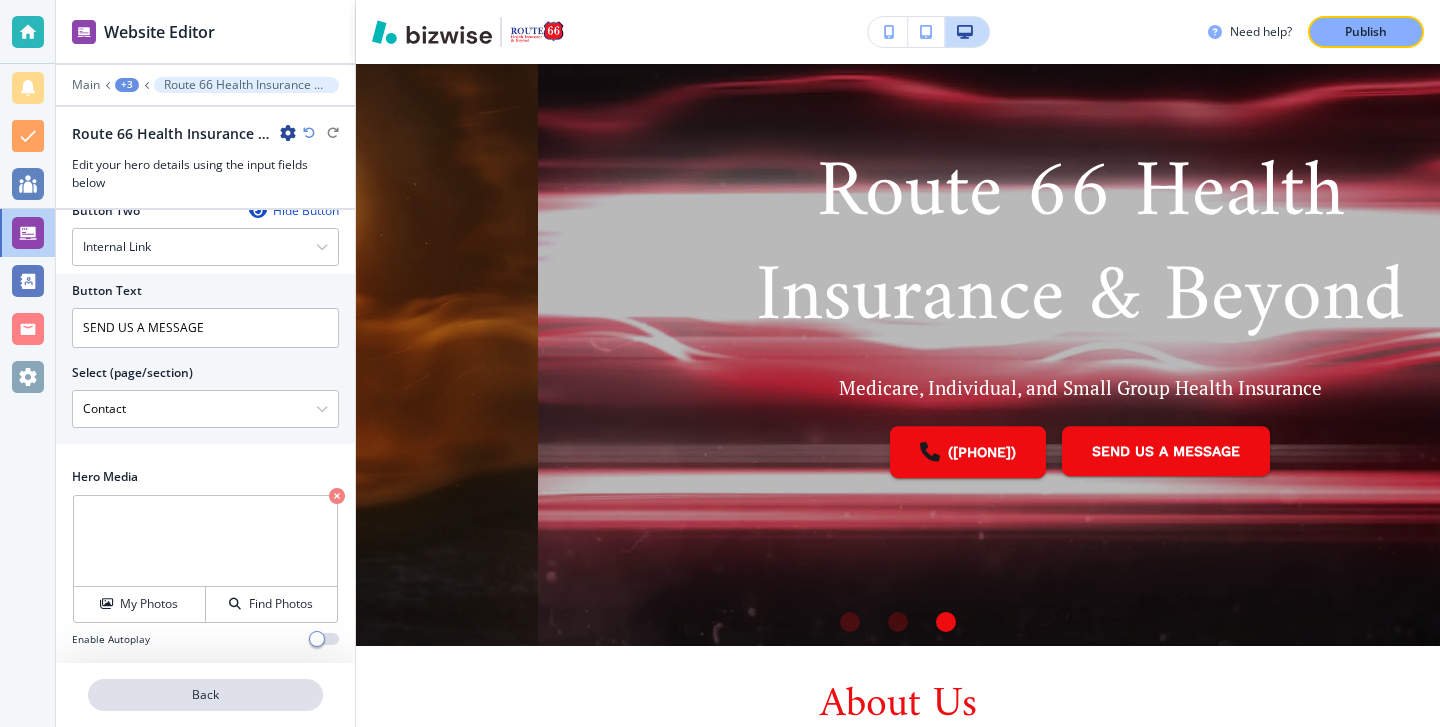 click on "Back" at bounding box center [205, 695] 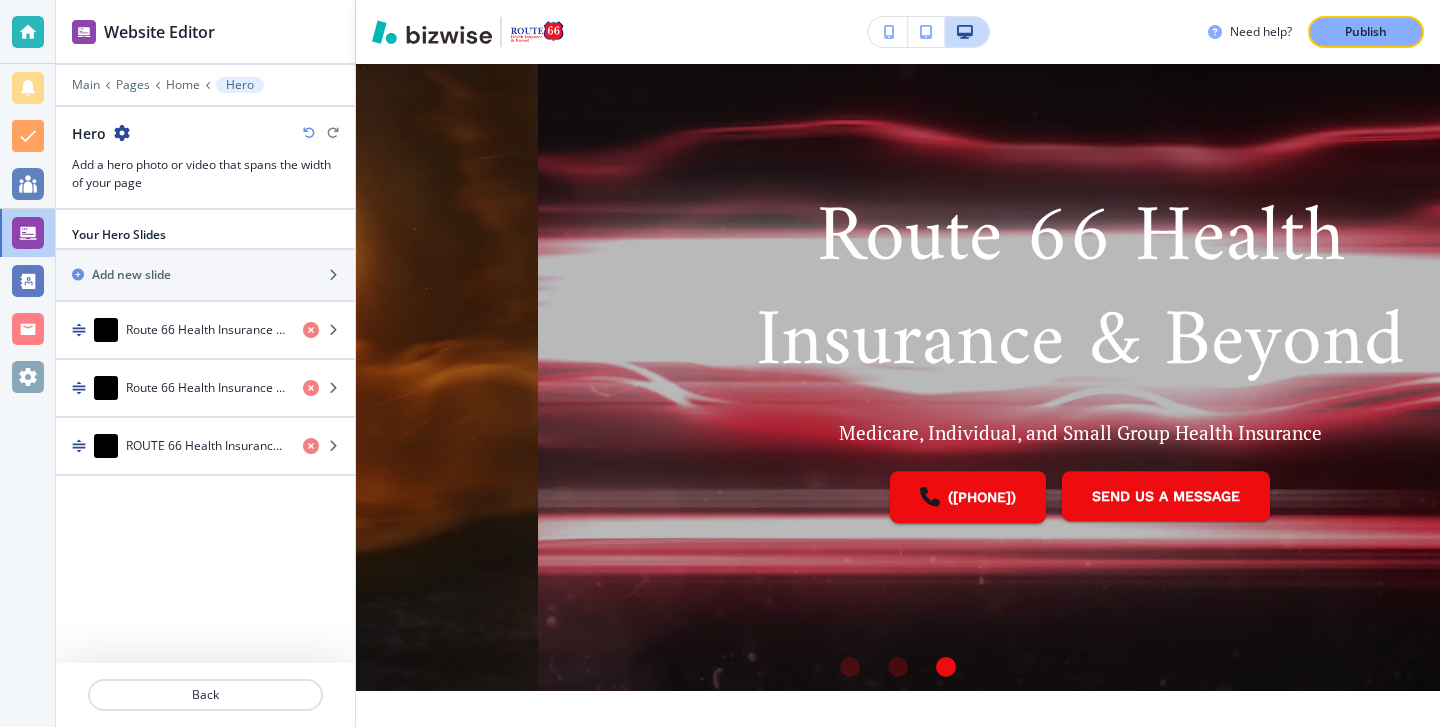 scroll, scrollTop: 80, scrollLeft: 0, axis: vertical 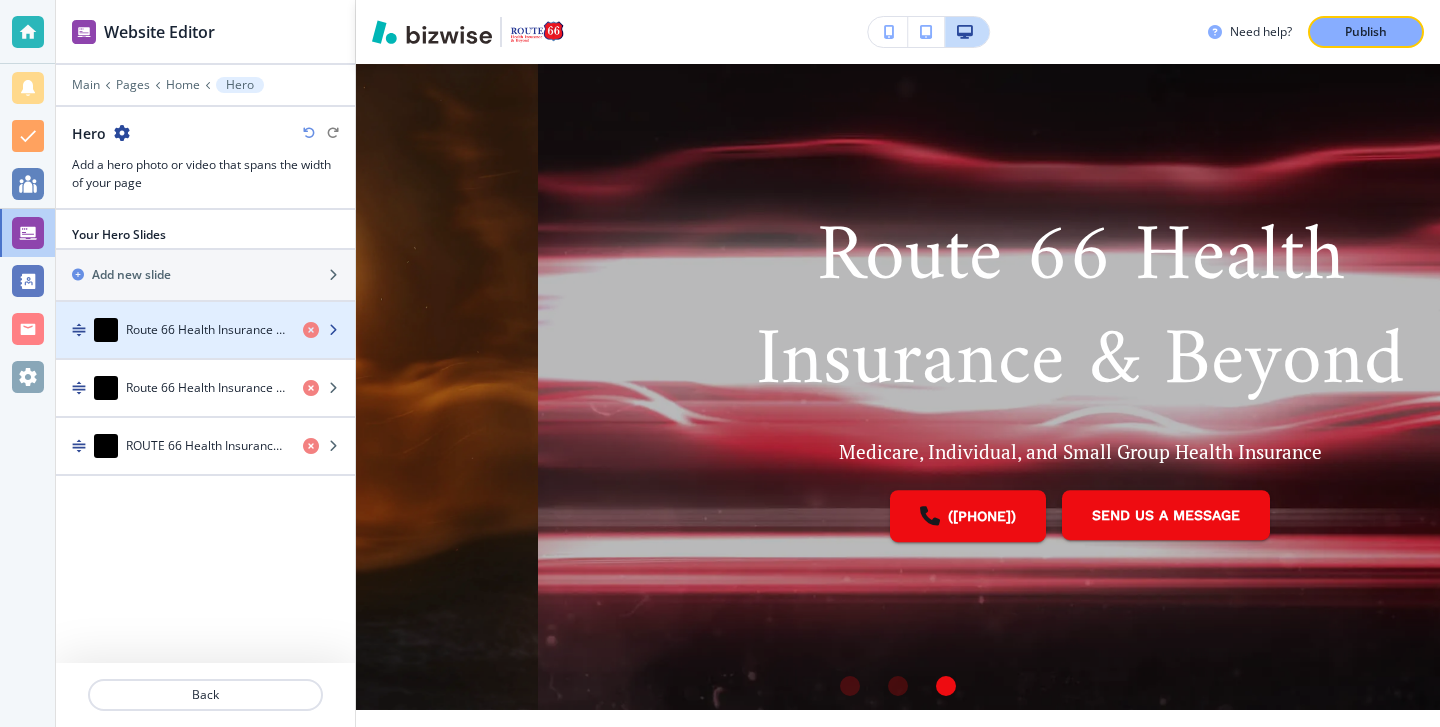 click at bounding box center [205, 350] 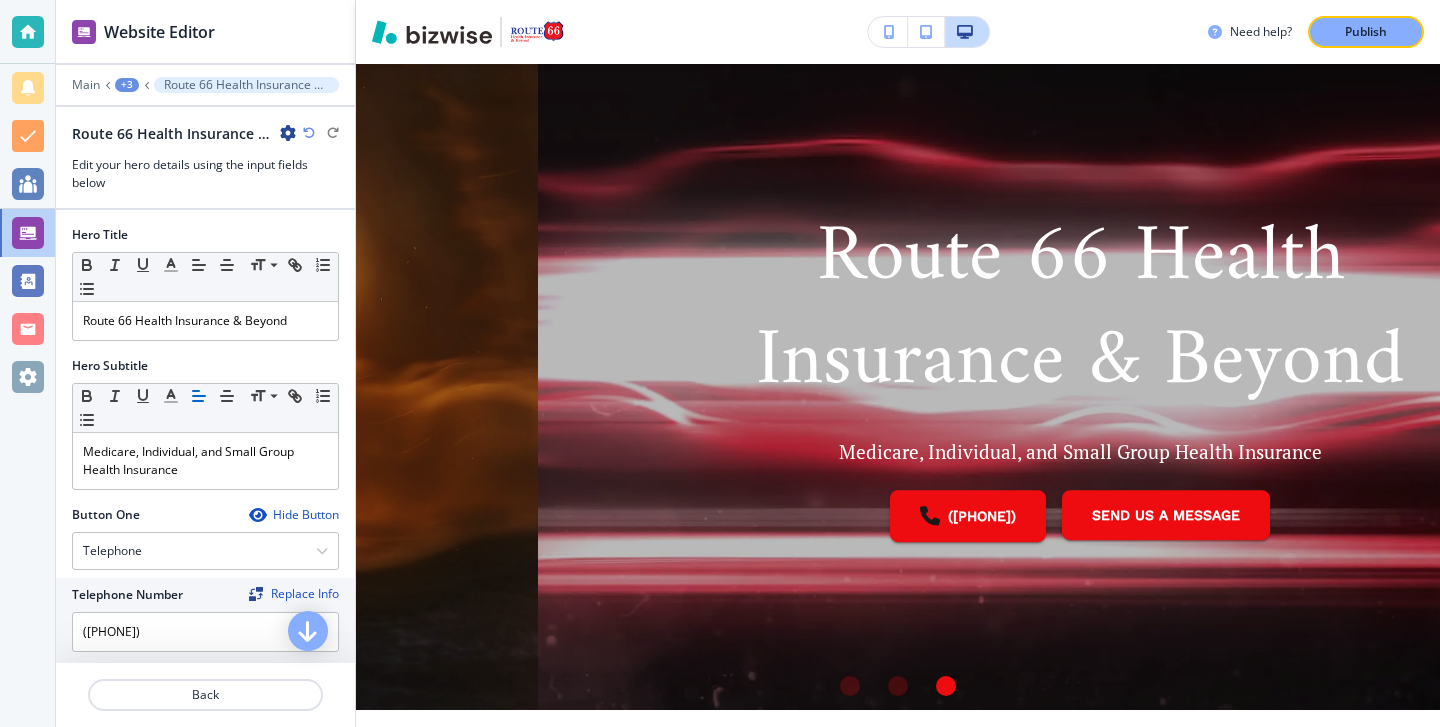 scroll, scrollTop: 207, scrollLeft: 0, axis: vertical 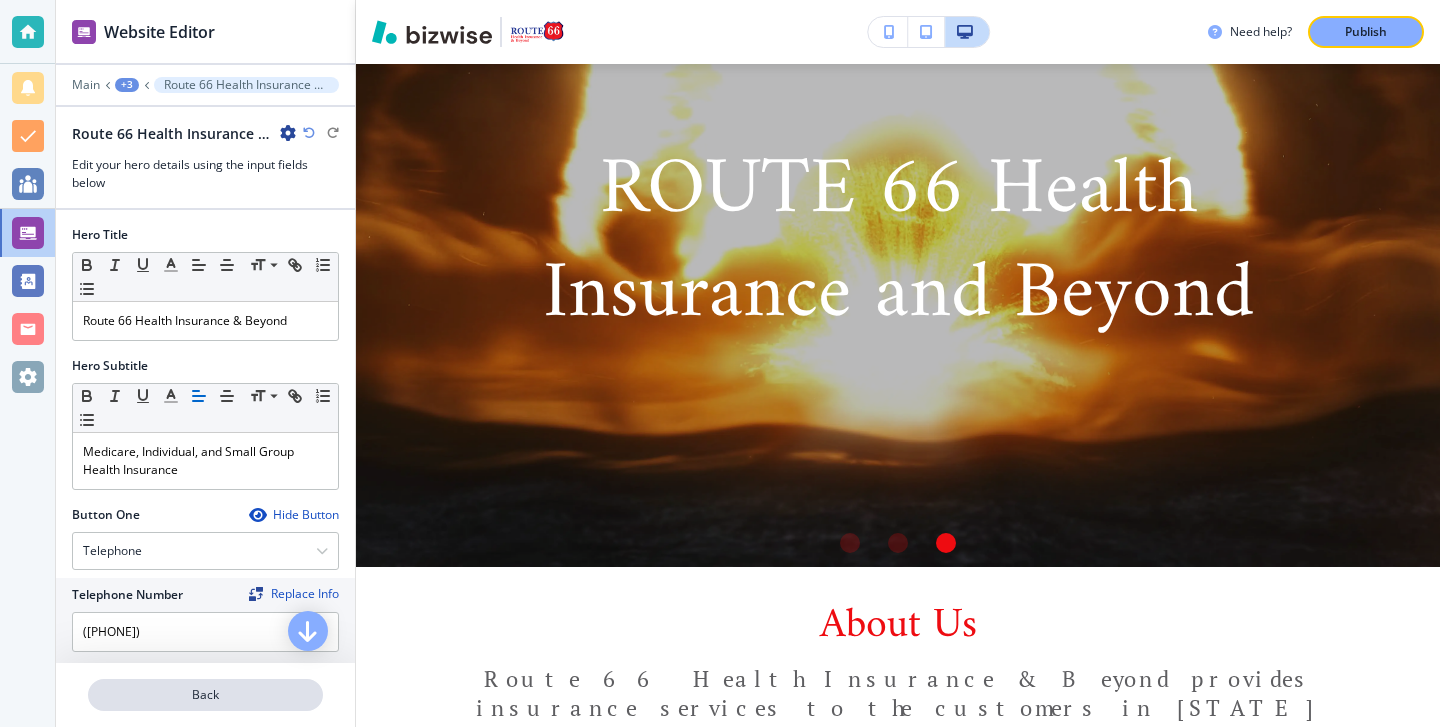click on "Back" at bounding box center [205, 695] 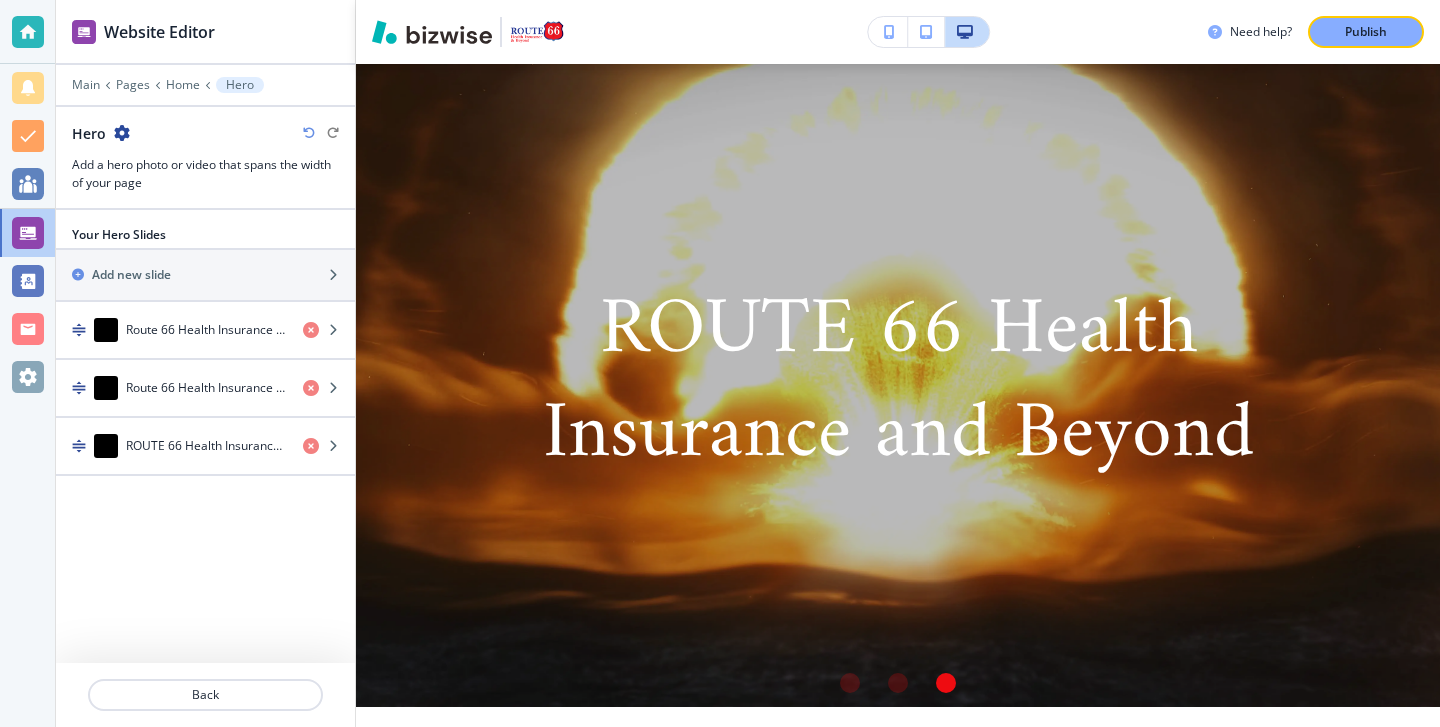 scroll, scrollTop: 80, scrollLeft: 0, axis: vertical 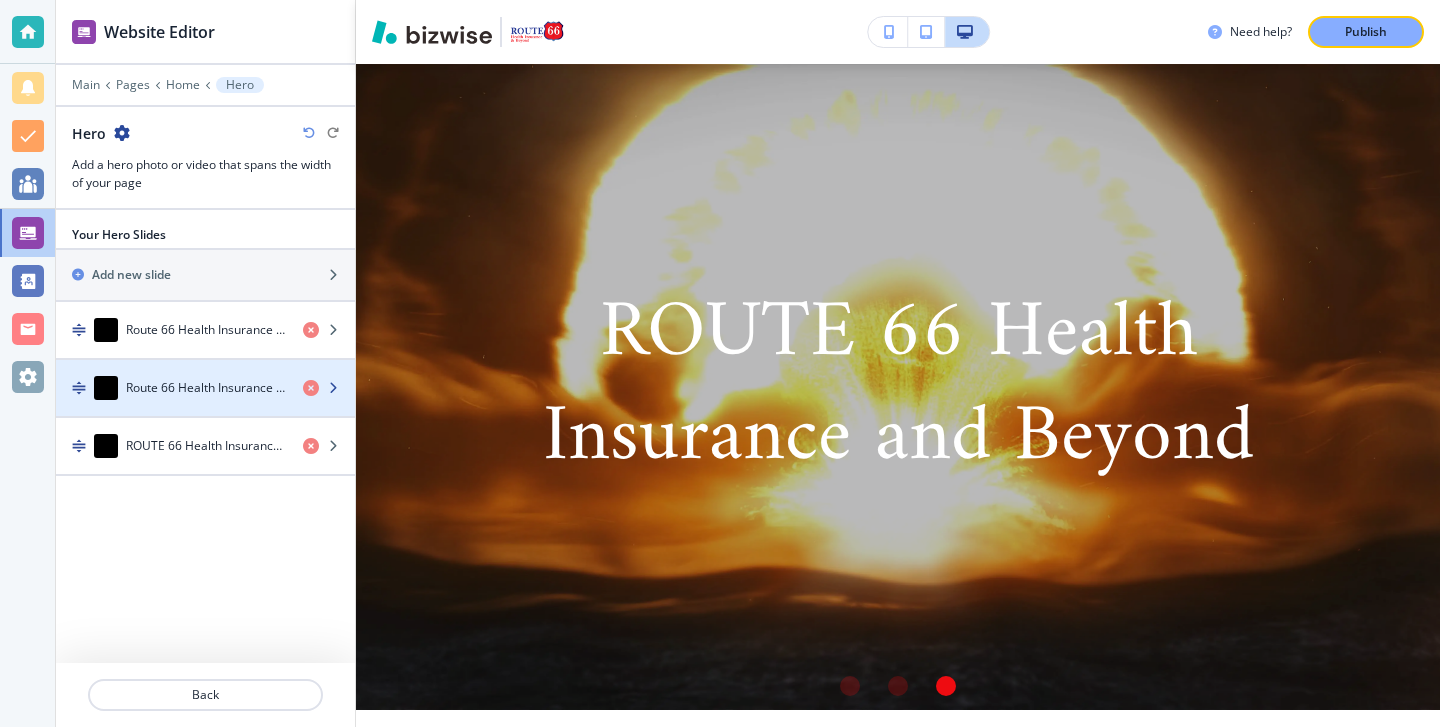 click at bounding box center [205, 408] 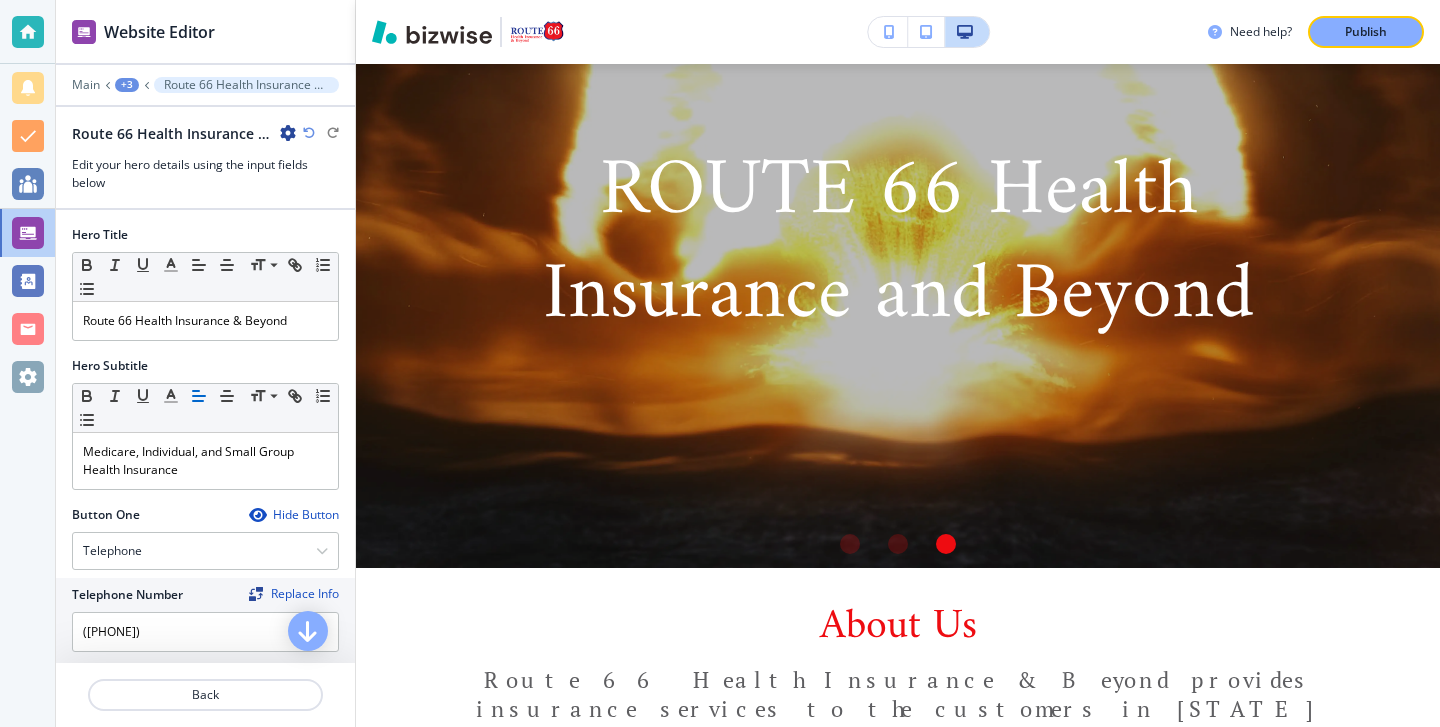scroll, scrollTop: 223, scrollLeft: 0, axis: vertical 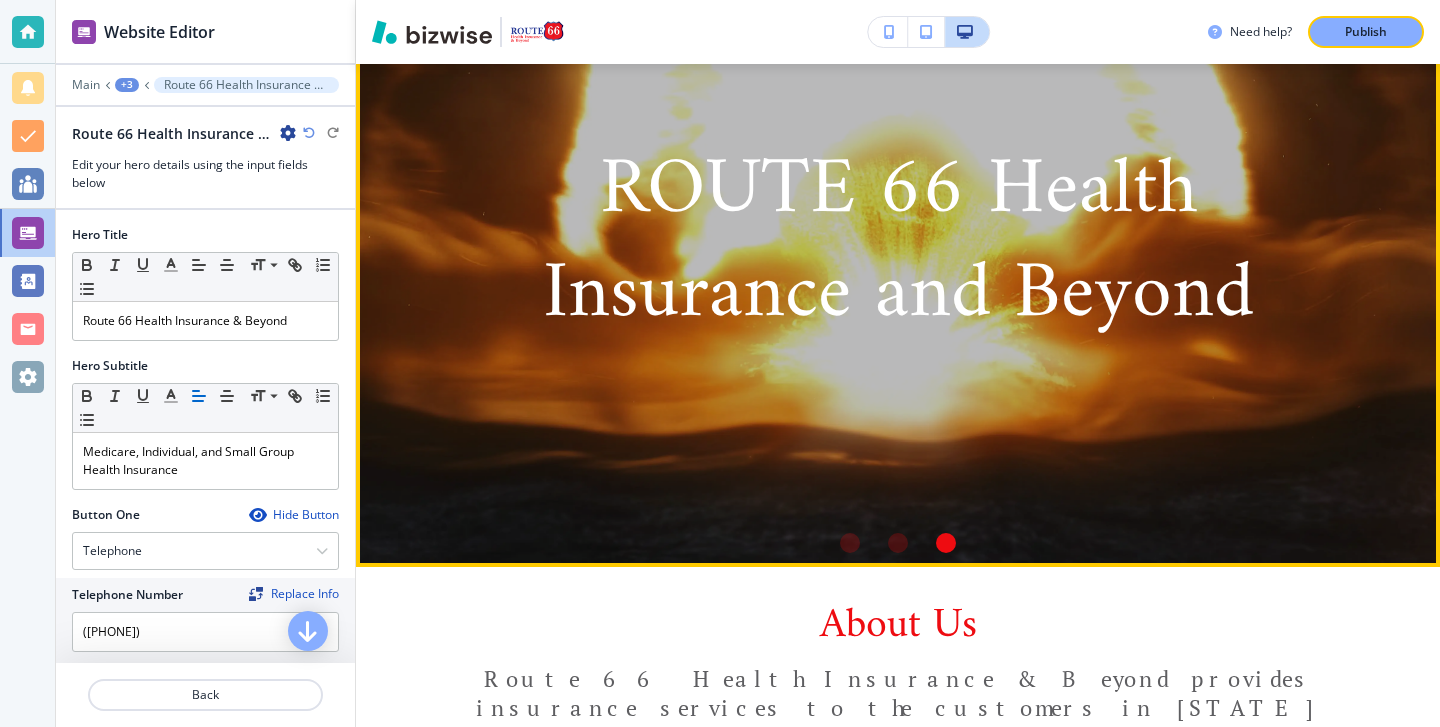 click at bounding box center [898, 543] 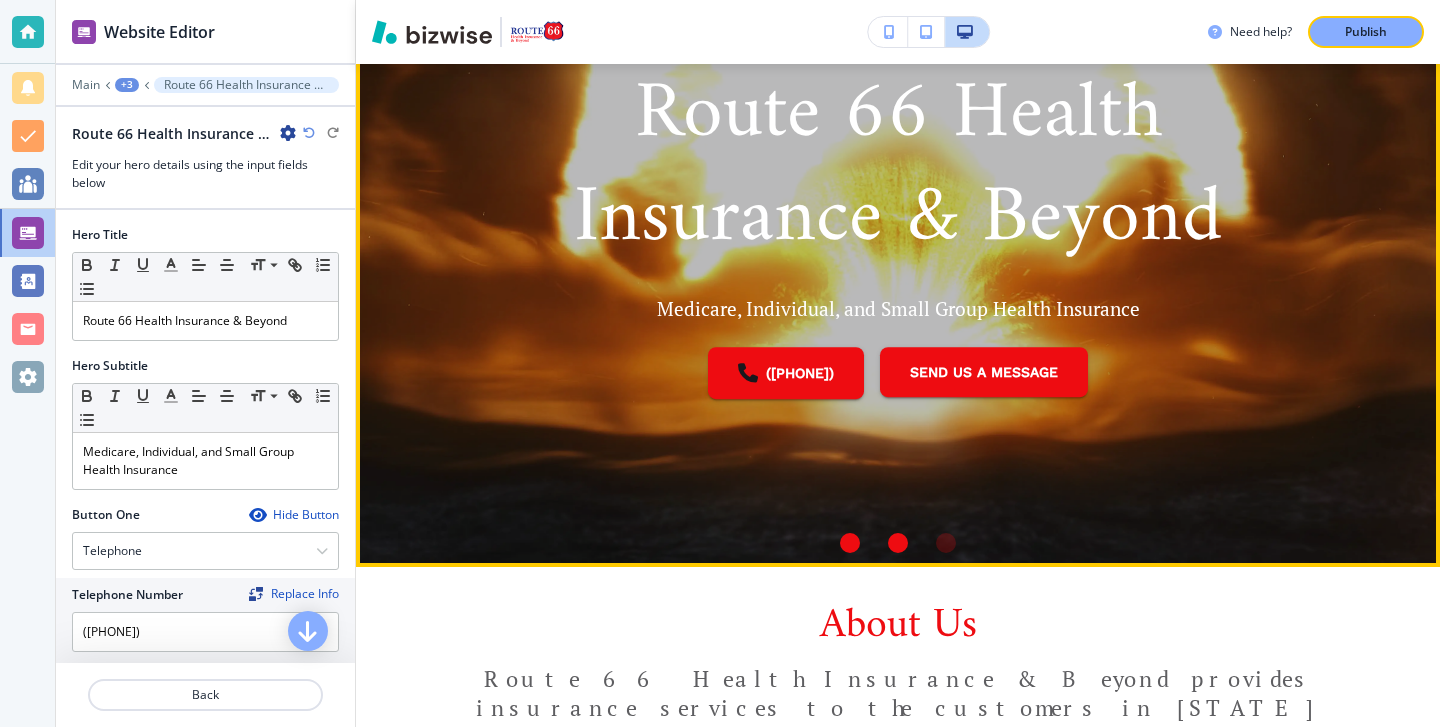 click at bounding box center [850, 543] 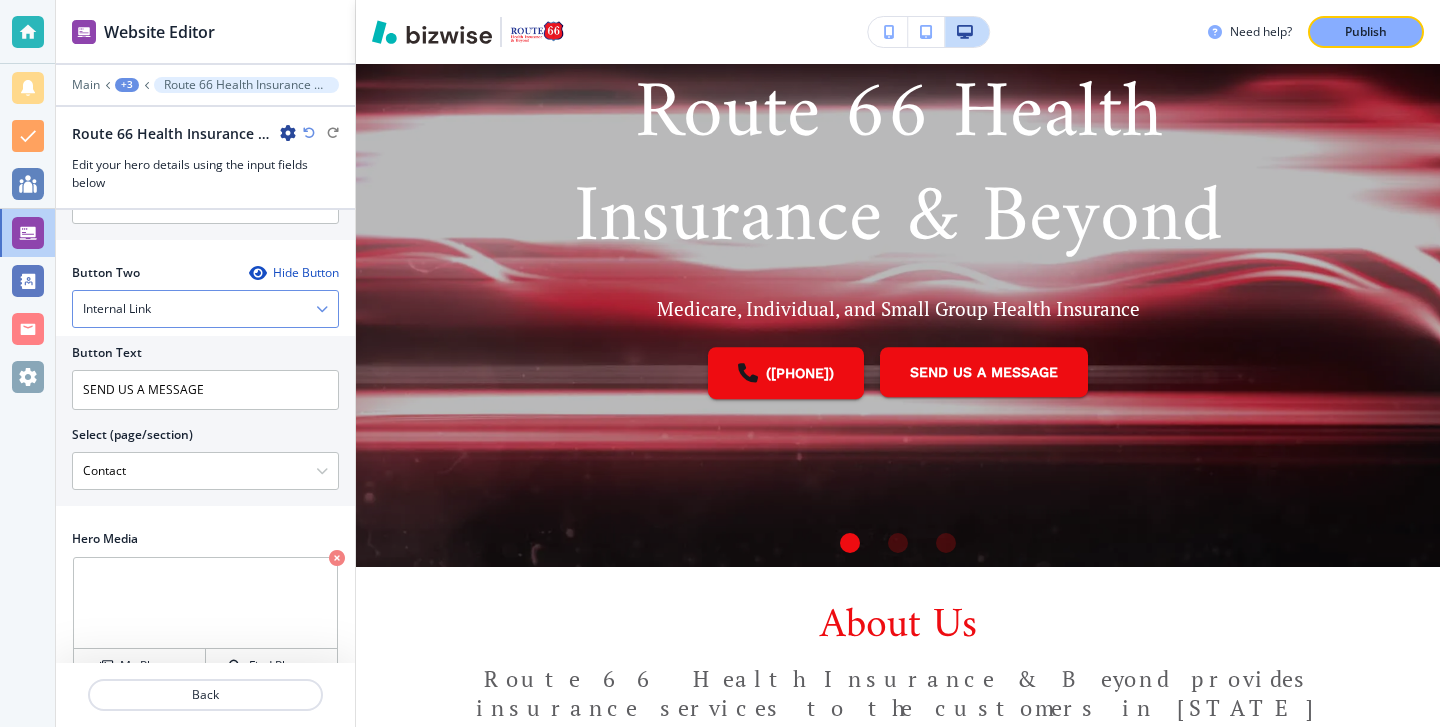 scroll, scrollTop: 490, scrollLeft: 0, axis: vertical 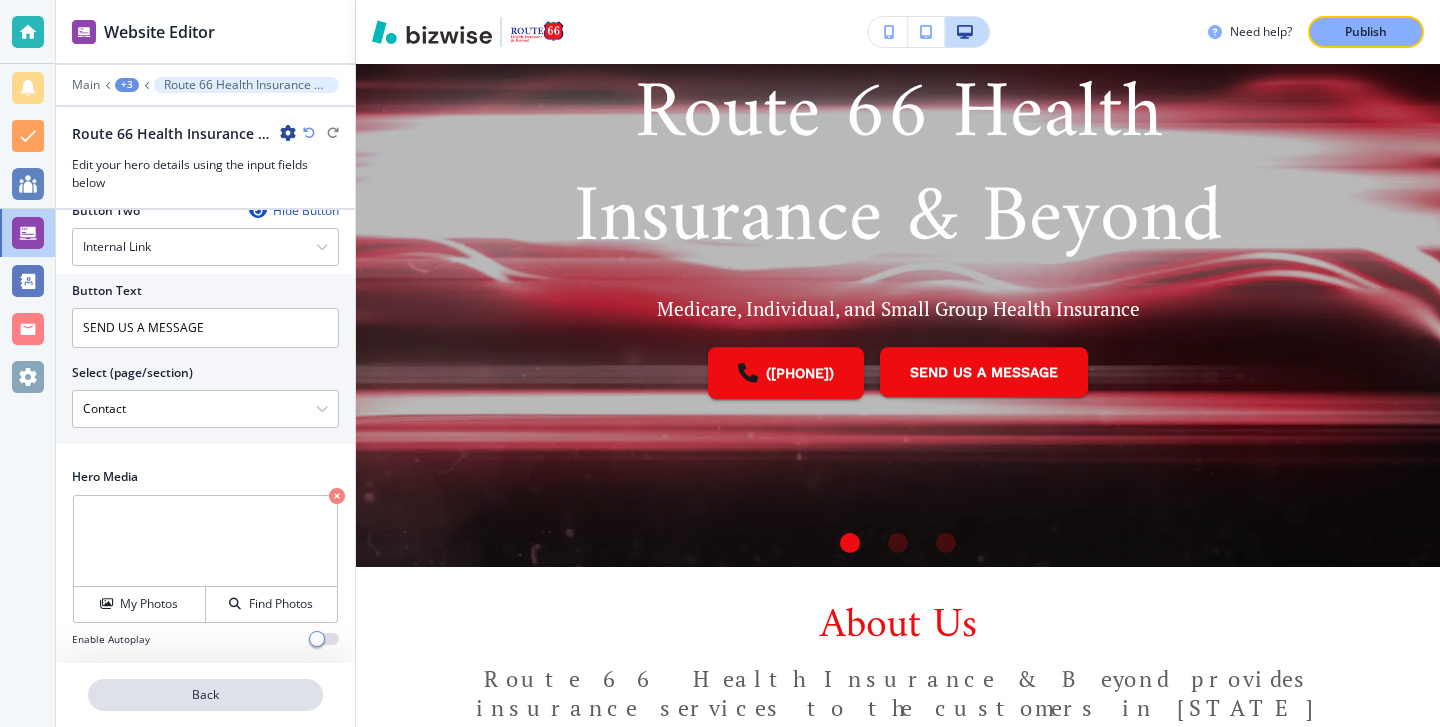 click on "Back" at bounding box center (205, 695) 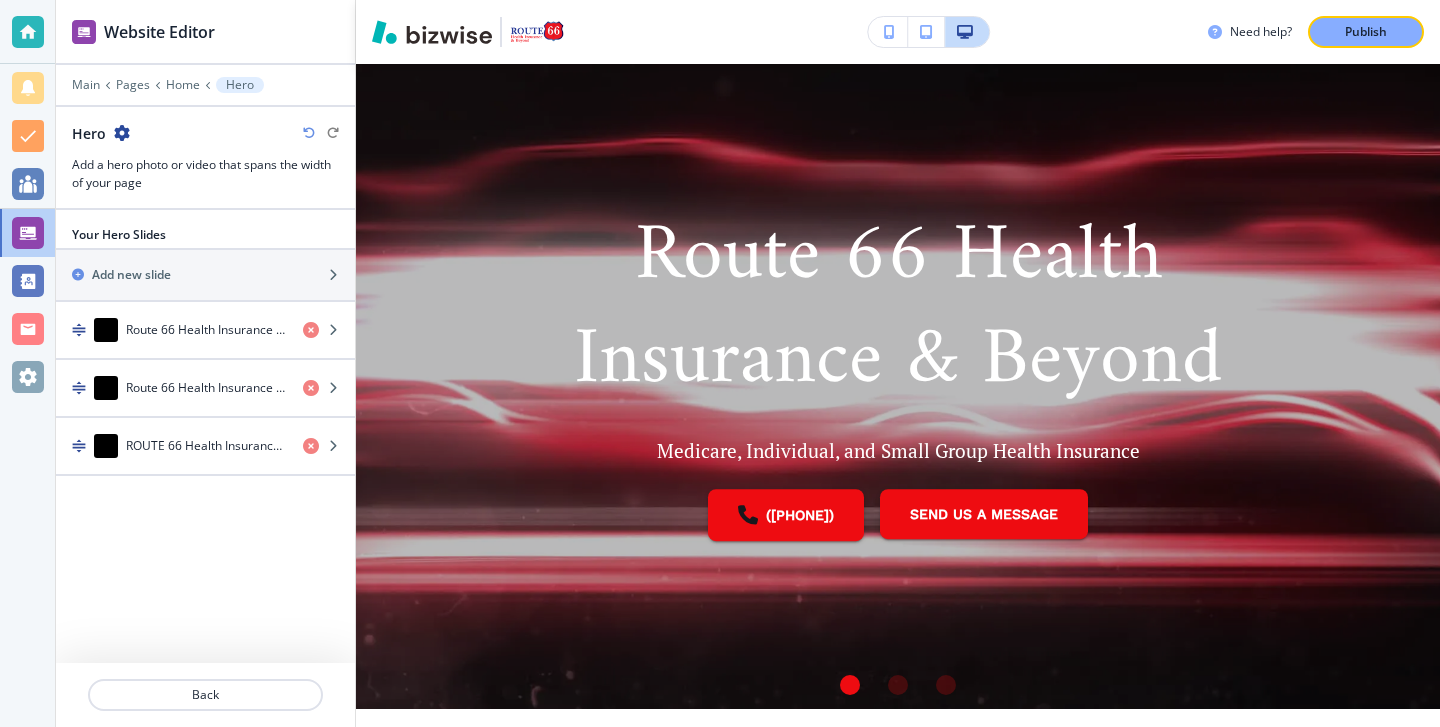scroll, scrollTop: 80, scrollLeft: 0, axis: vertical 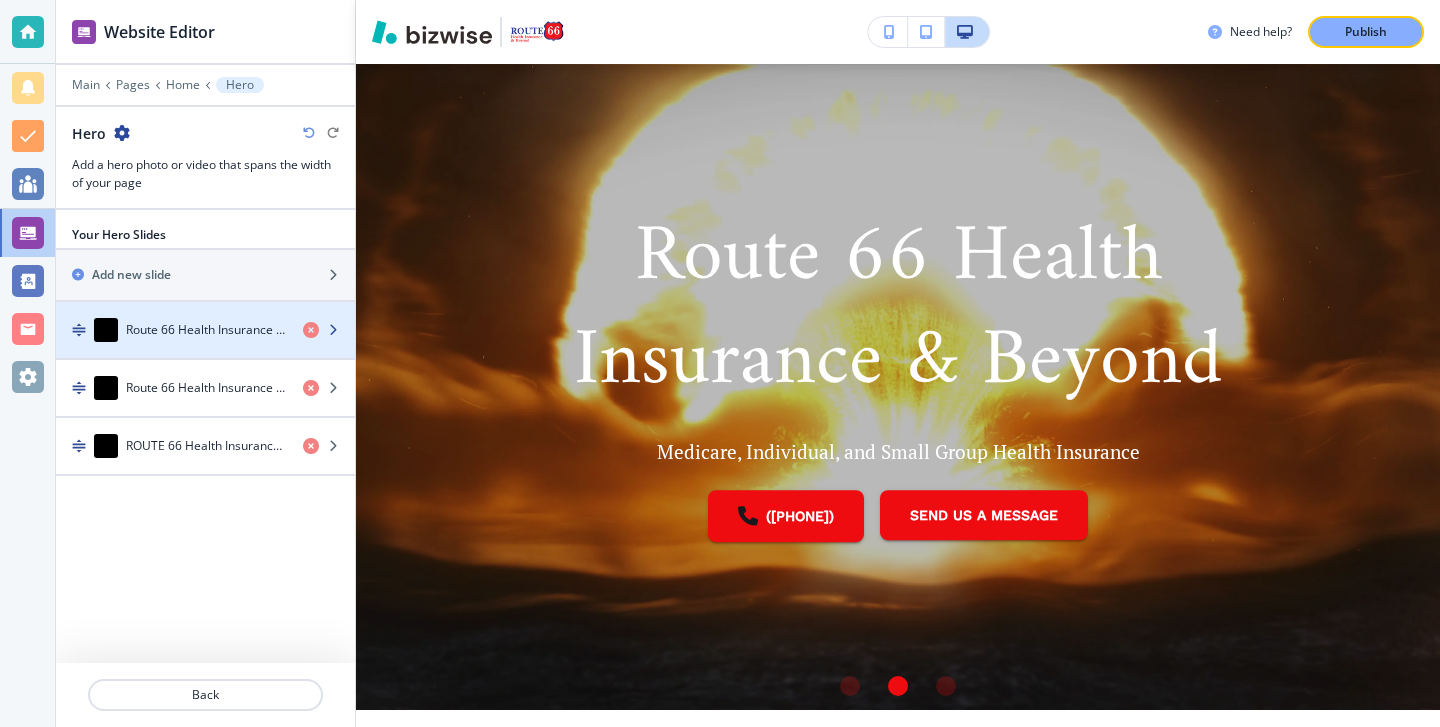 click on "Route 66 Health Insurance & Beyond" at bounding box center (206, 330) 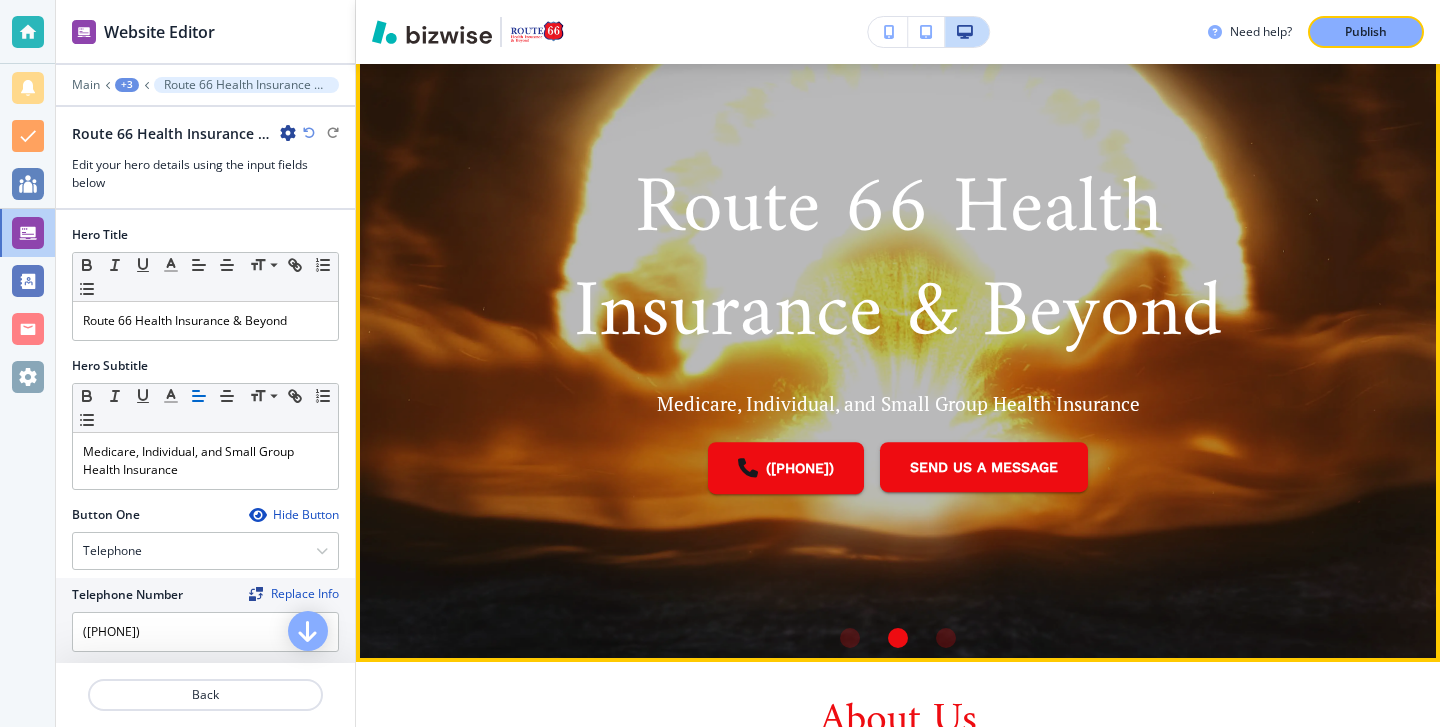 scroll, scrollTop: 74, scrollLeft: 0, axis: vertical 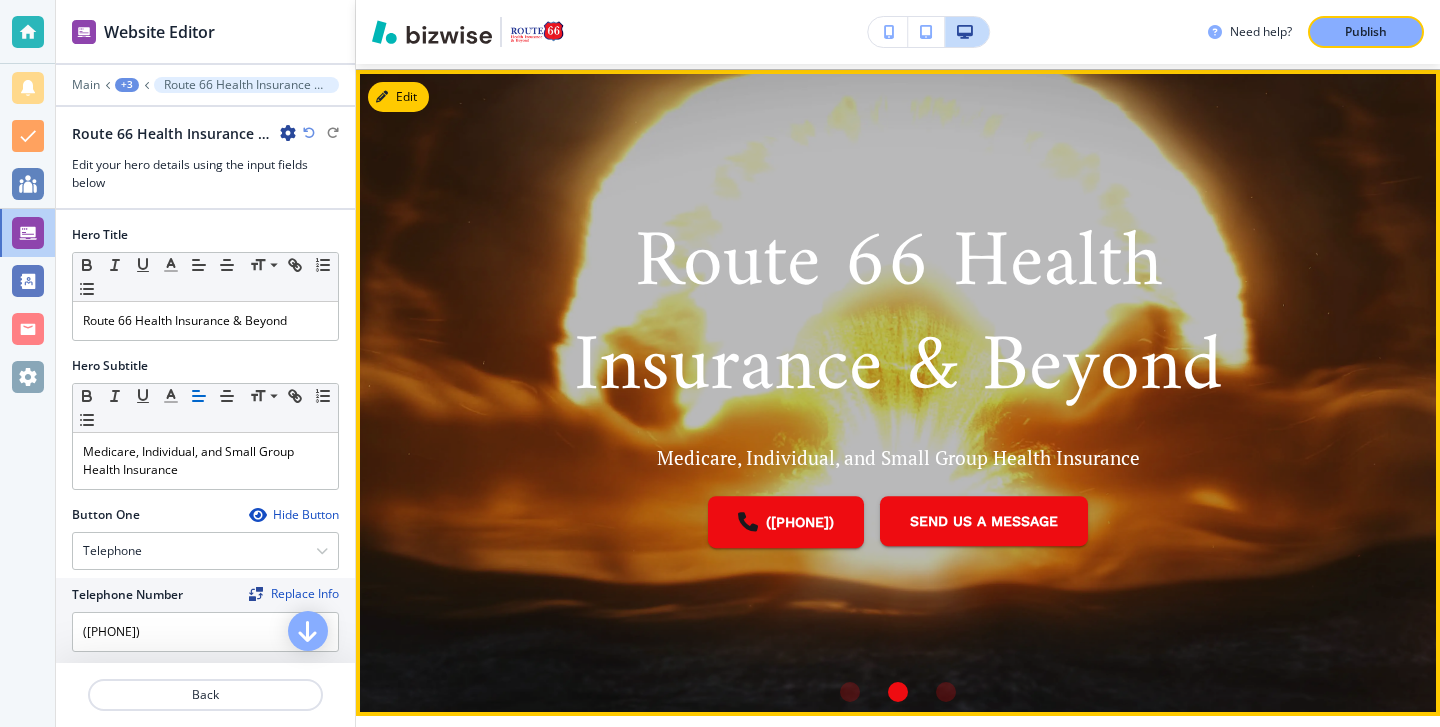 click at bounding box center [850, 692] 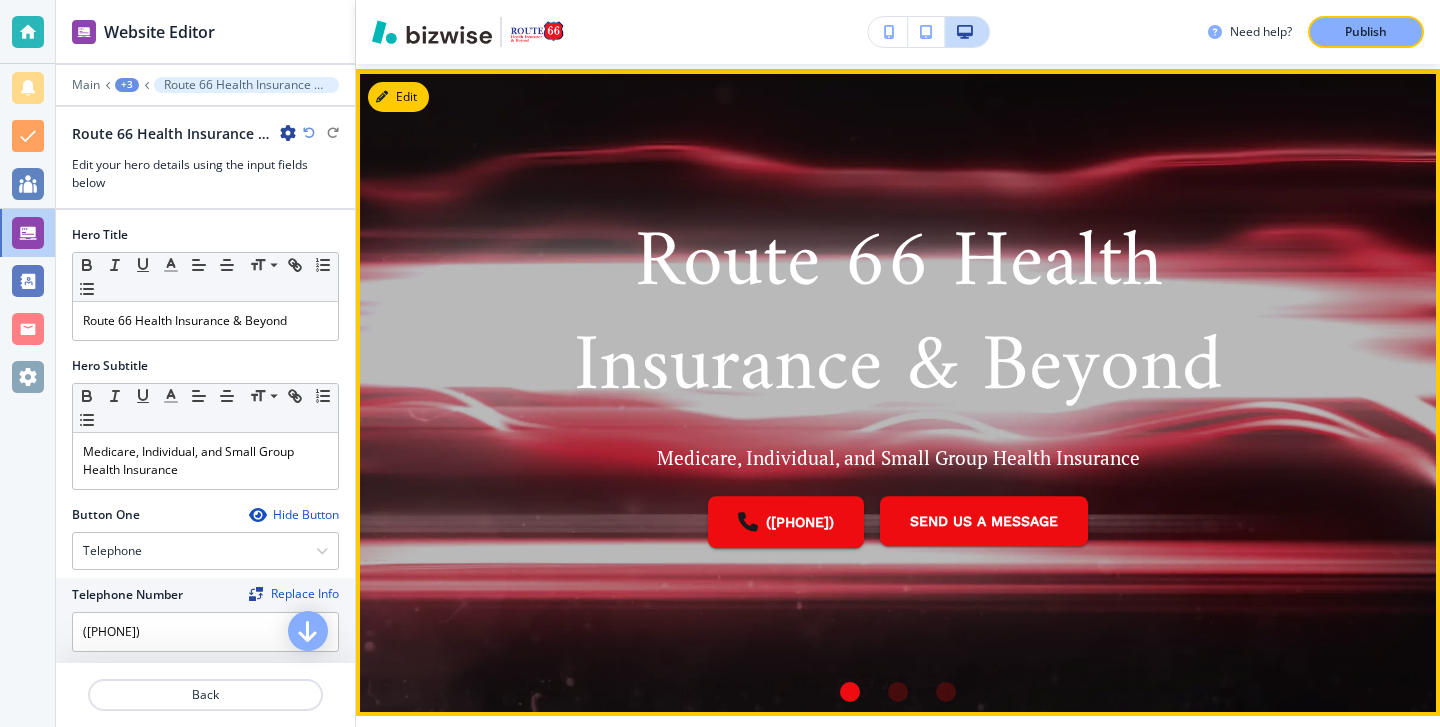 click at bounding box center (946, 692) 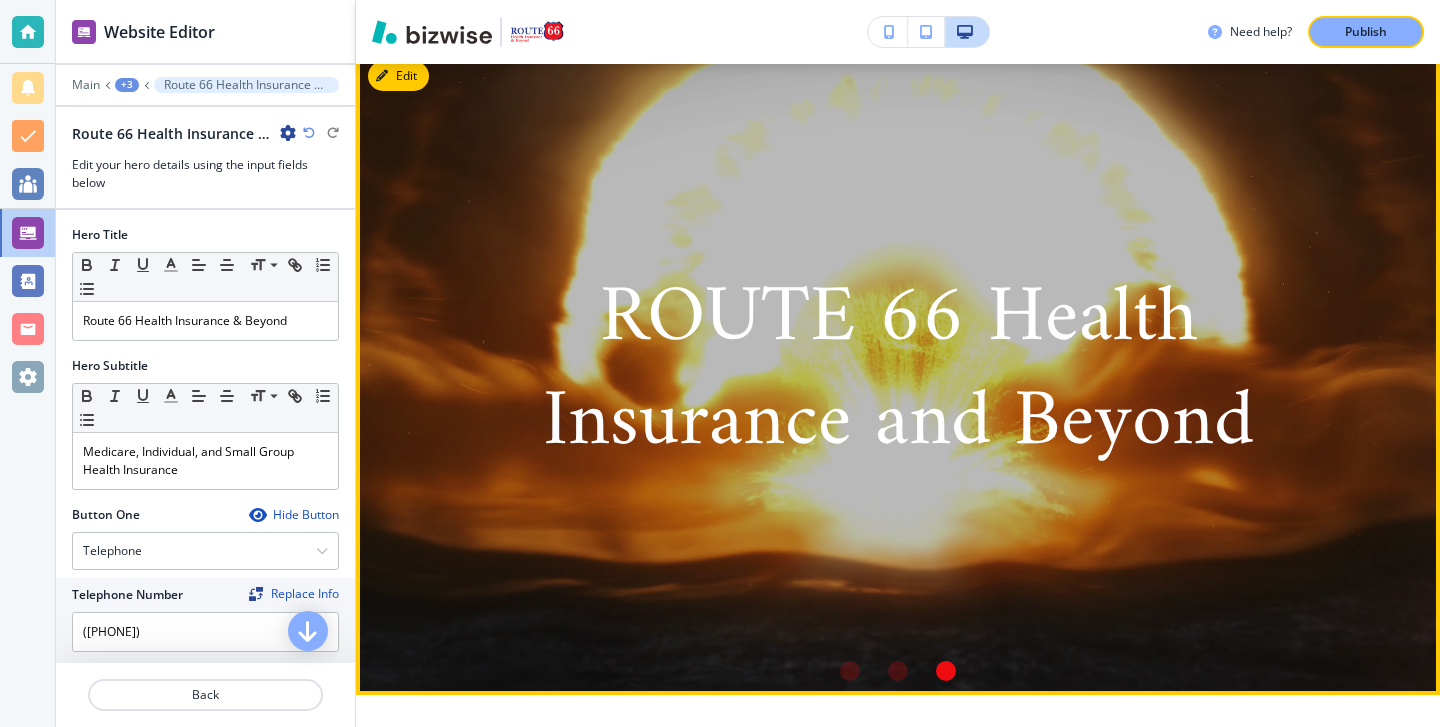 scroll, scrollTop: 96, scrollLeft: 0, axis: vertical 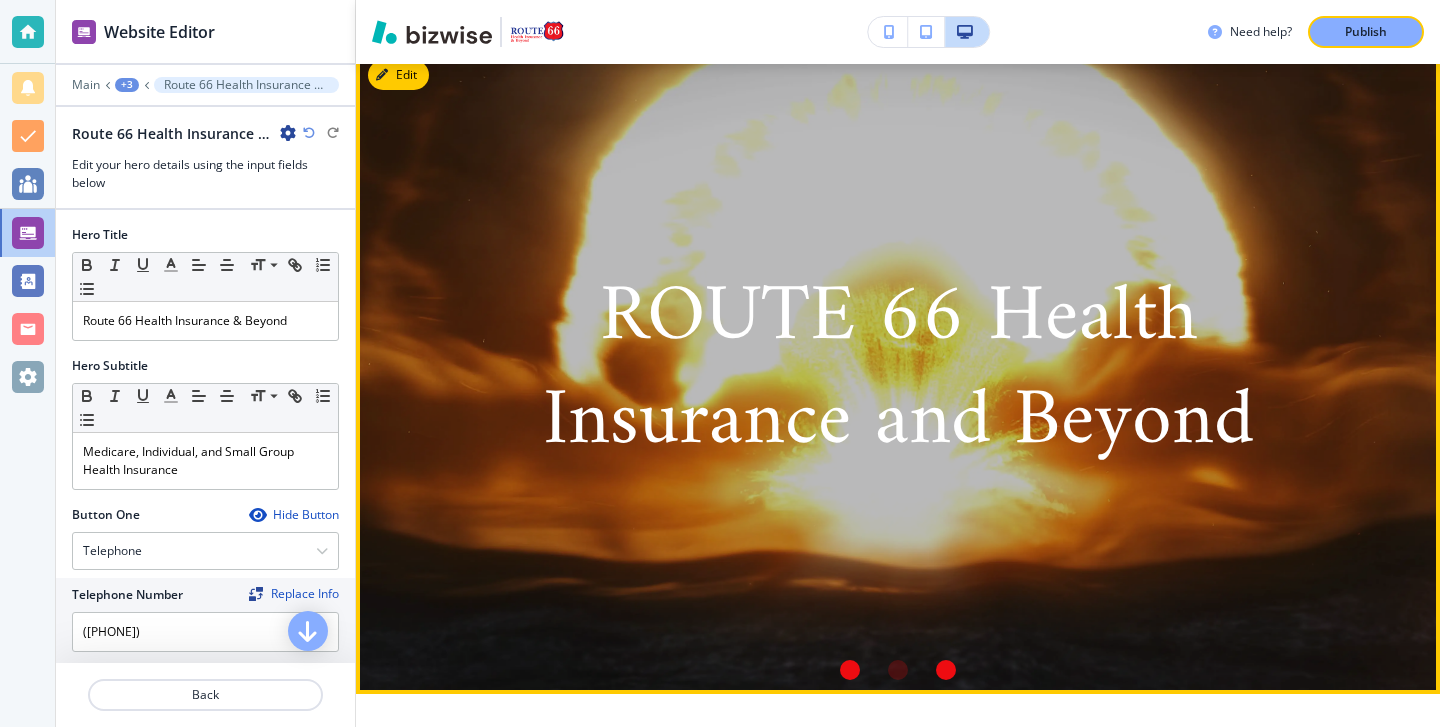 click at bounding box center [850, 670] 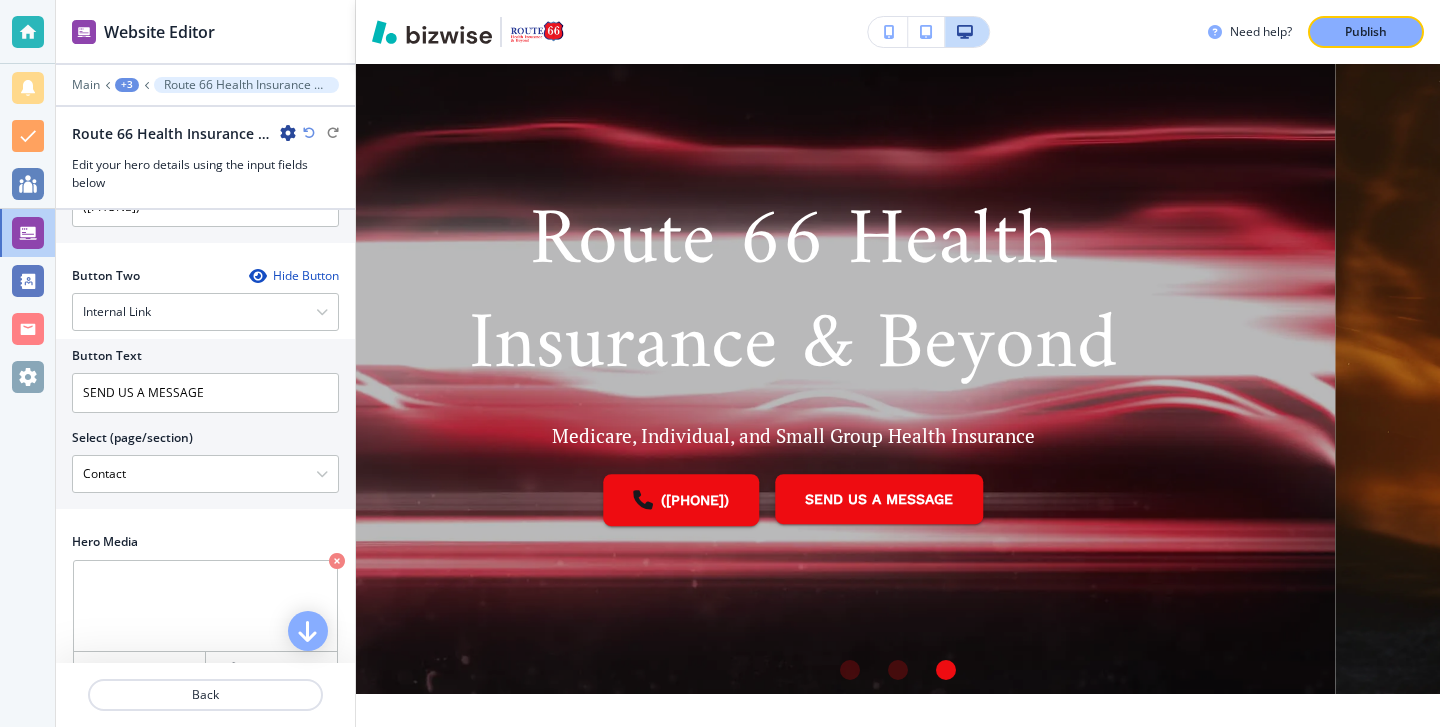 scroll, scrollTop: 490, scrollLeft: 0, axis: vertical 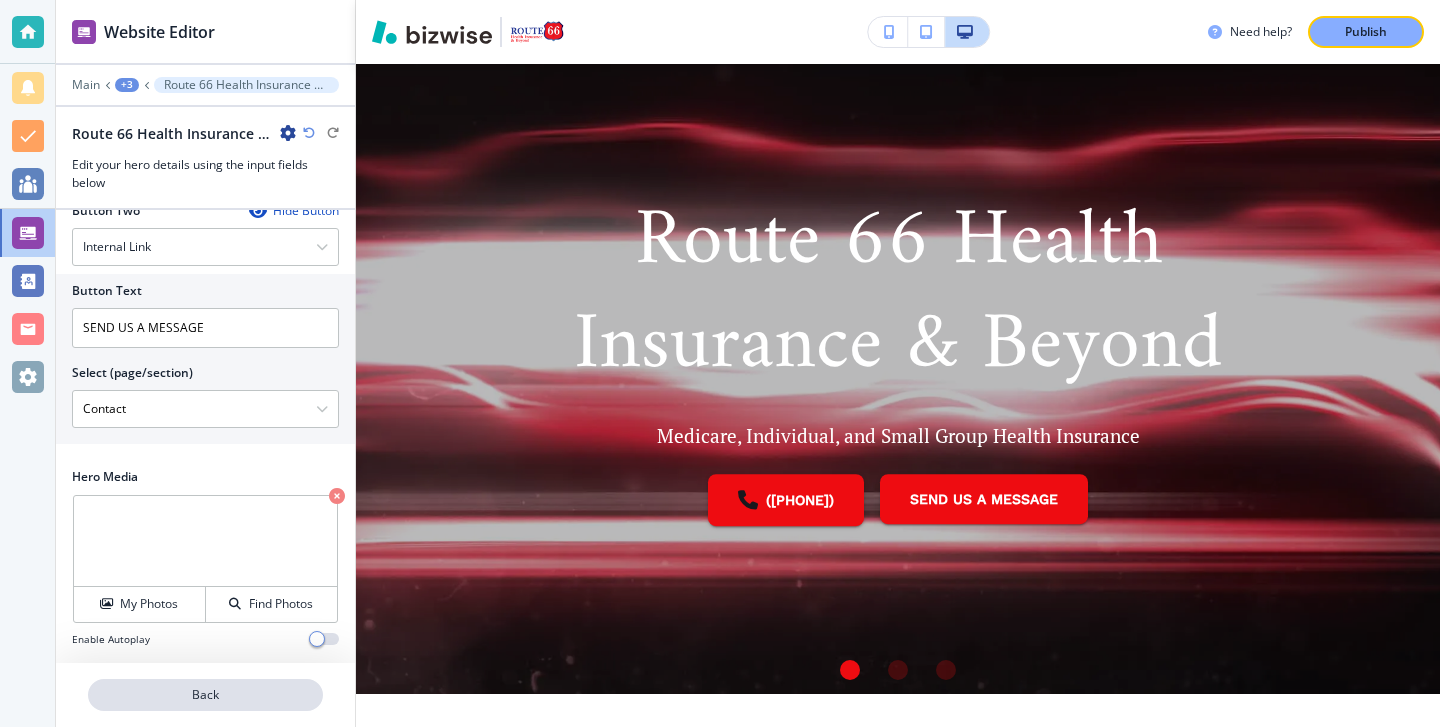 click on "Back" at bounding box center [205, 695] 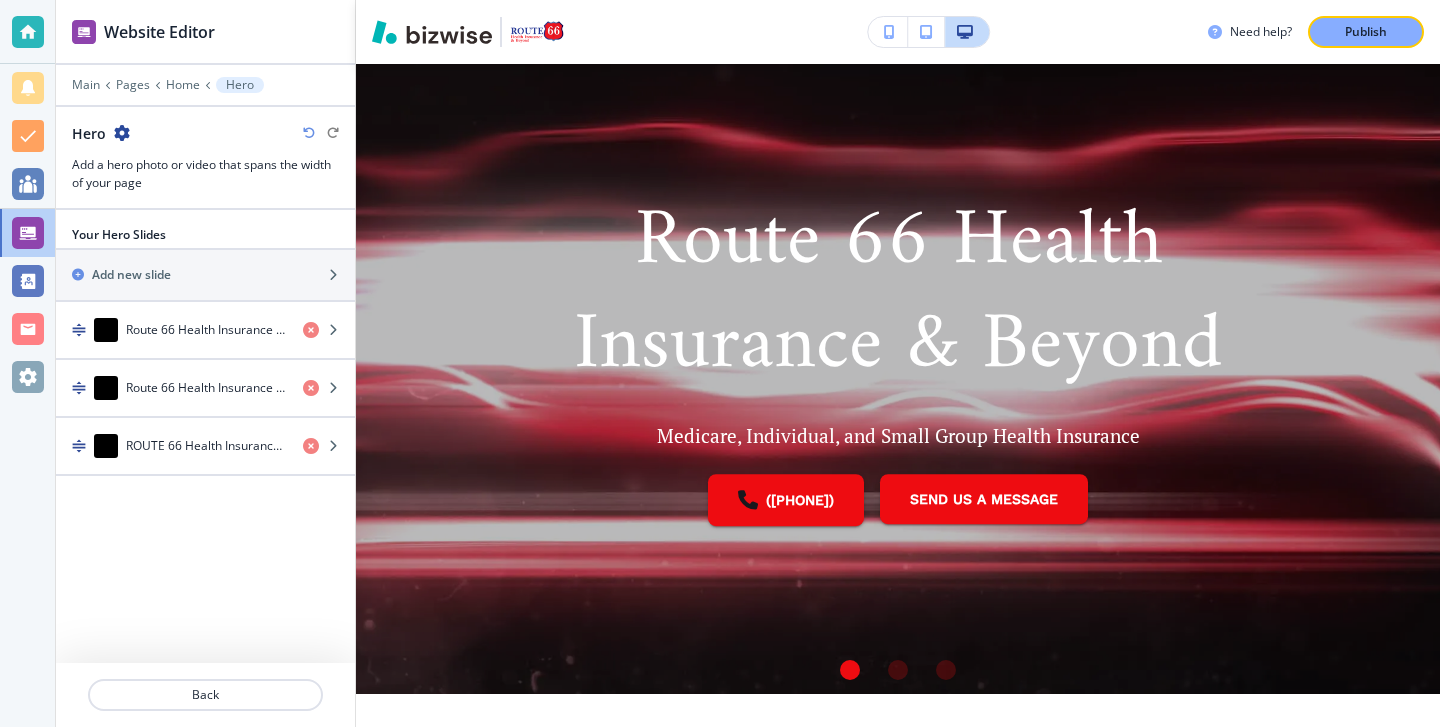 scroll, scrollTop: 80, scrollLeft: 0, axis: vertical 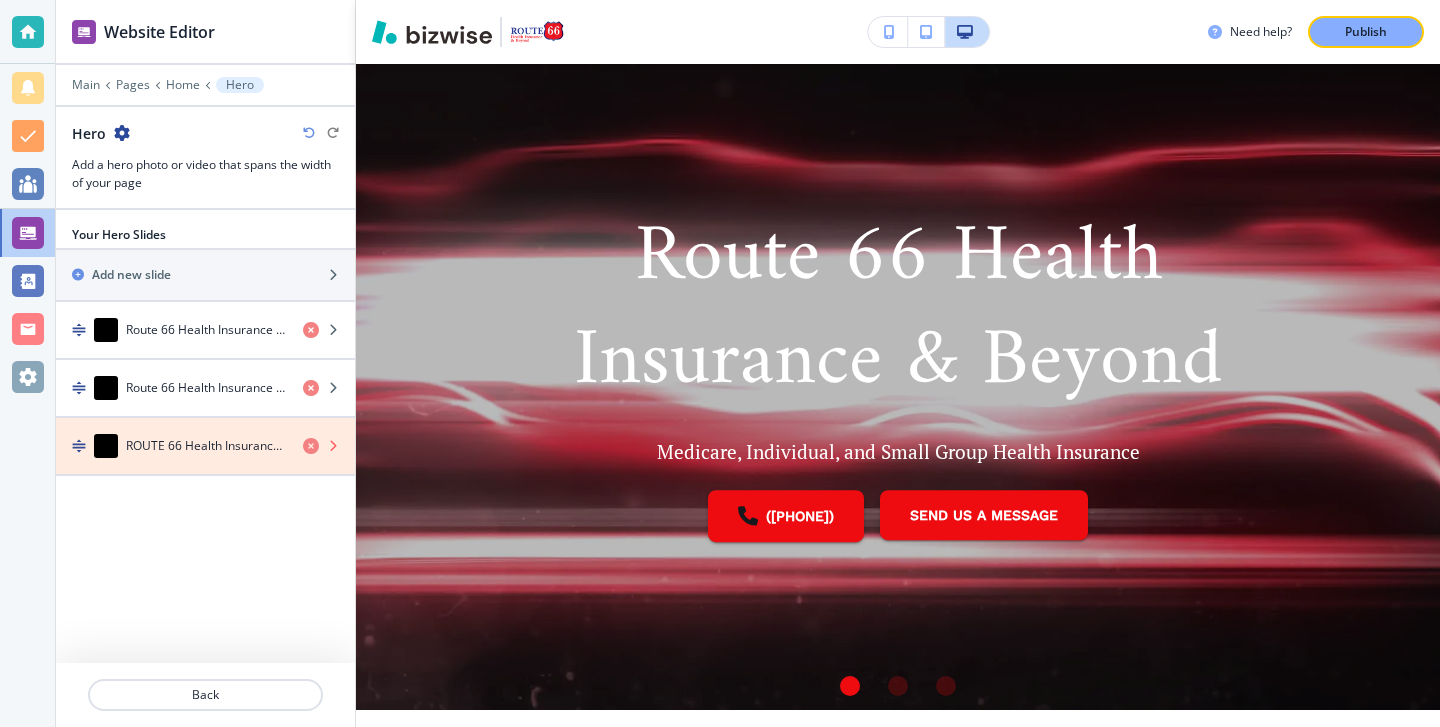 click at bounding box center [311, 446] 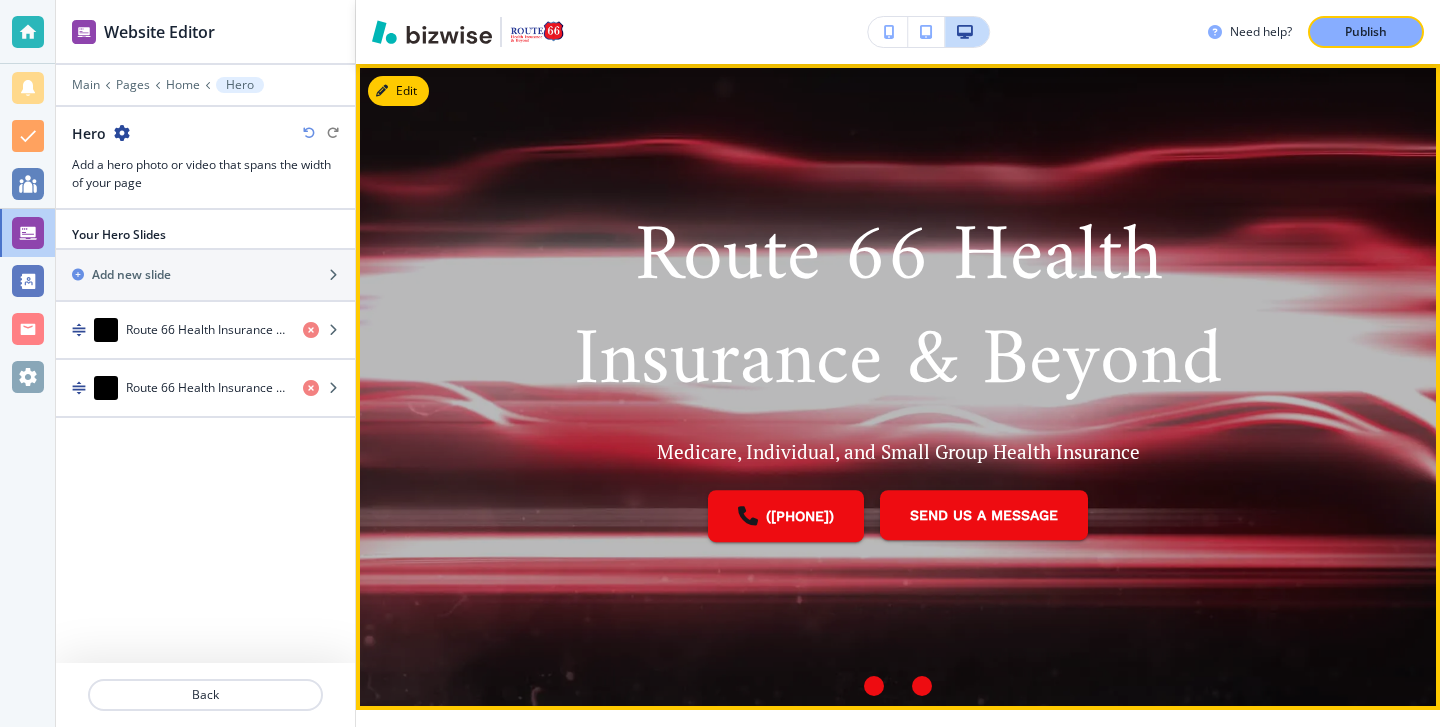 click at bounding box center (922, 686) 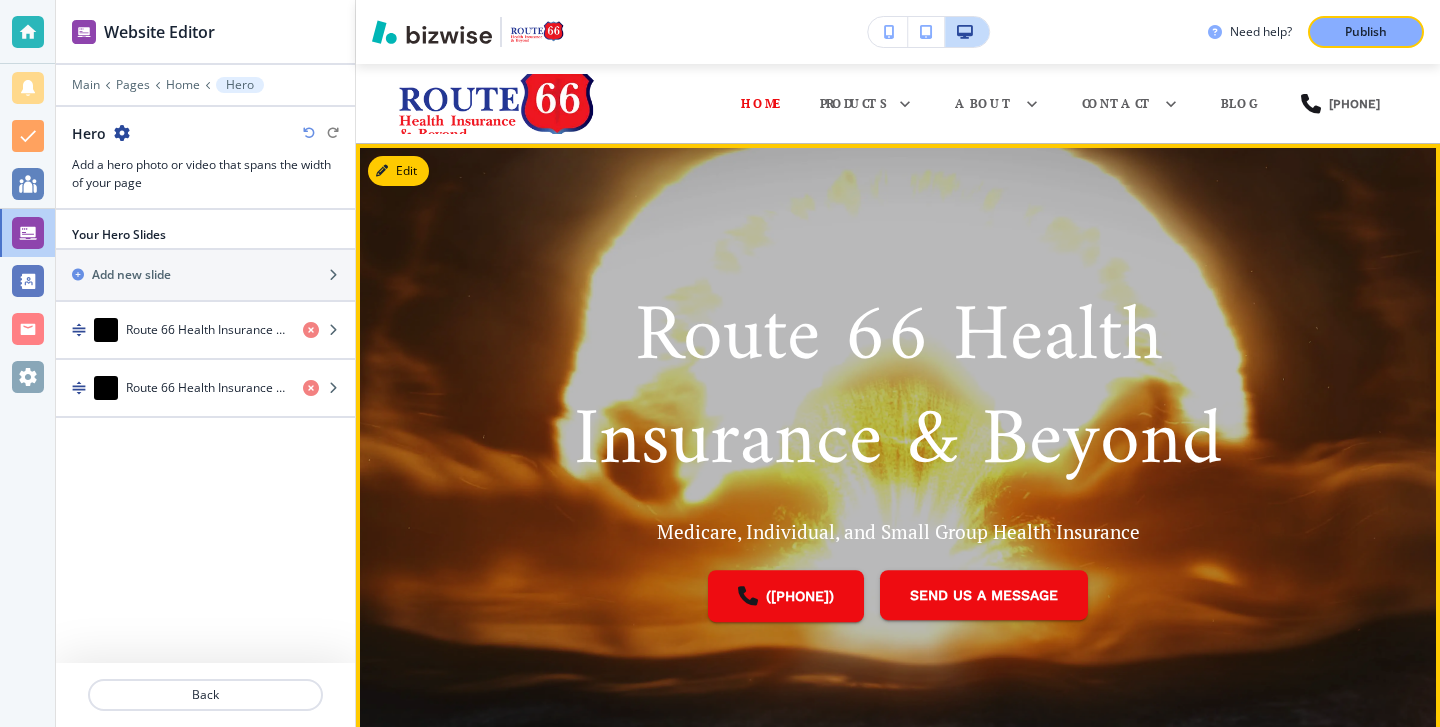 scroll, scrollTop: 174, scrollLeft: 0, axis: vertical 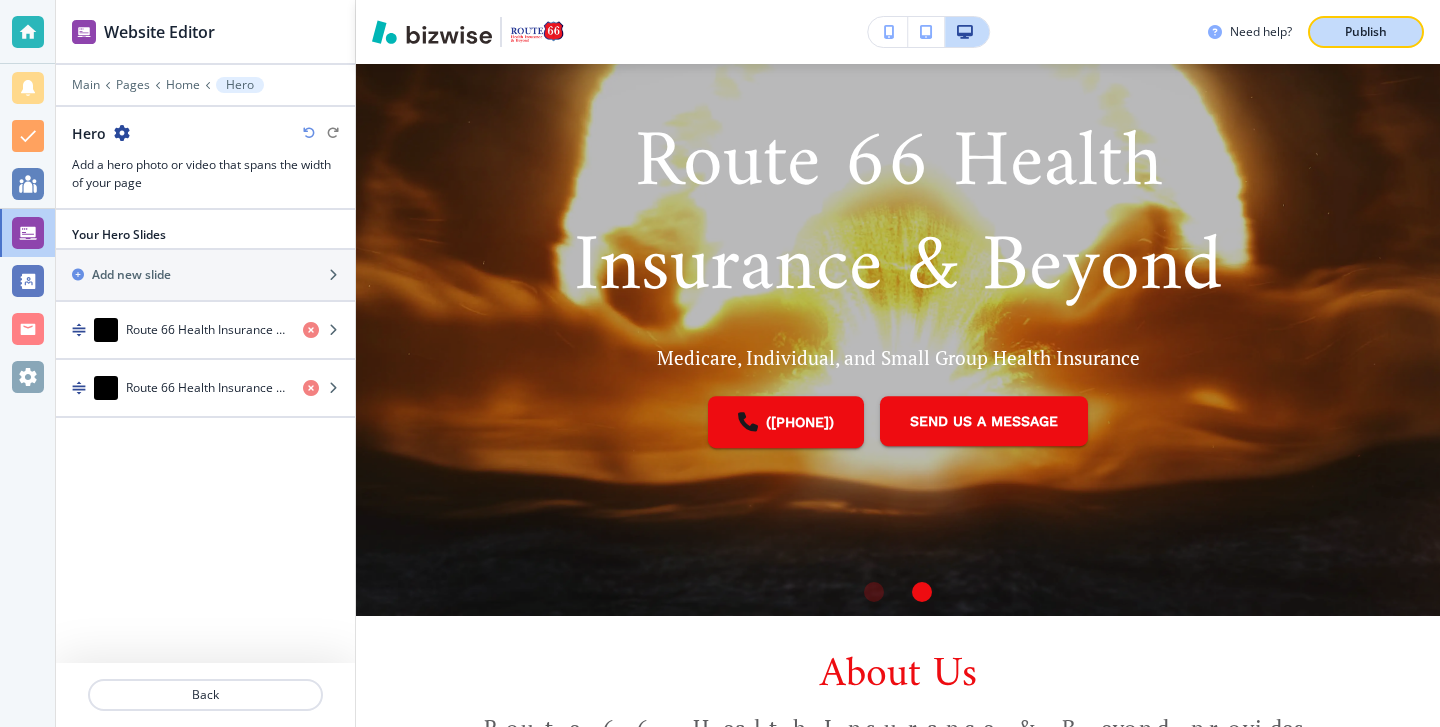 click on "Publish" at bounding box center [1366, 32] 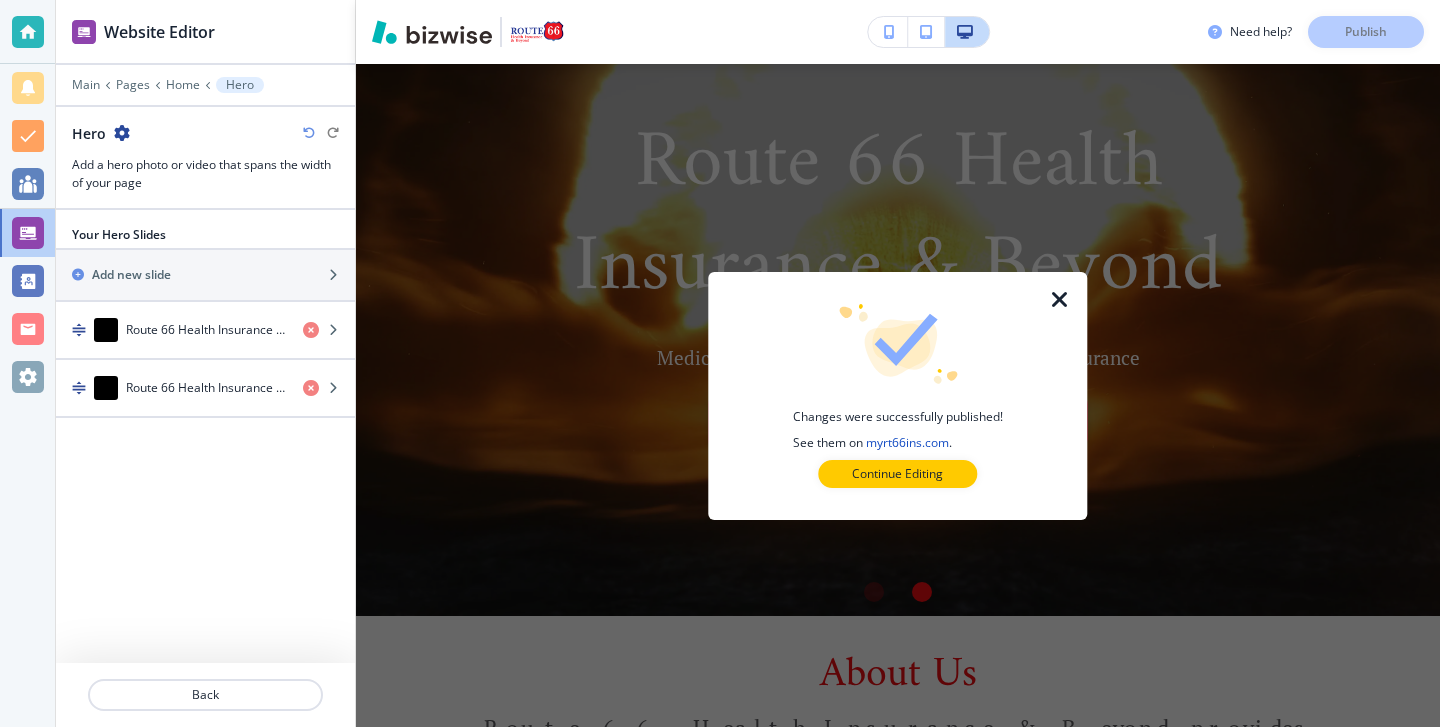 click at bounding box center (897, 288) 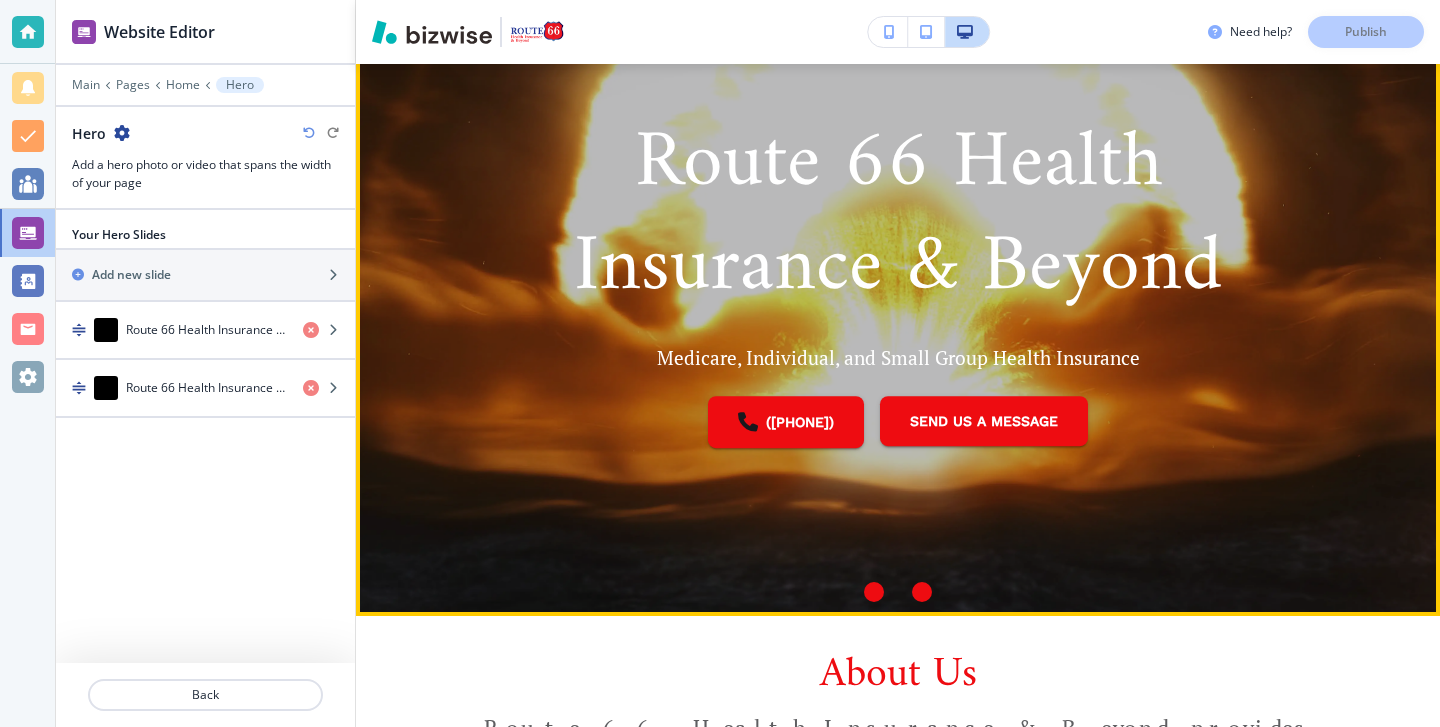 click at bounding box center [874, 592] 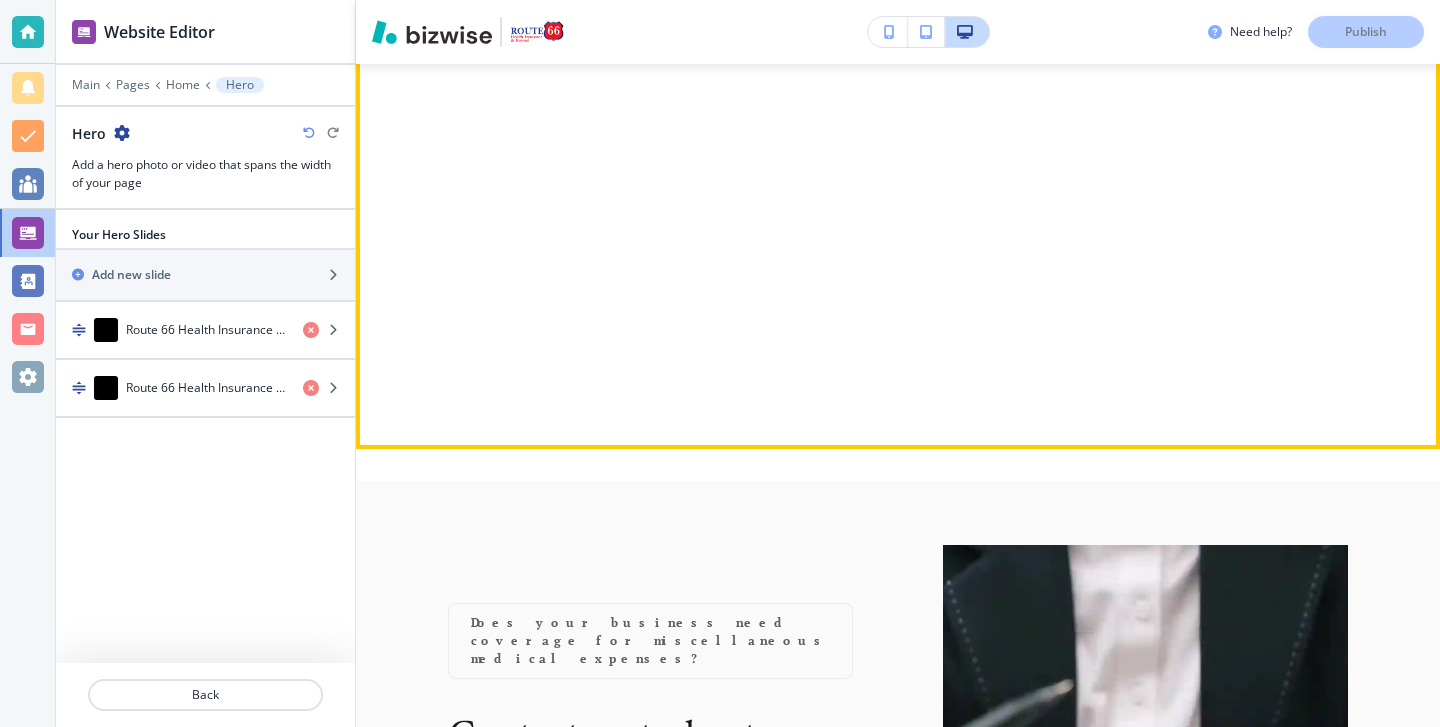scroll, scrollTop: 5992, scrollLeft: 0, axis: vertical 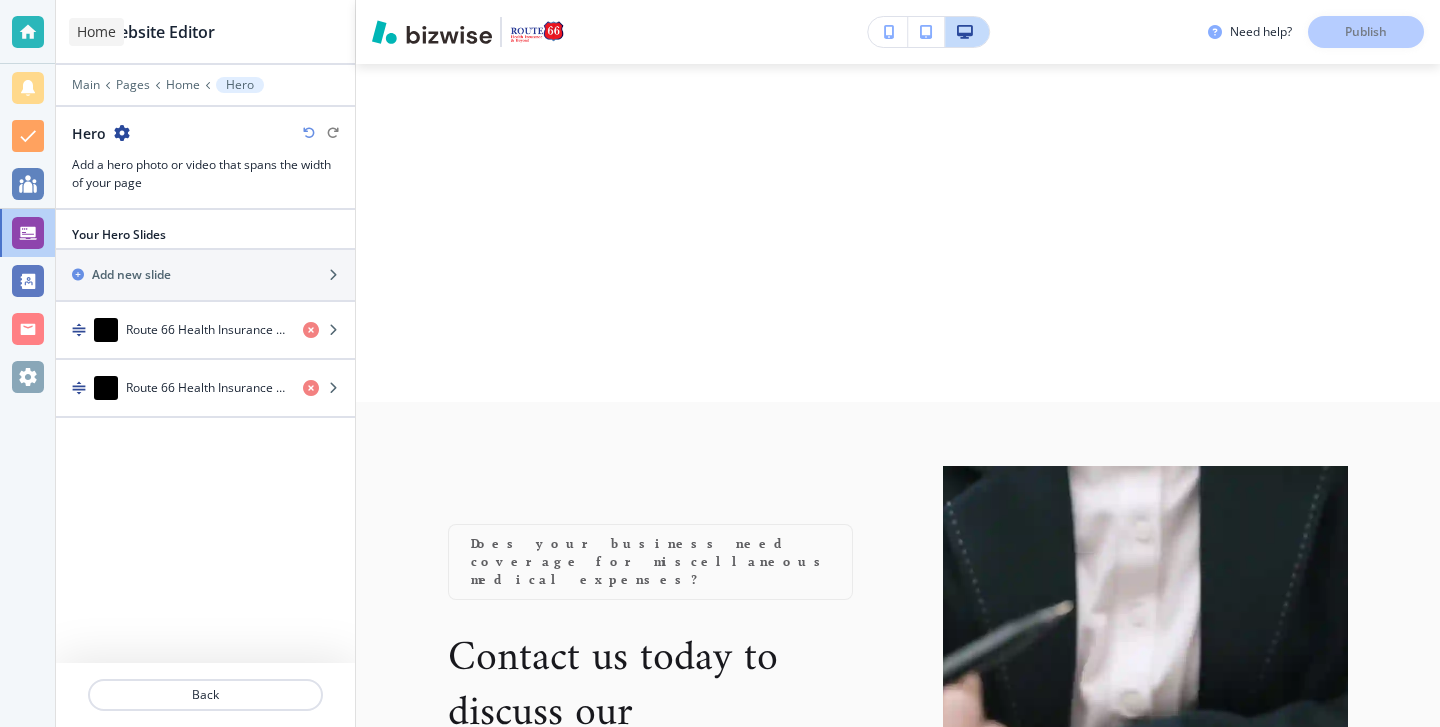 click at bounding box center [27, 32] 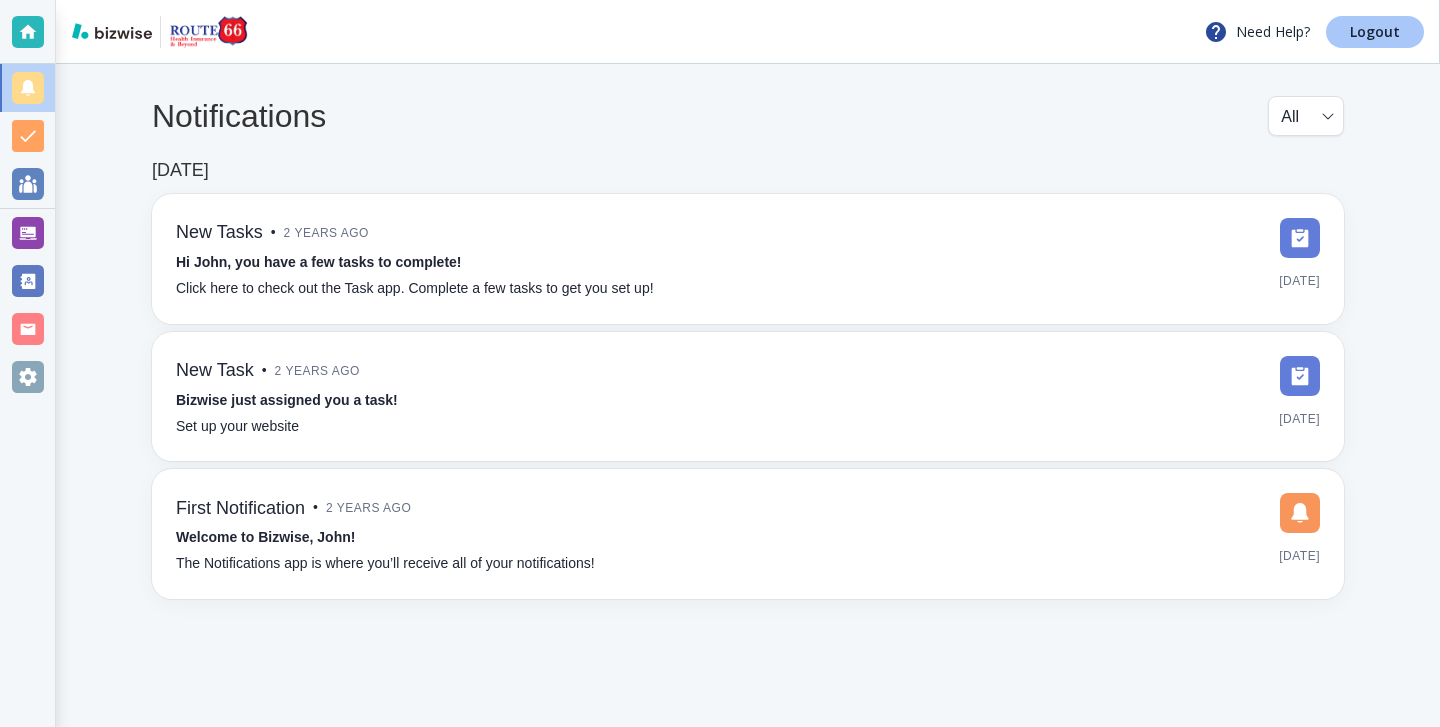 click on "Logout" at bounding box center (1375, 32) 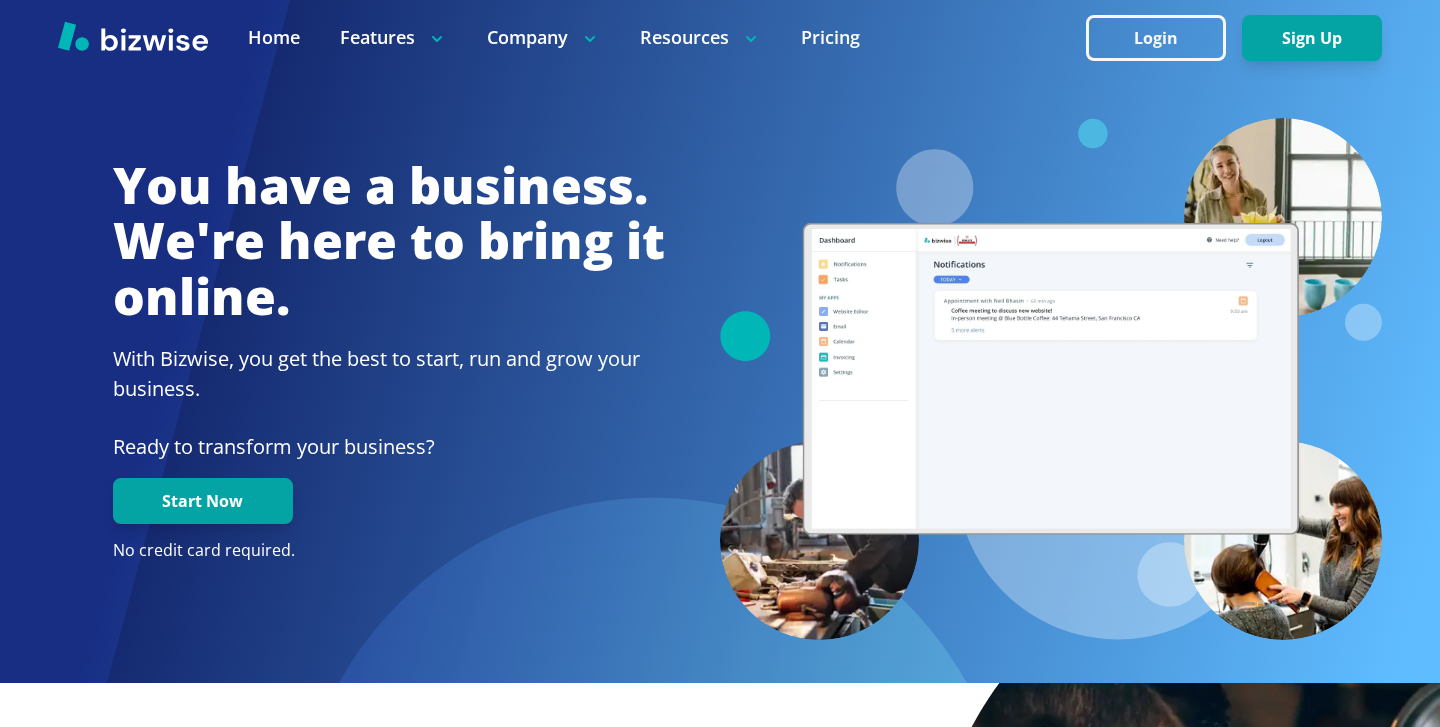scroll, scrollTop: 0, scrollLeft: 0, axis: both 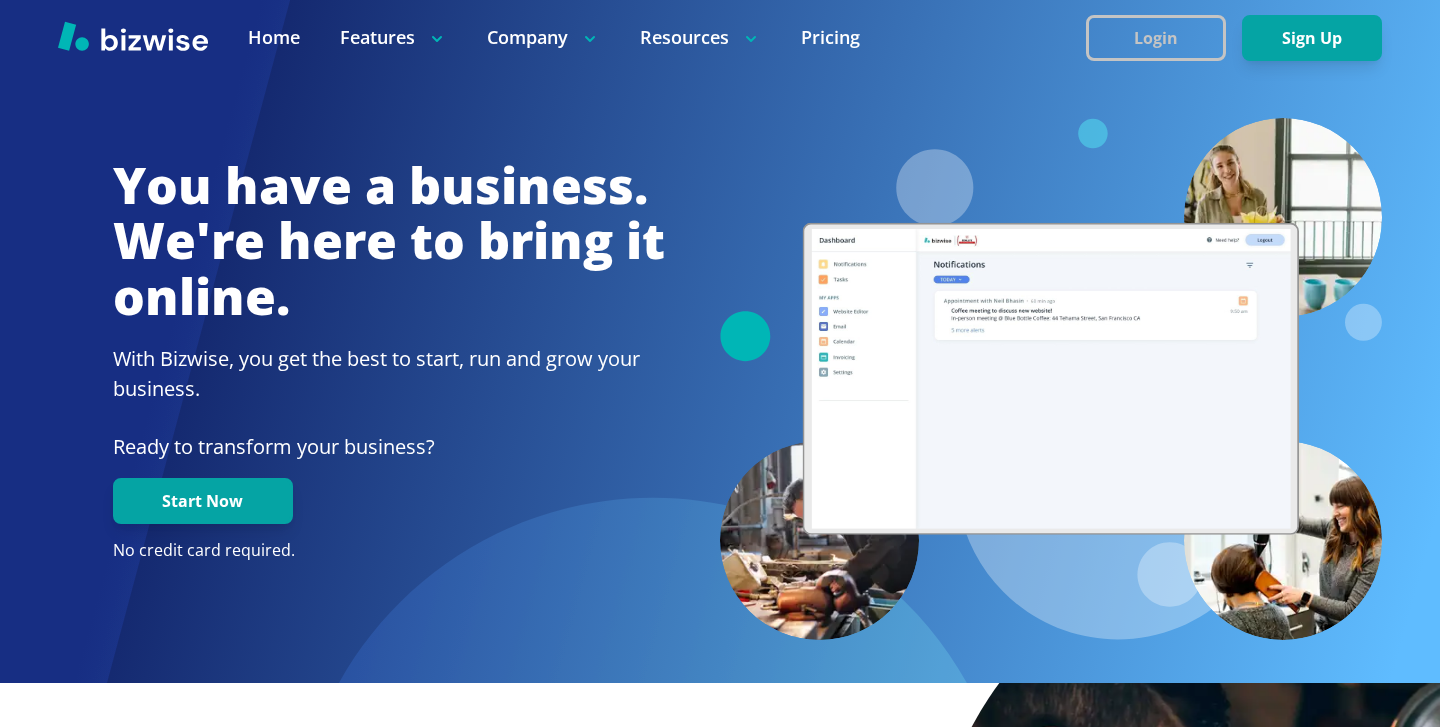 click on "Login" at bounding box center (1156, 38) 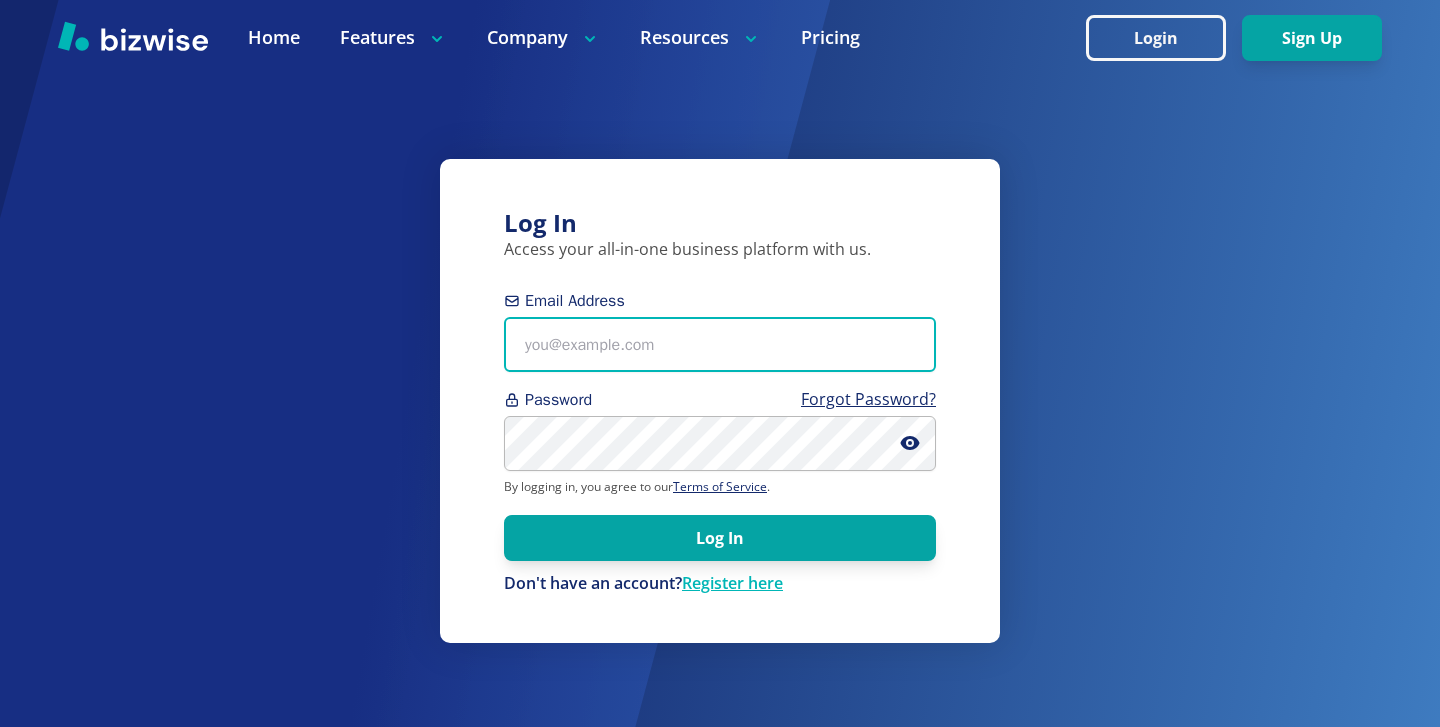 click on "Email Address" at bounding box center (720, 344) 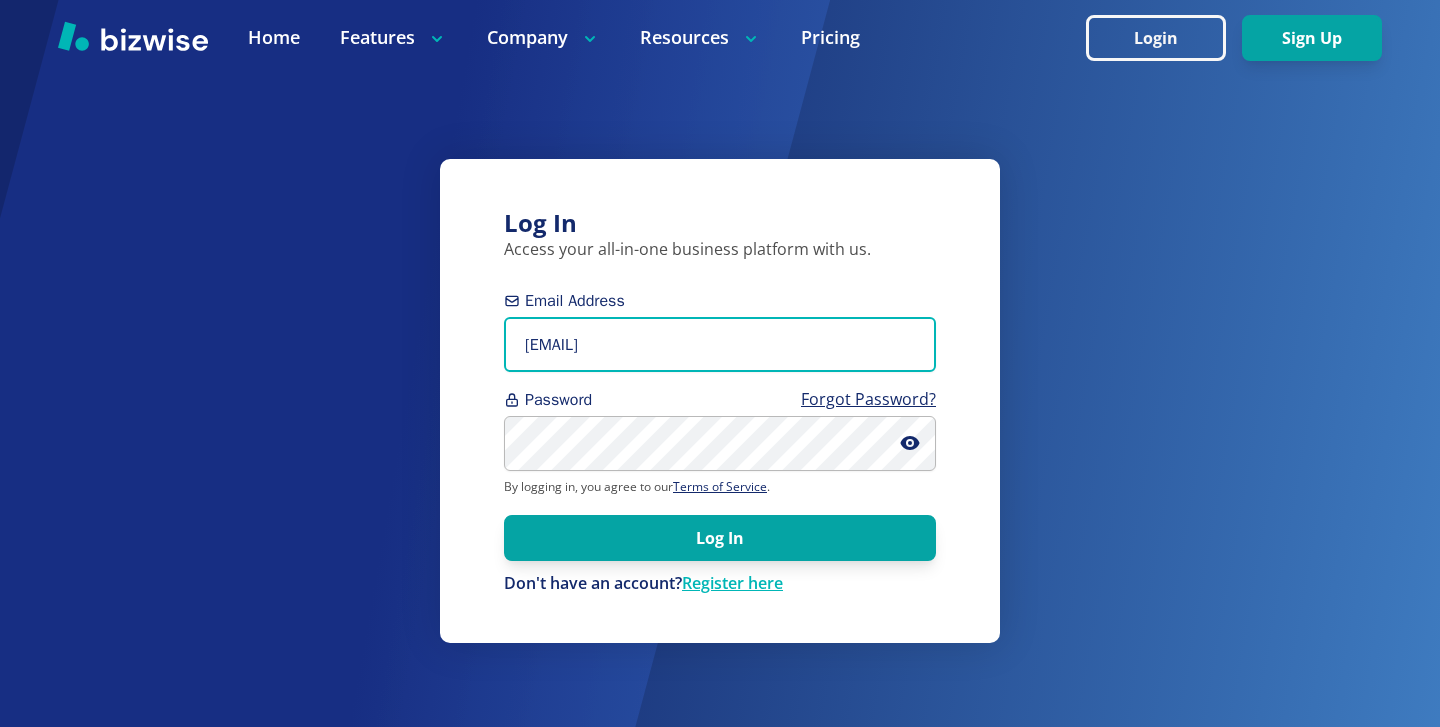 type on "doug.saycheesecurdcompany@gmail.com" 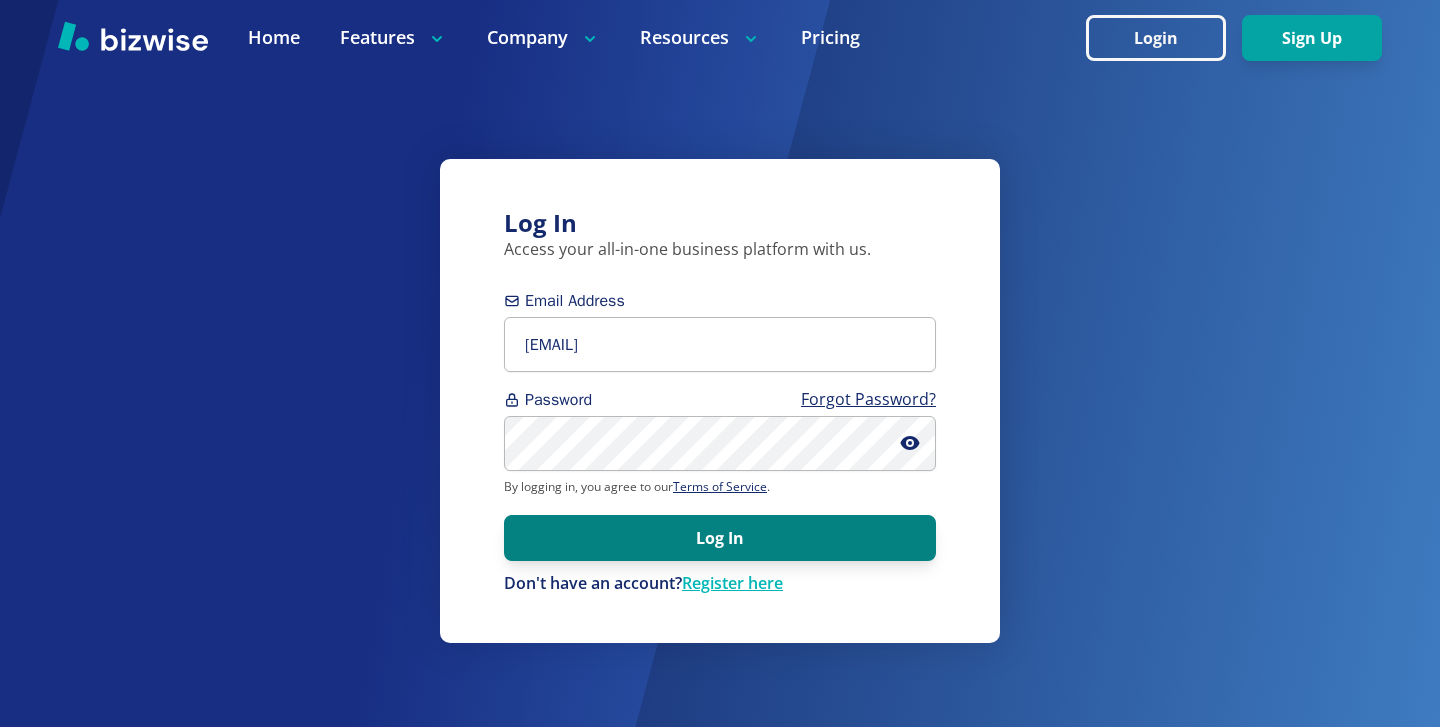 click on "Log In" at bounding box center (720, 538) 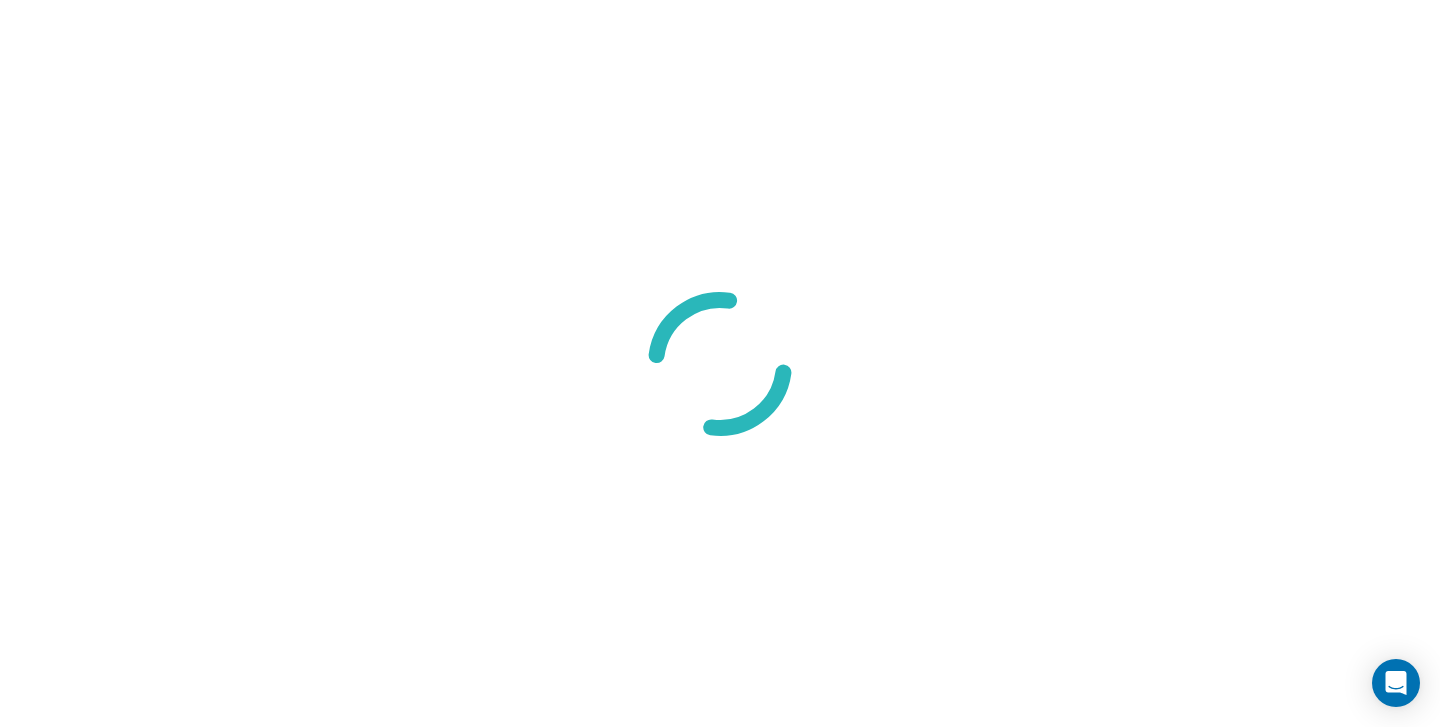 scroll, scrollTop: 0, scrollLeft: 0, axis: both 